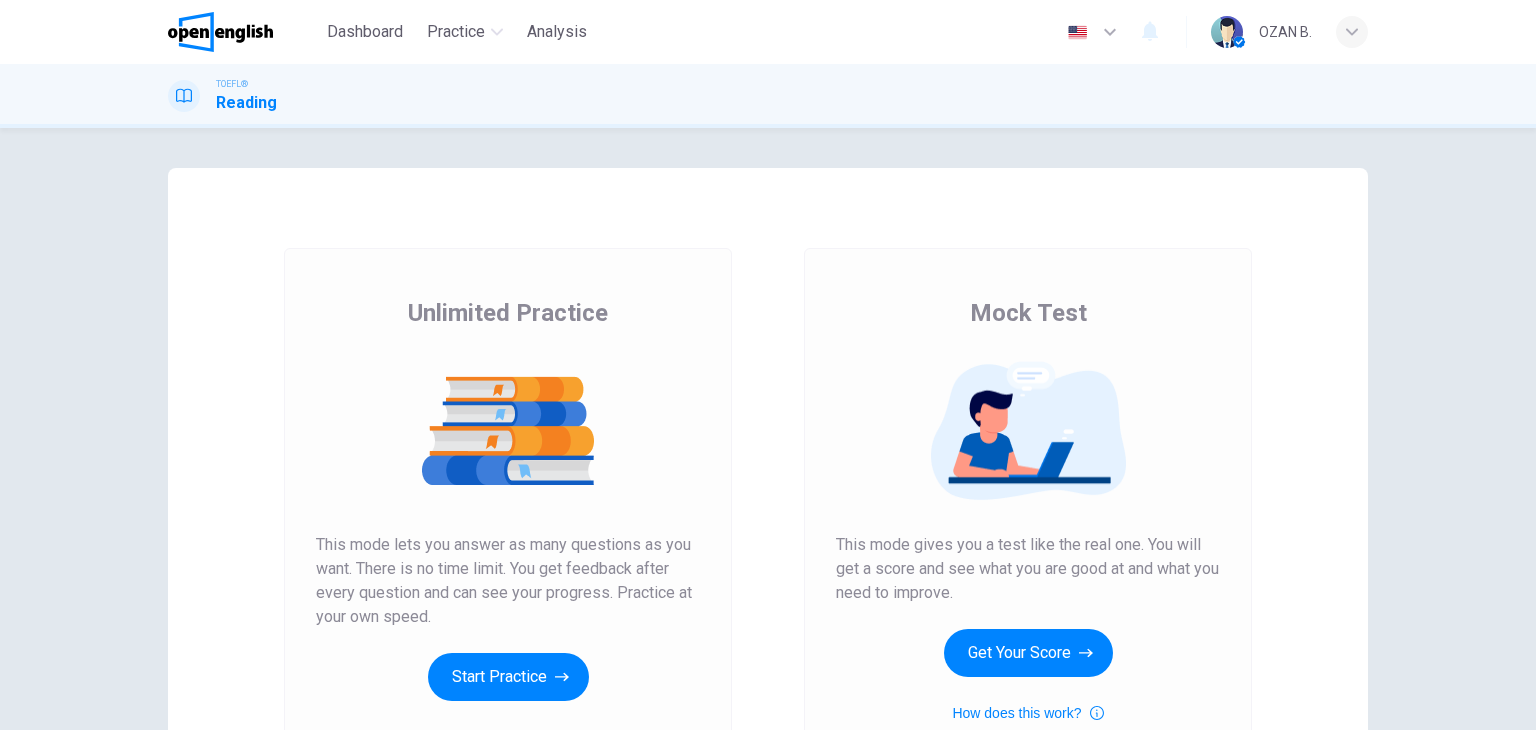 scroll, scrollTop: 0, scrollLeft: 0, axis: both 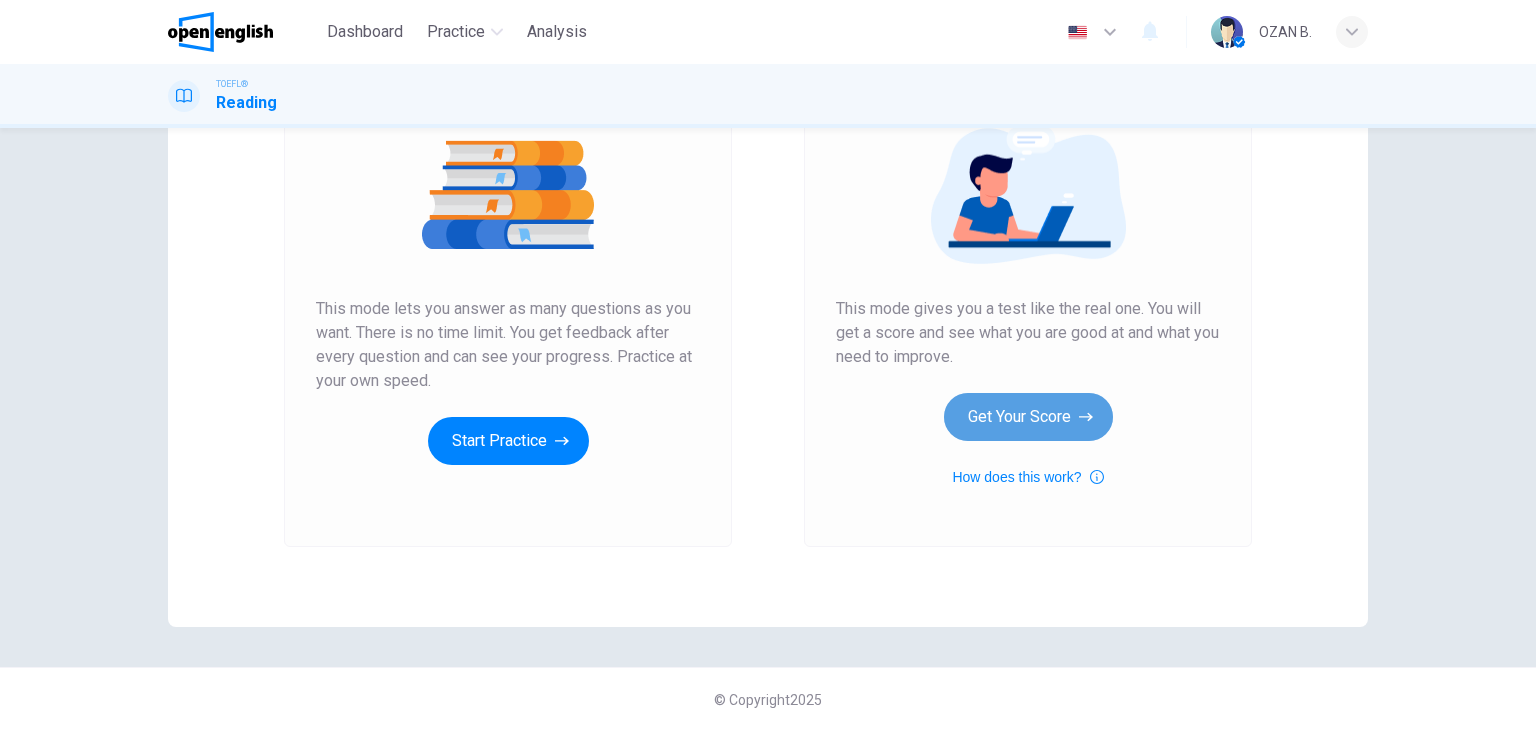 click on "Get Your Score" at bounding box center [1028, 417] 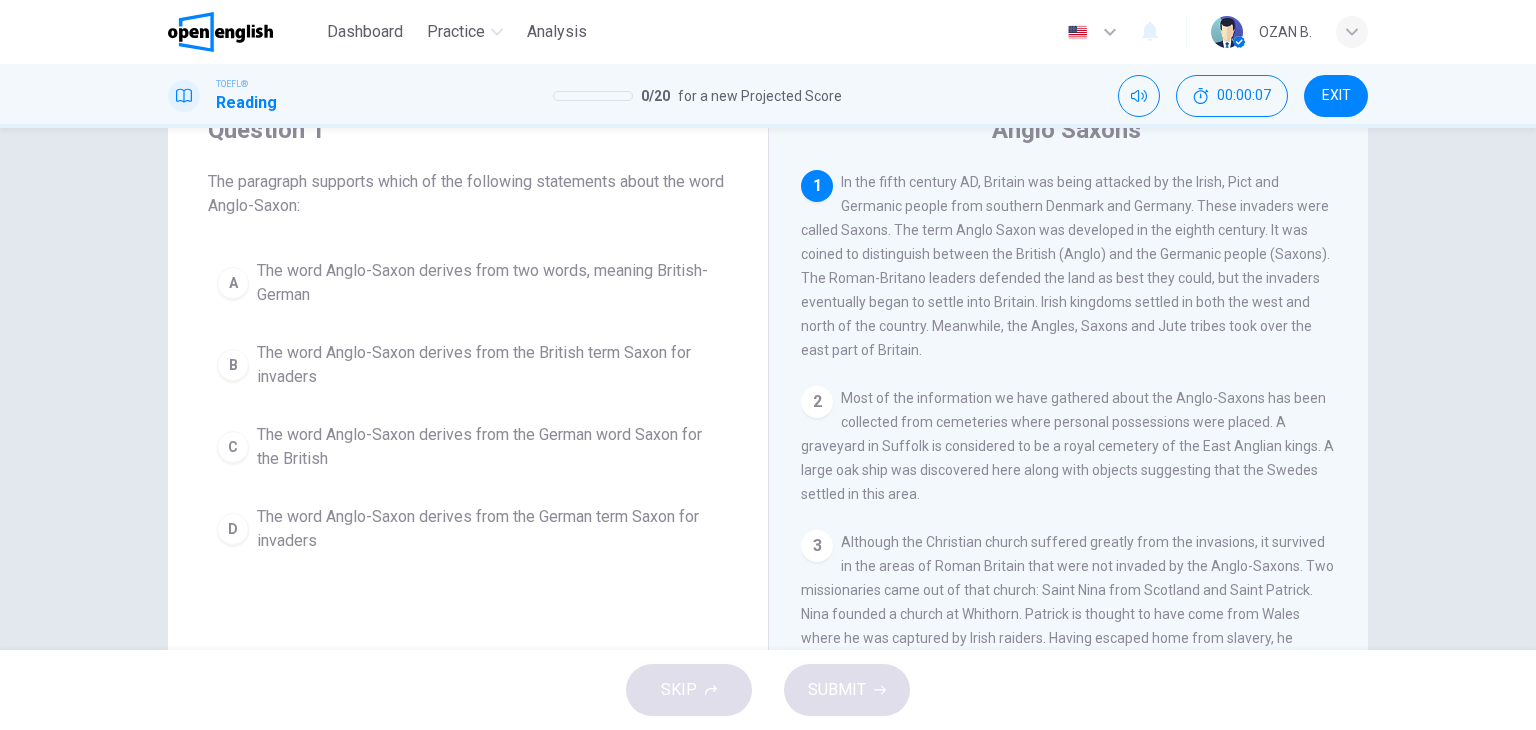 scroll, scrollTop: 33, scrollLeft: 0, axis: vertical 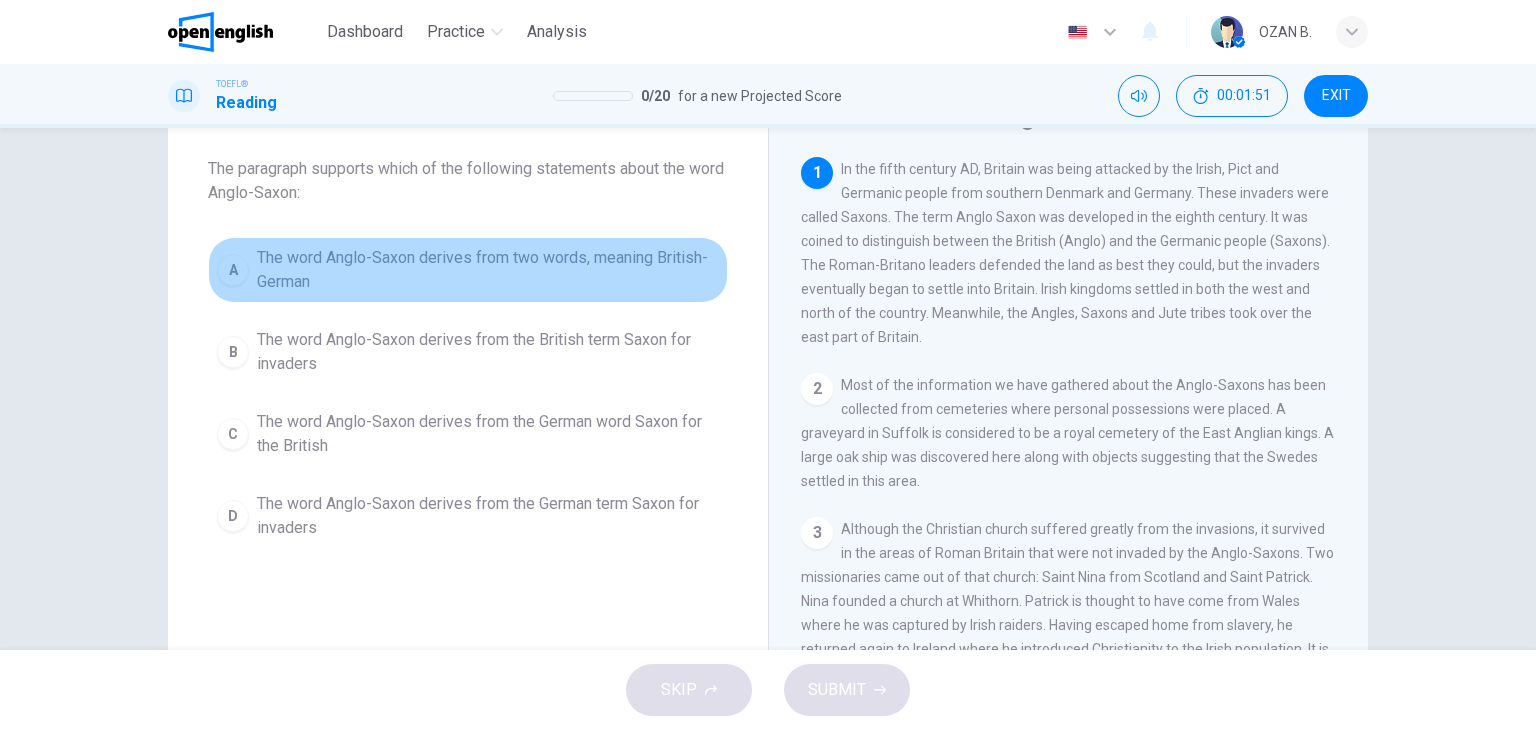click on "The word Anglo-Saxon derives from two words, meaning British-German" at bounding box center (488, 270) 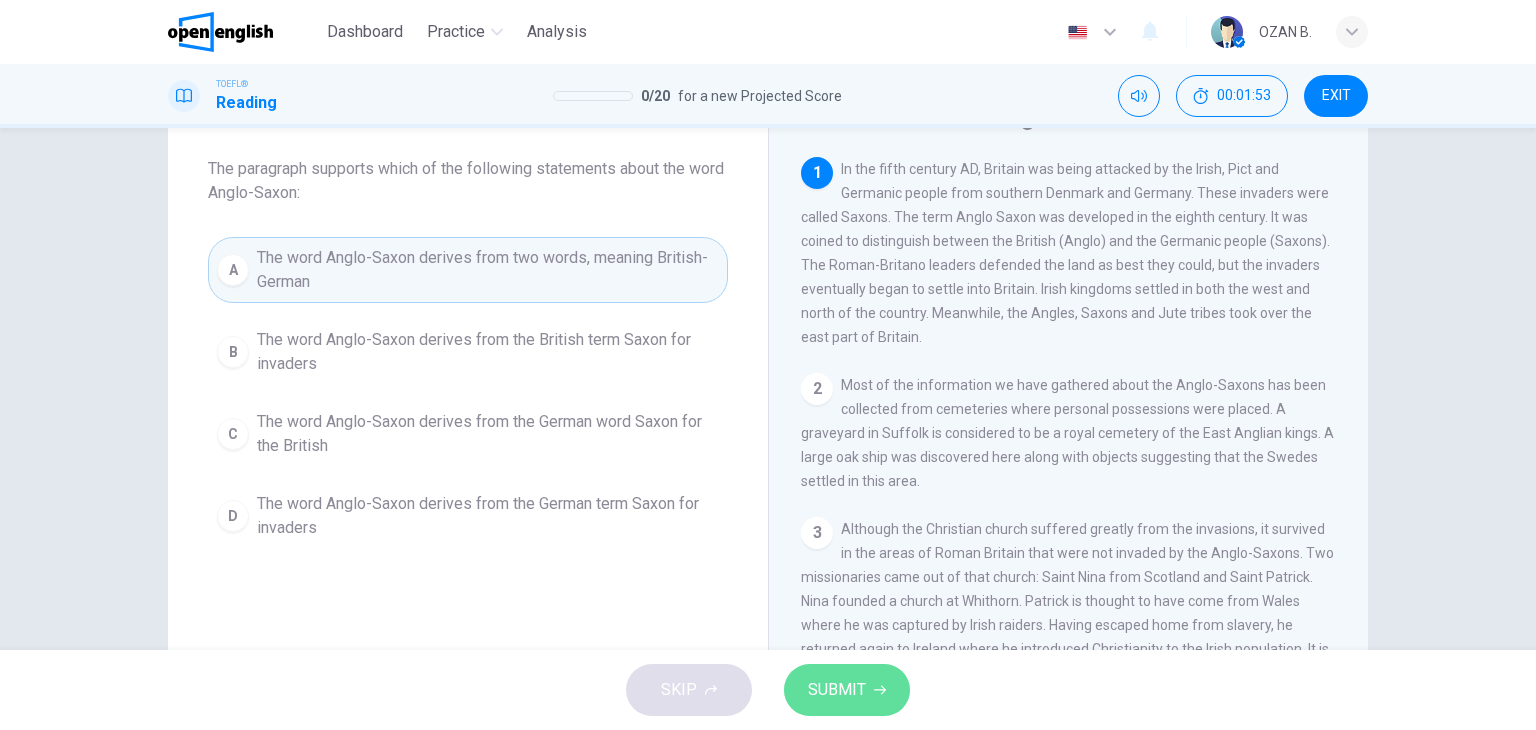 click on "SUBMIT" at bounding box center [837, 690] 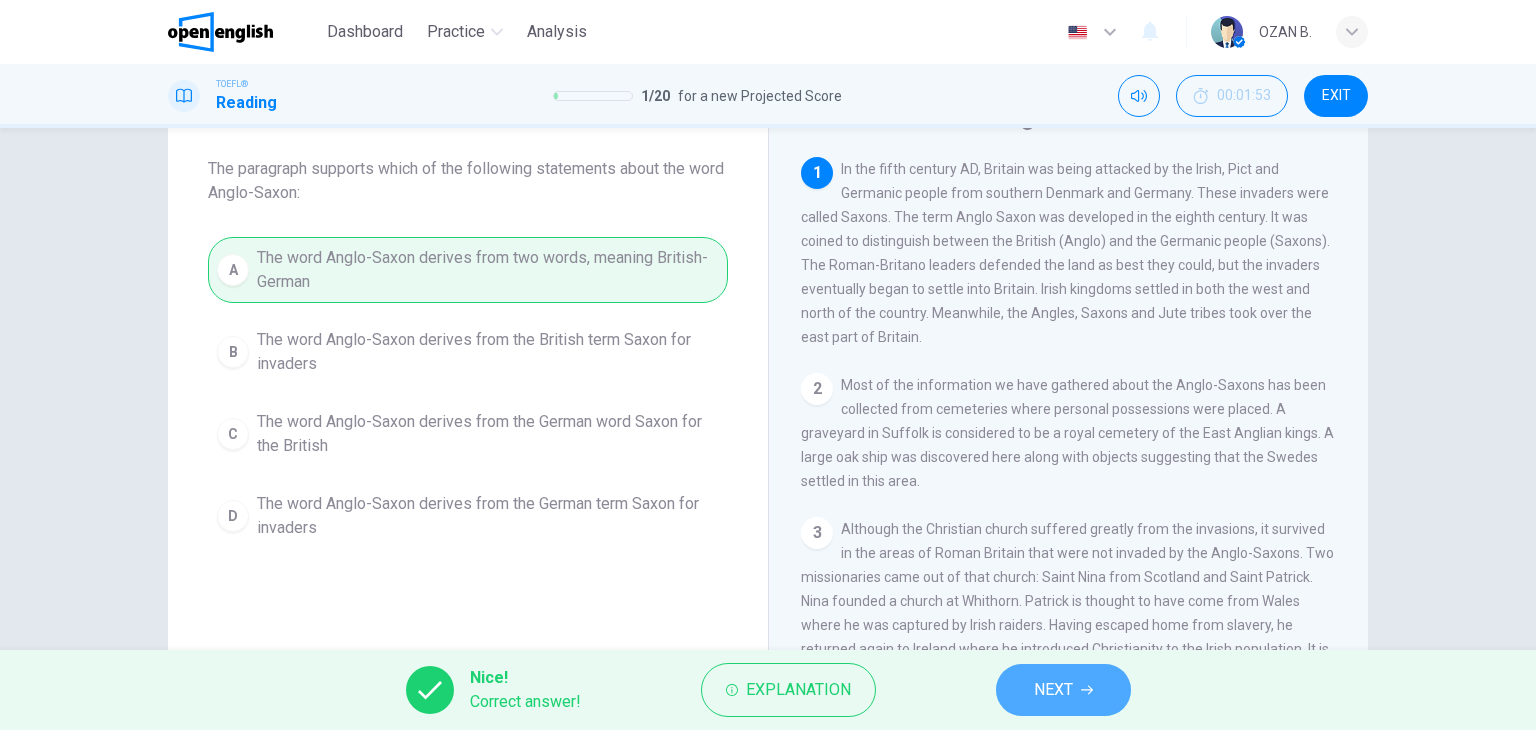 click on "NEXT" at bounding box center (1053, 690) 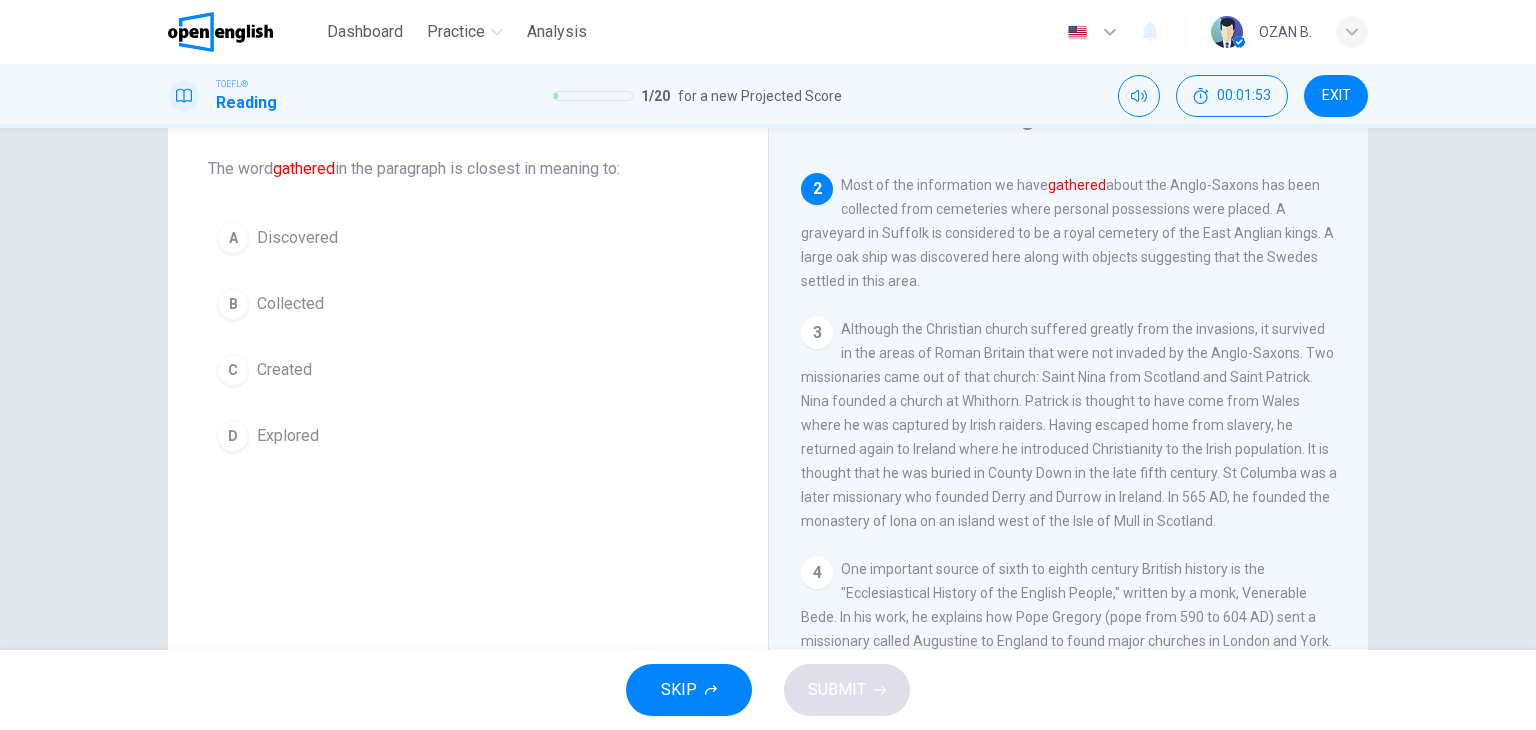 scroll, scrollTop: 222, scrollLeft: 0, axis: vertical 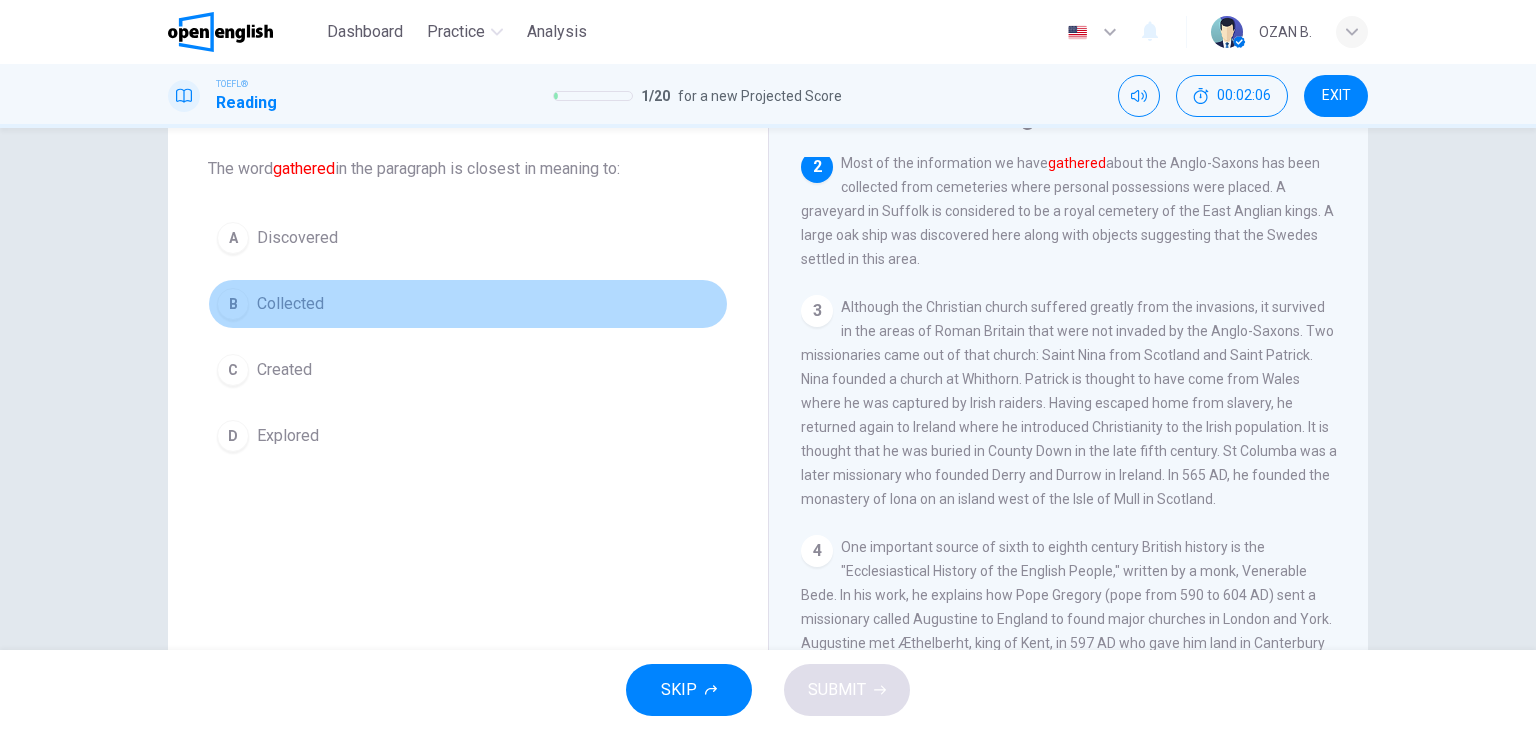 click on "Collected" at bounding box center (290, 304) 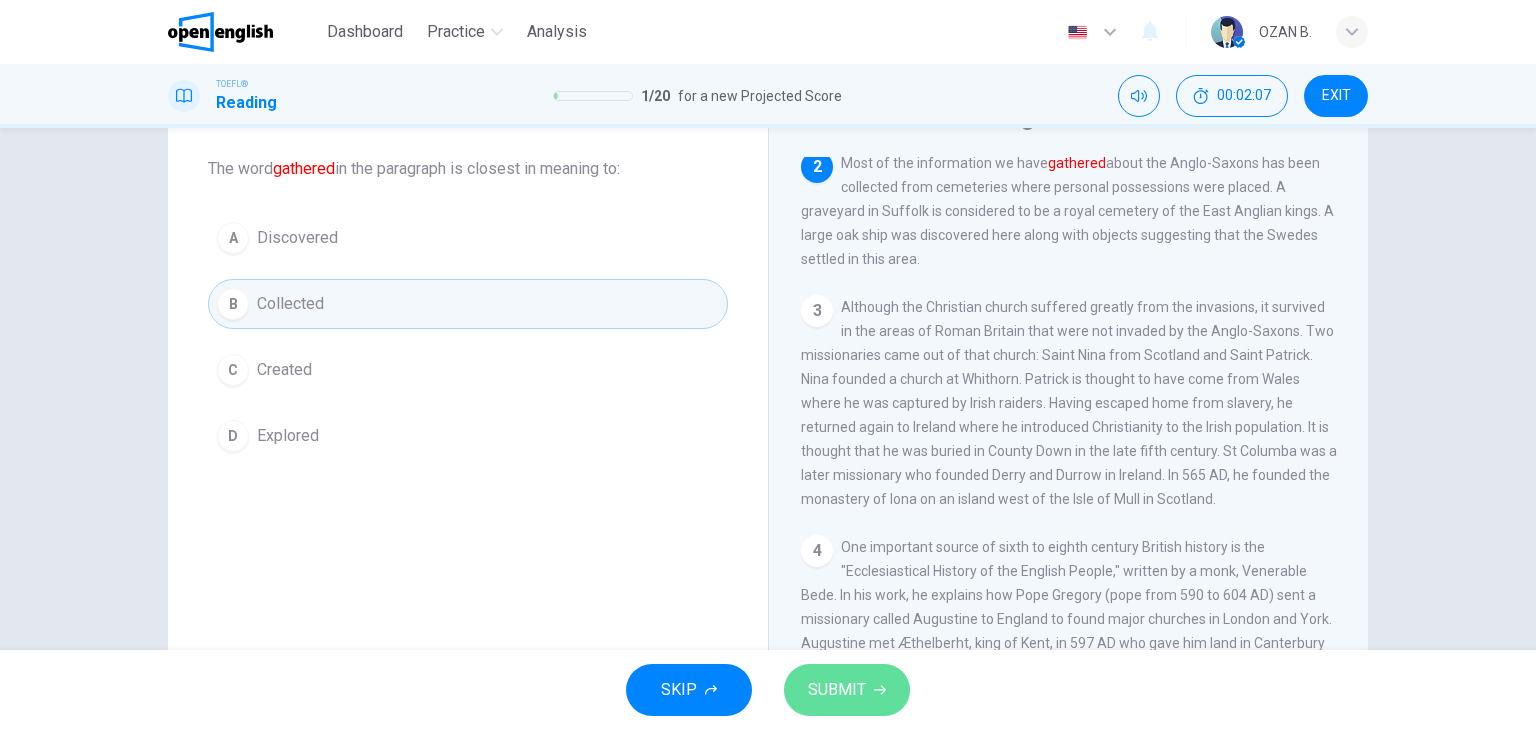click on "SUBMIT" at bounding box center (837, 690) 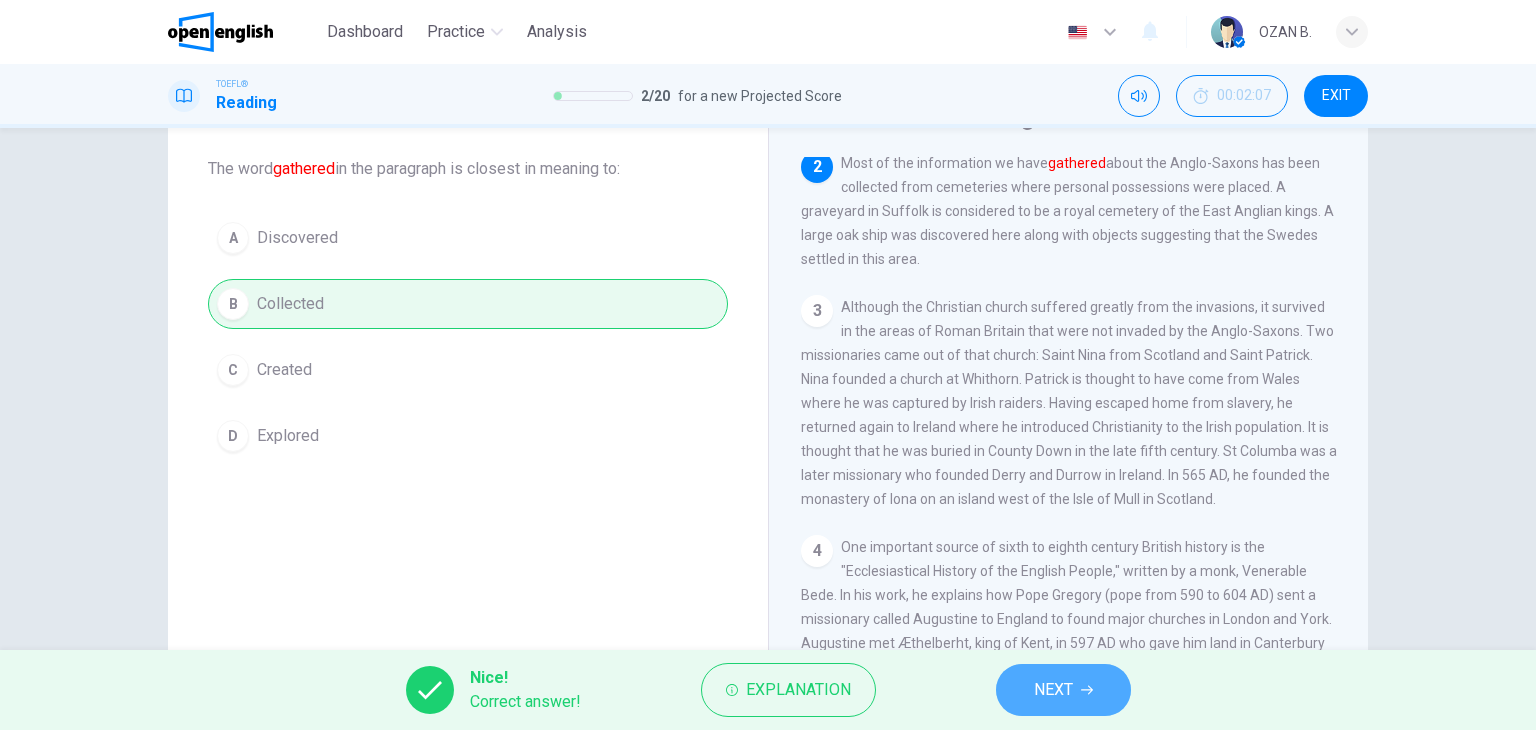 click on "NEXT" at bounding box center [1053, 690] 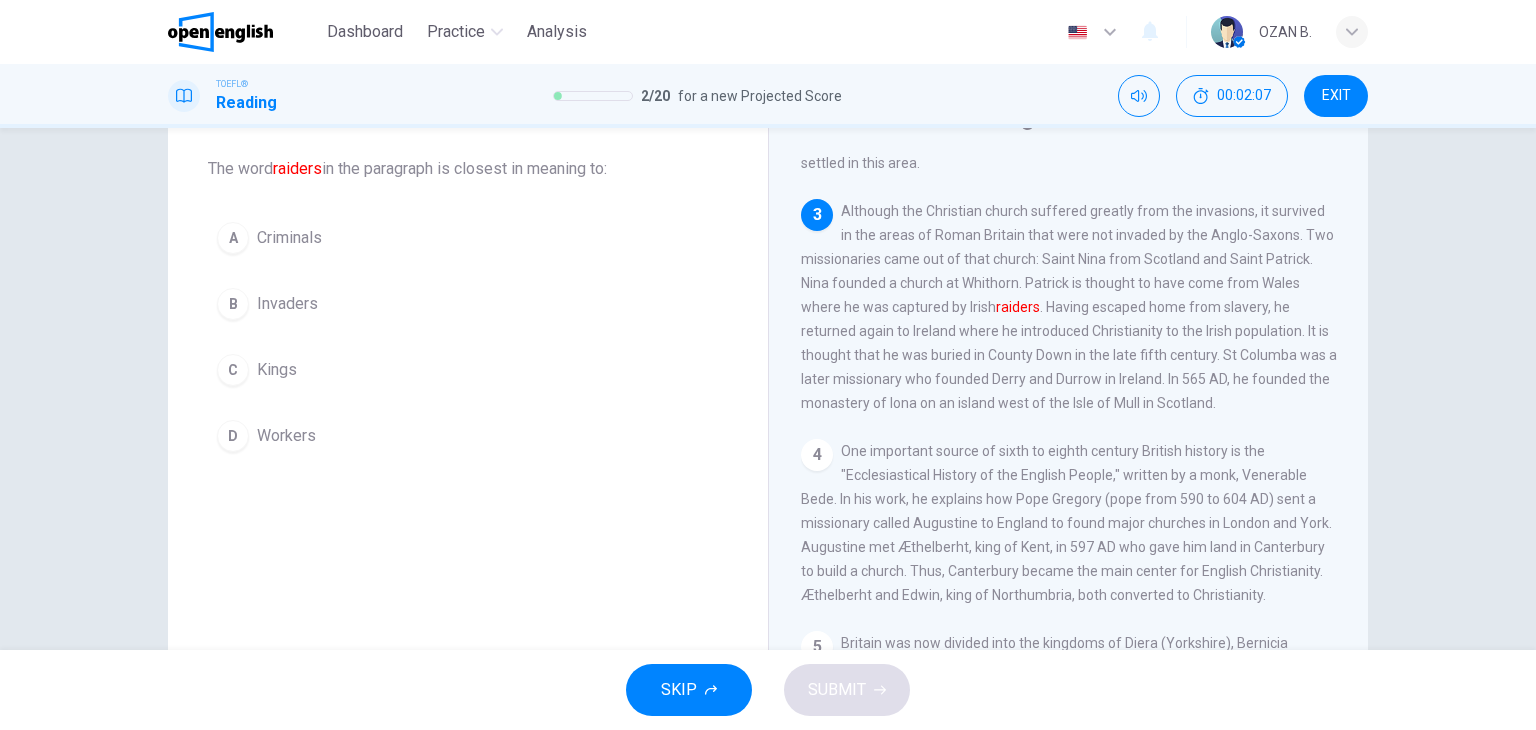 scroll, scrollTop: 370, scrollLeft: 0, axis: vertical 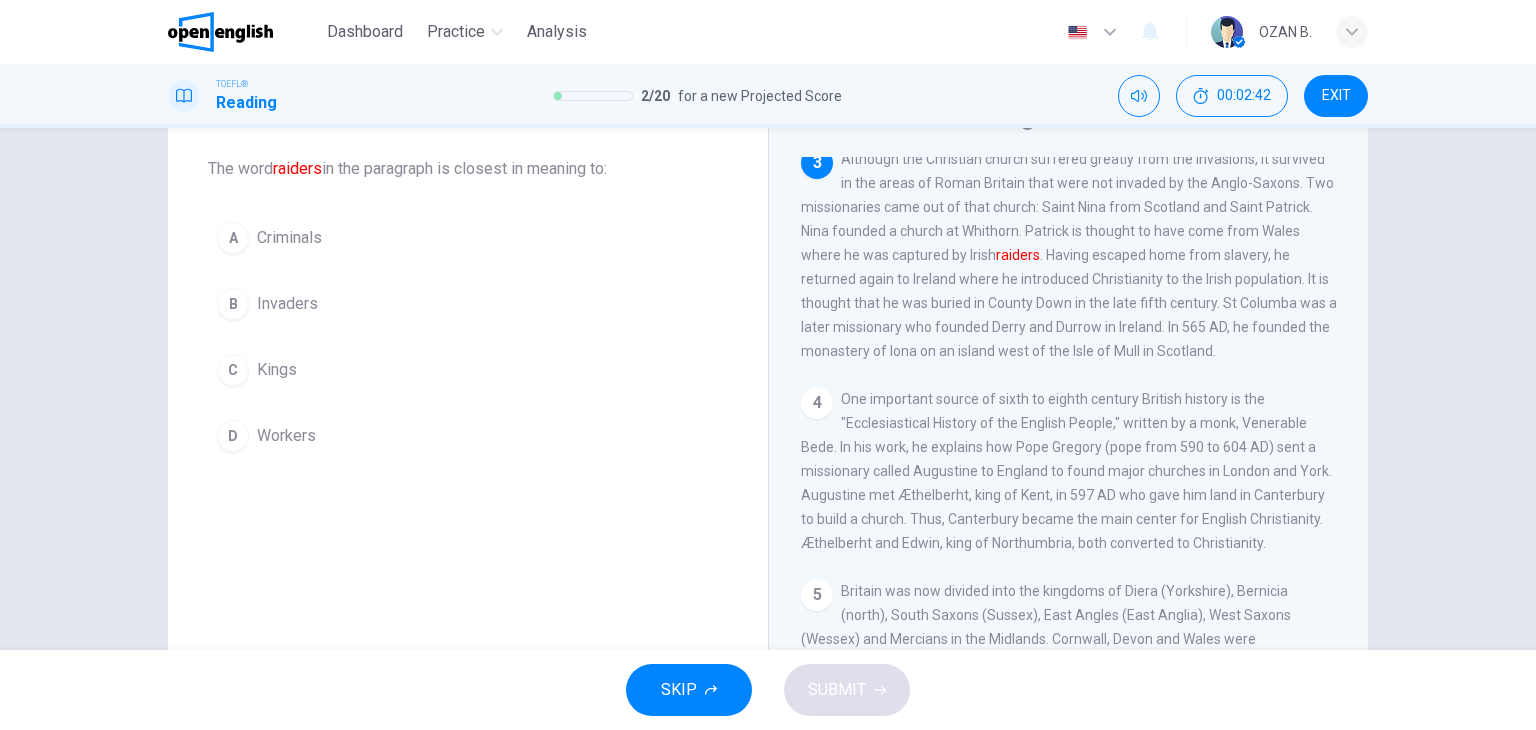 click on "B Invaders" at bounding box center (468, 304) 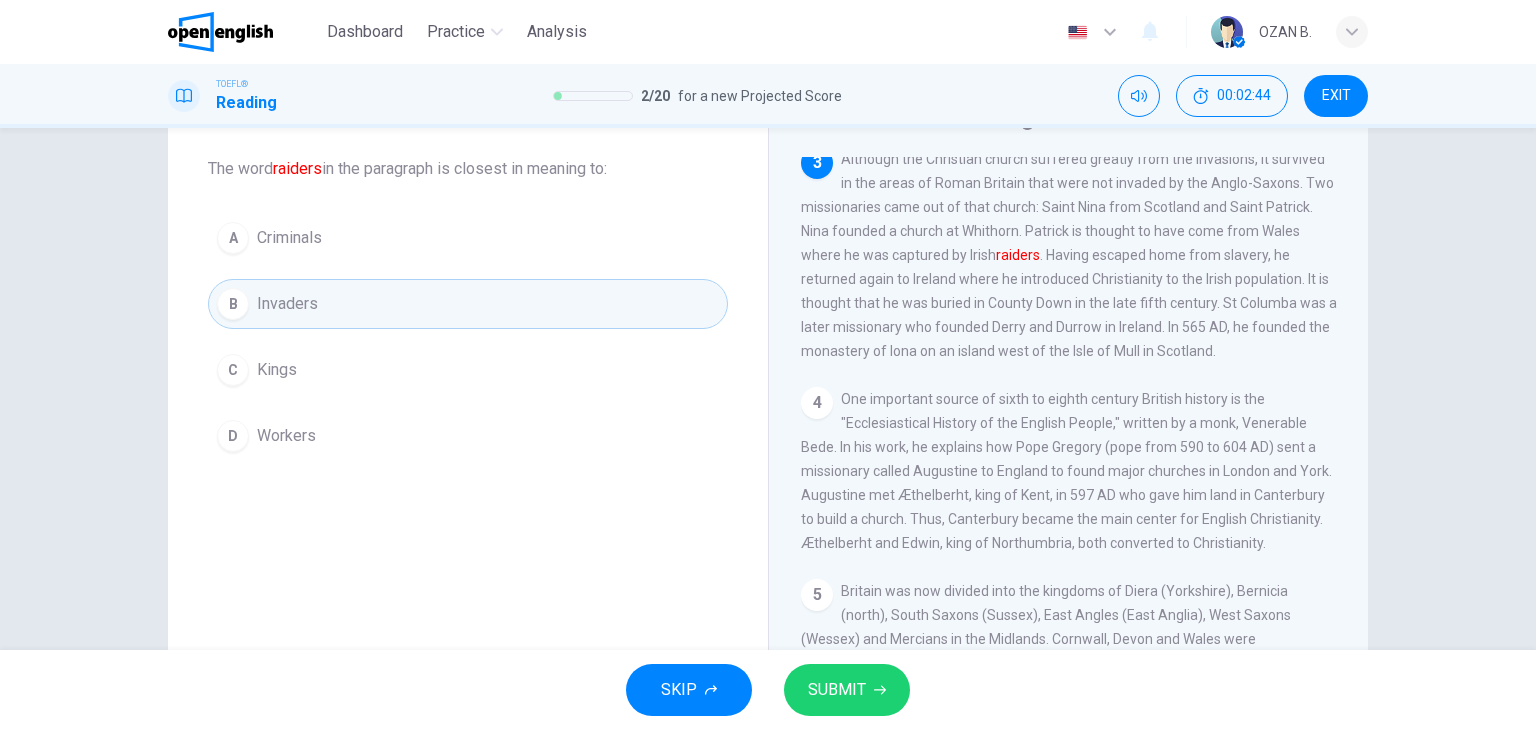 click on "SUBMIT" at bounding box center (837, 690) 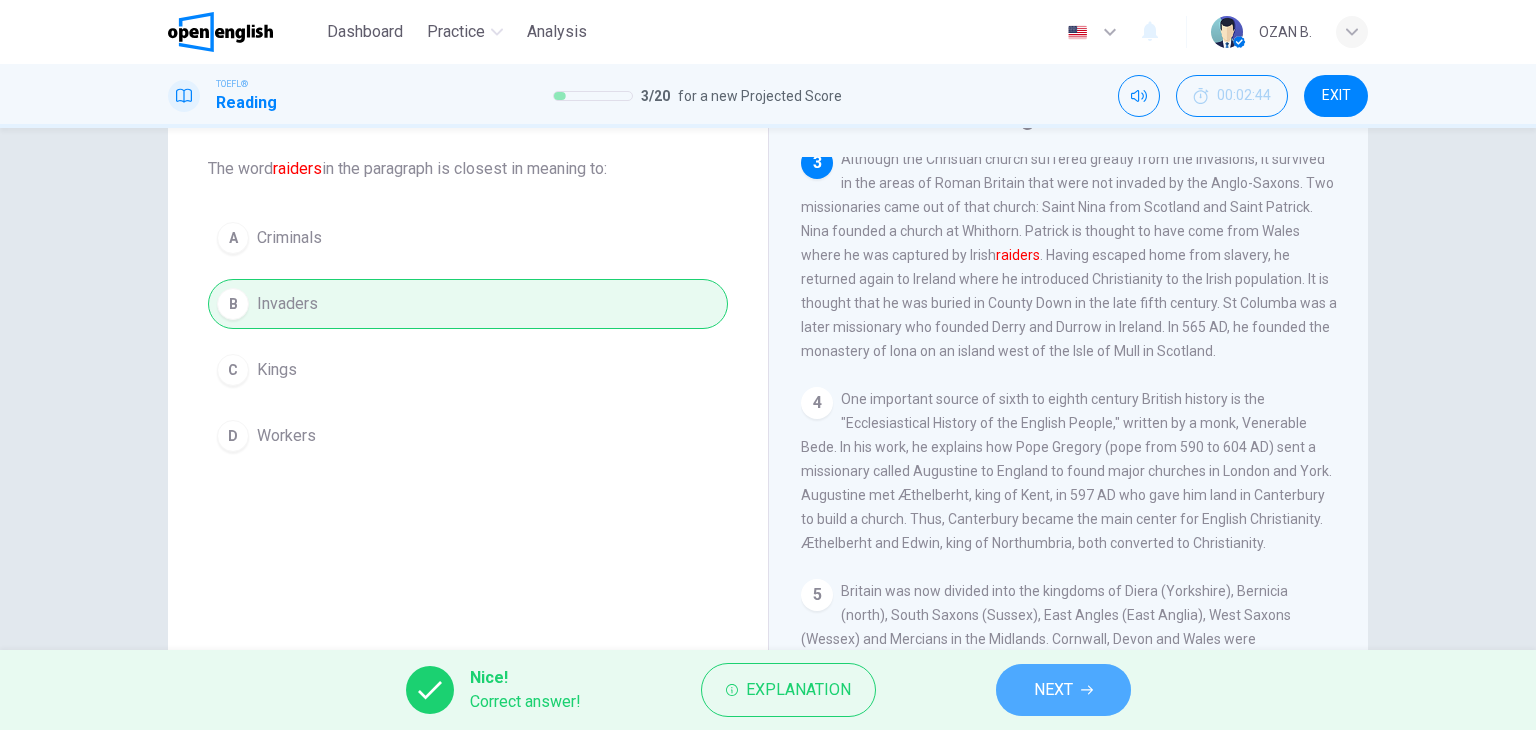 click on "NEXT" at bounding box center [1053, 690] 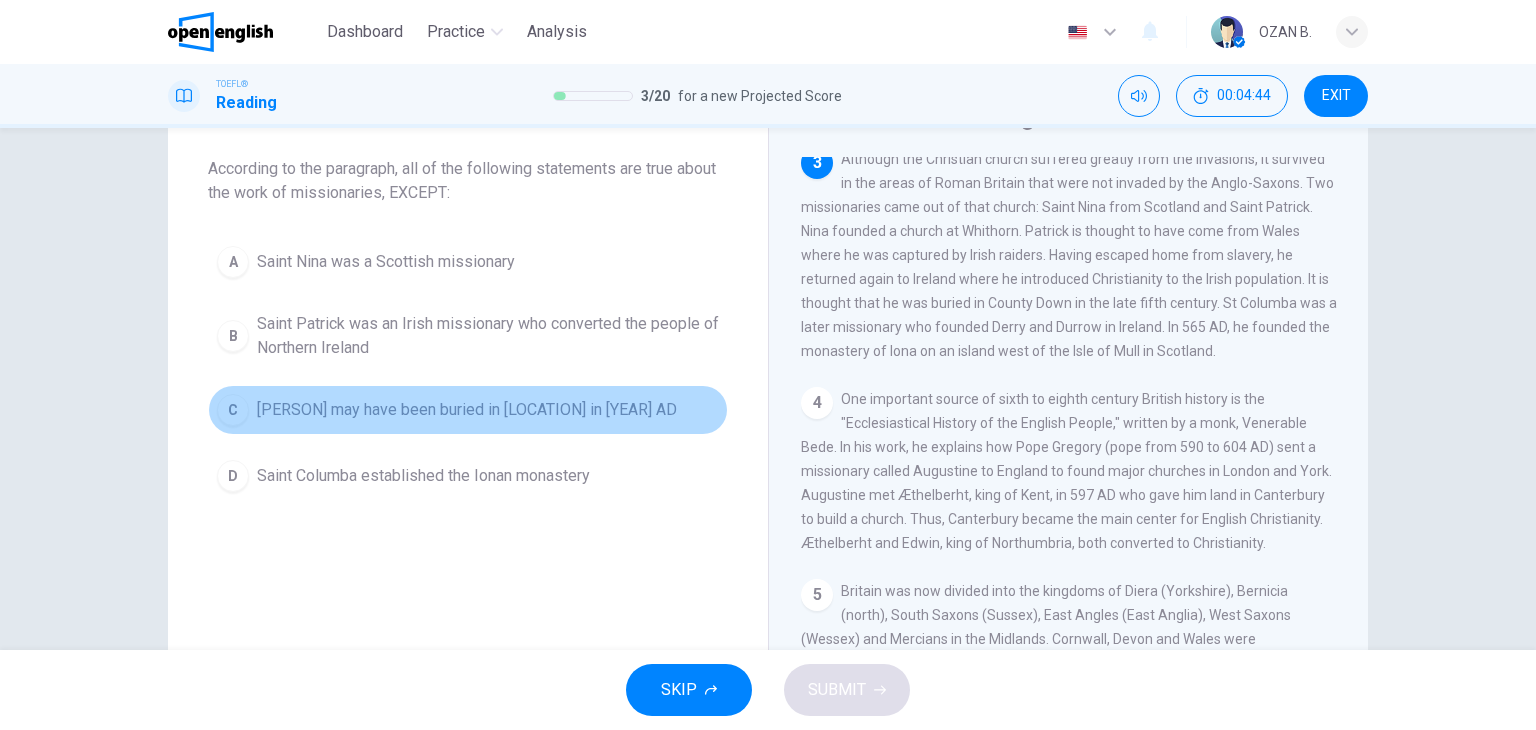 click on "[PERSON] may have been buried in [LOCATION] in [YEAR] AD" at bounding box center [467, 410] 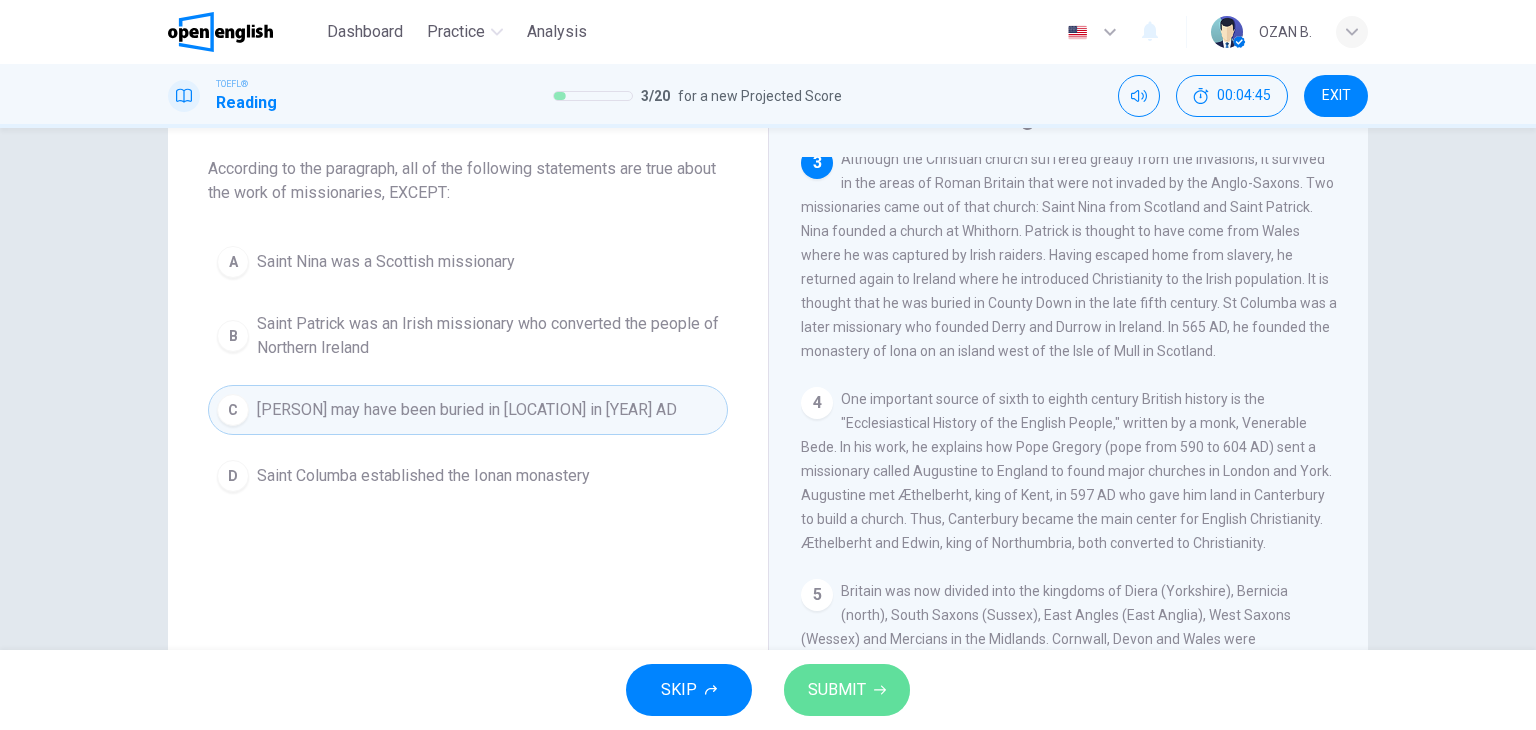 click on "SUBMIT" at bounding box center (847, 690) 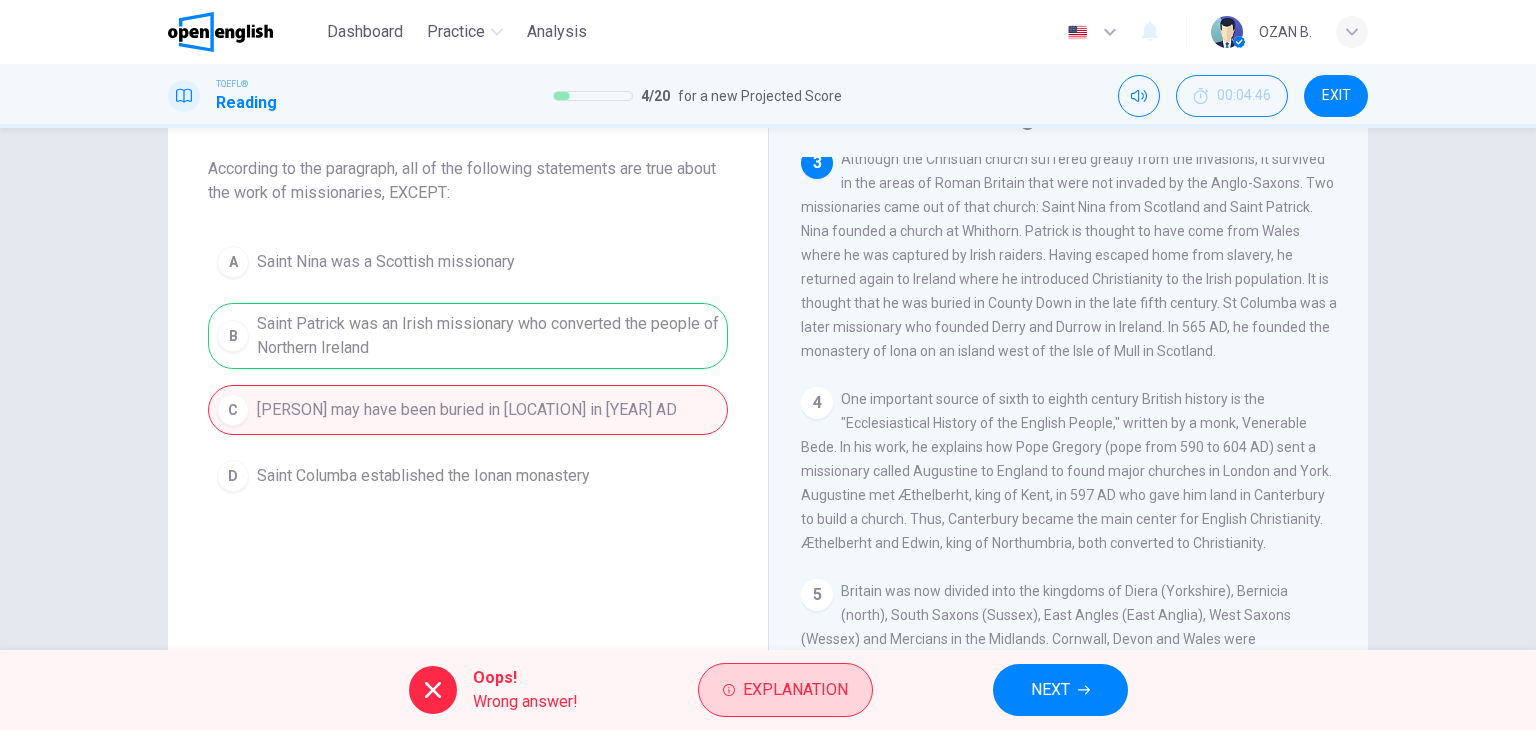 click on "Explanation" at bounding box center [795, 690] 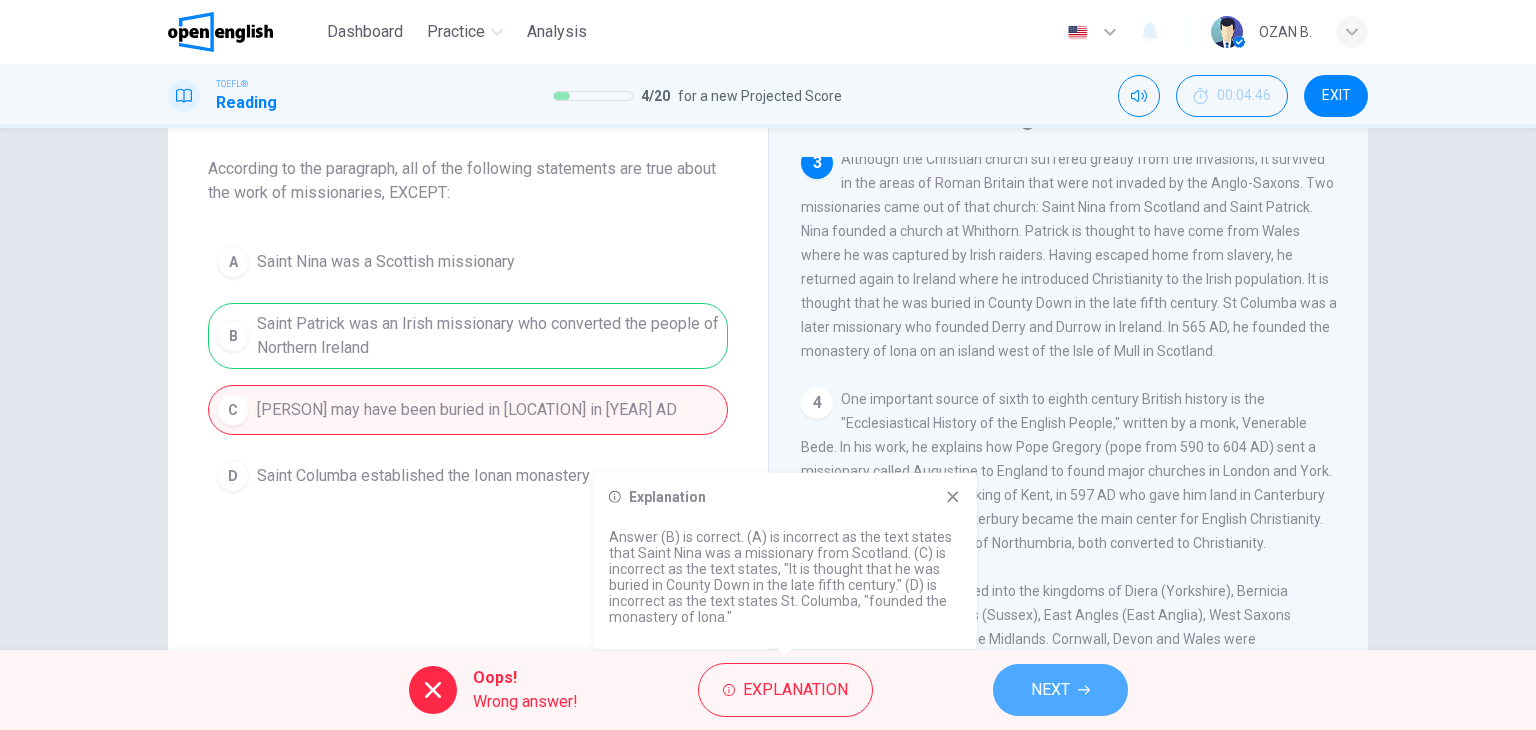 click on "NEXT" at bounding box center (1060, 690) 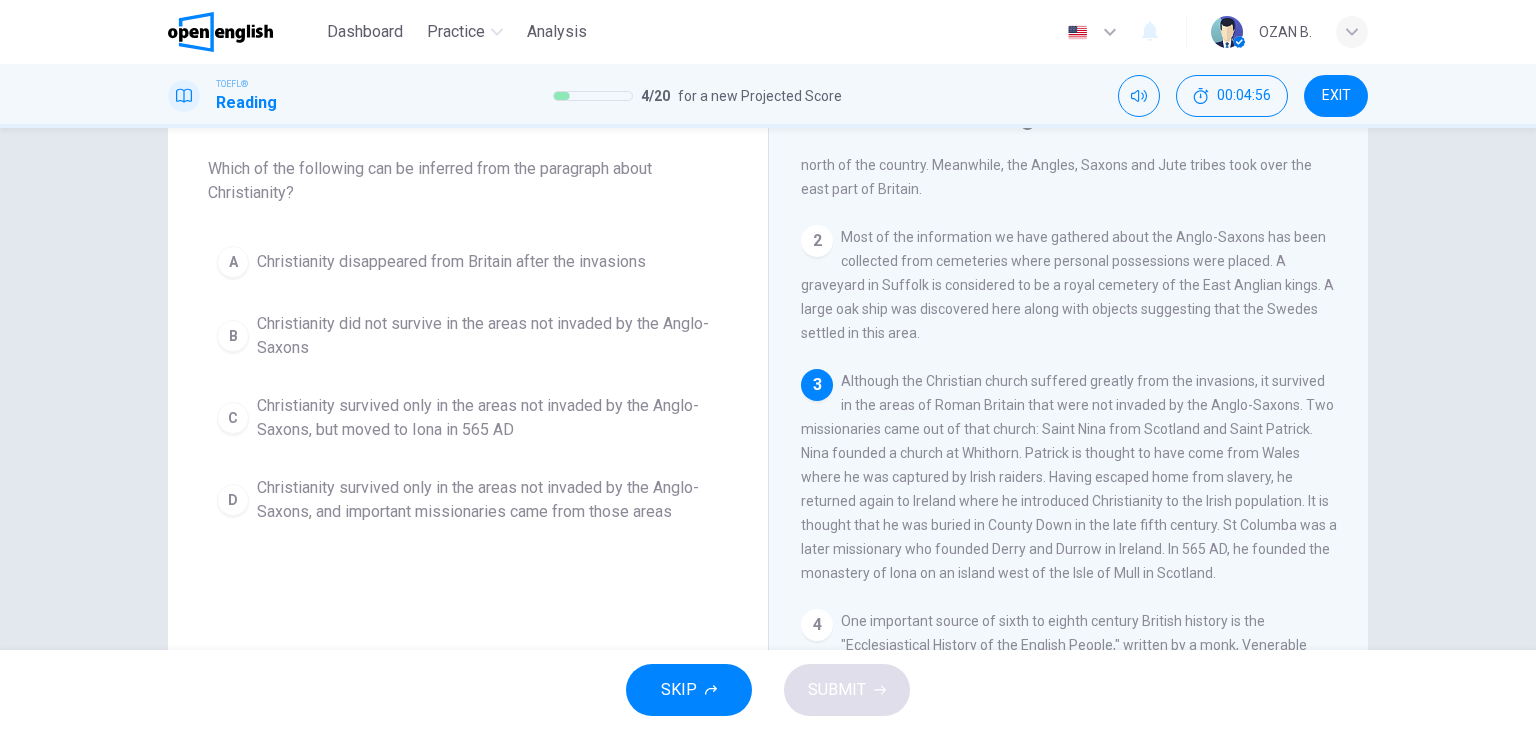 scroll, scrollTop: 148, scrollLeft: 0, axis: vertical 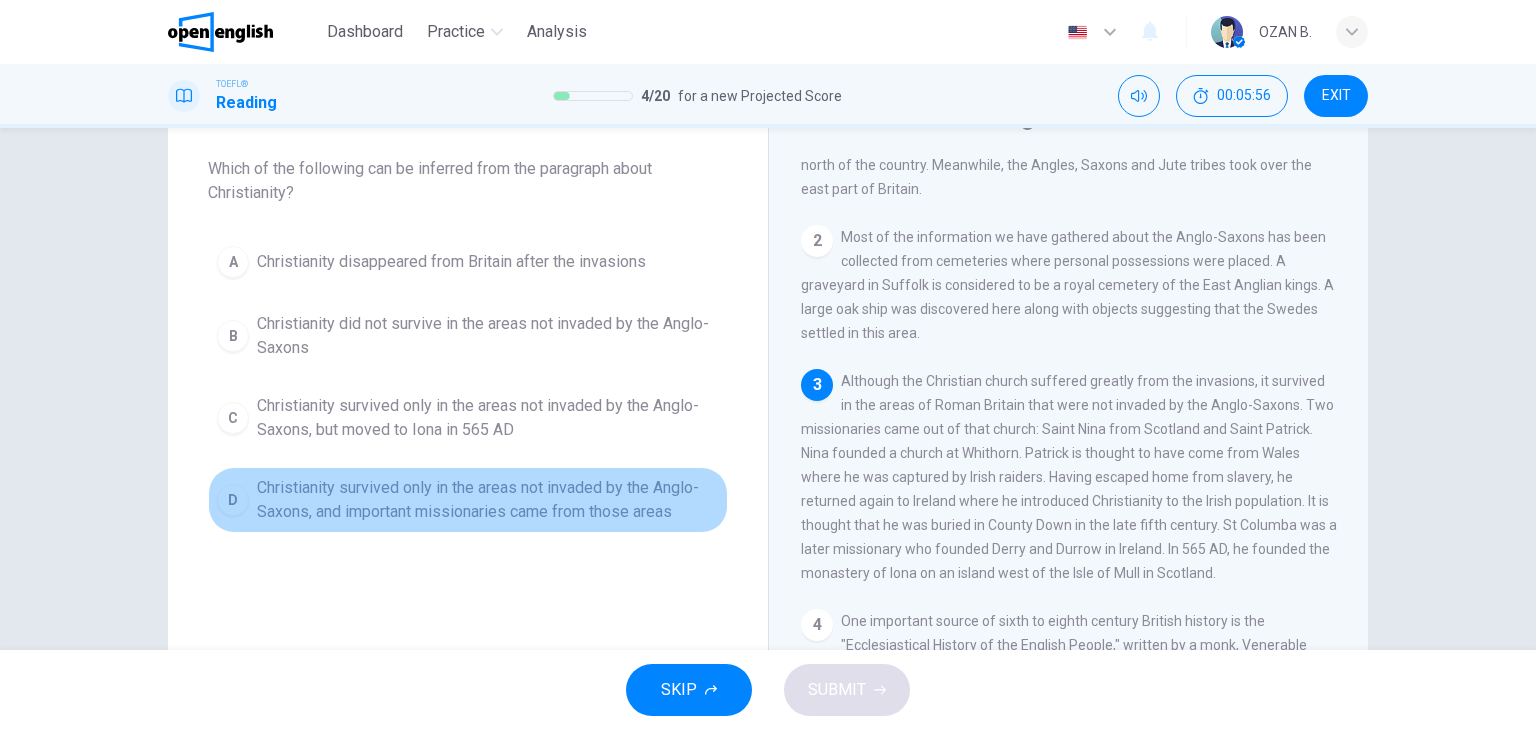 click on "Christianity survived only in the areas not invaded by the Anglo-Saxons, and important missionaries came from those areas" at bounding box center (488, 500) 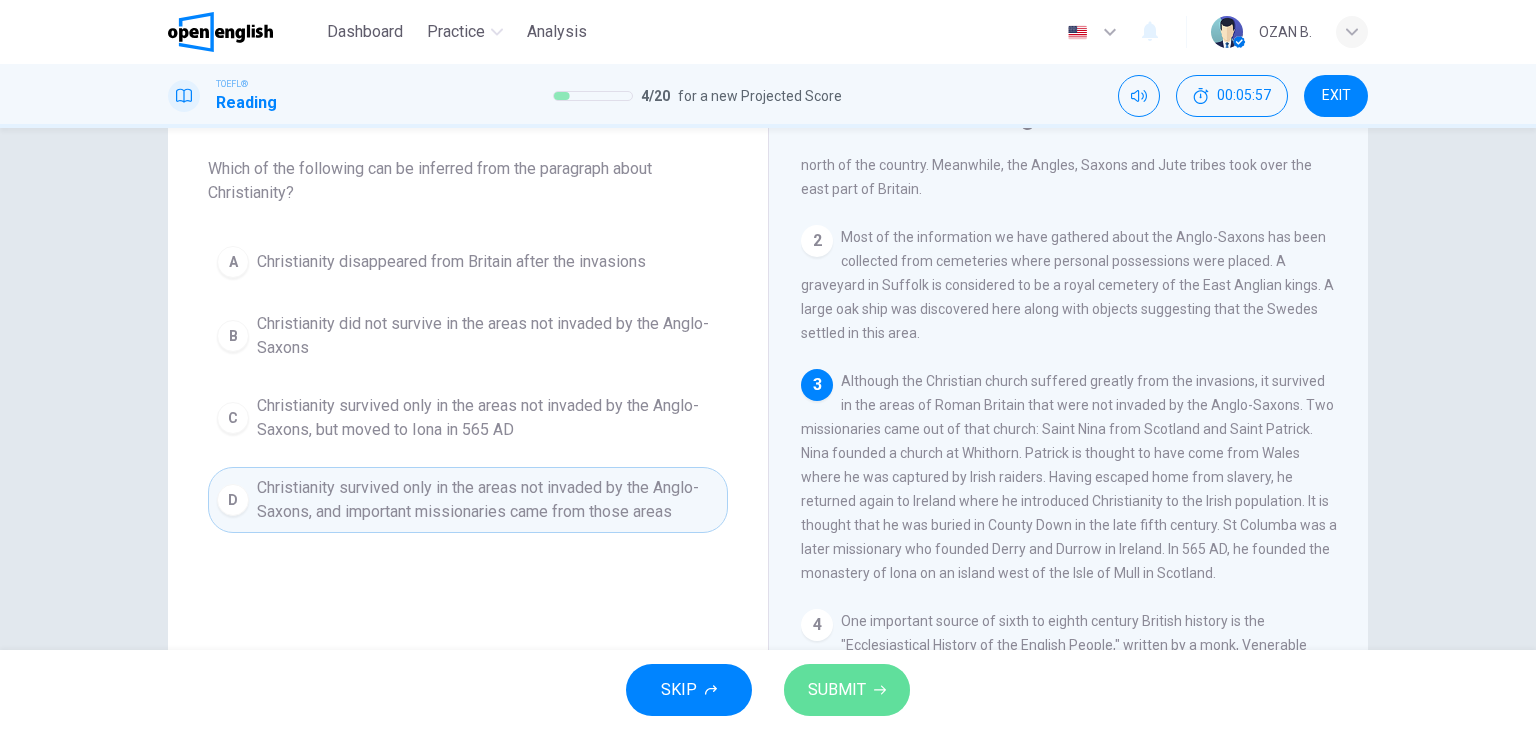 click on "SUBMIT" at bounding box center (837, 690) 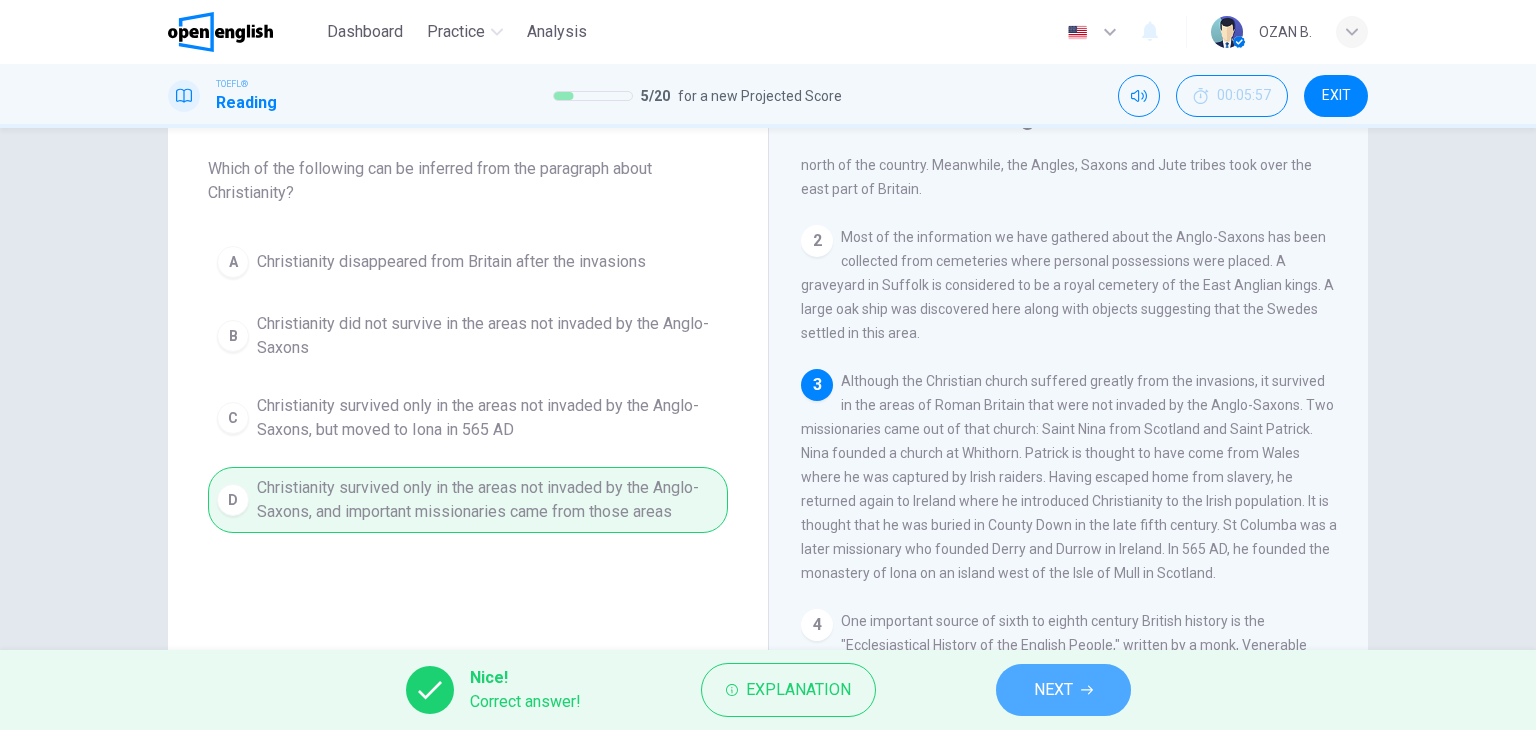 click on "NEXT" at bounding box center [1063, 690] 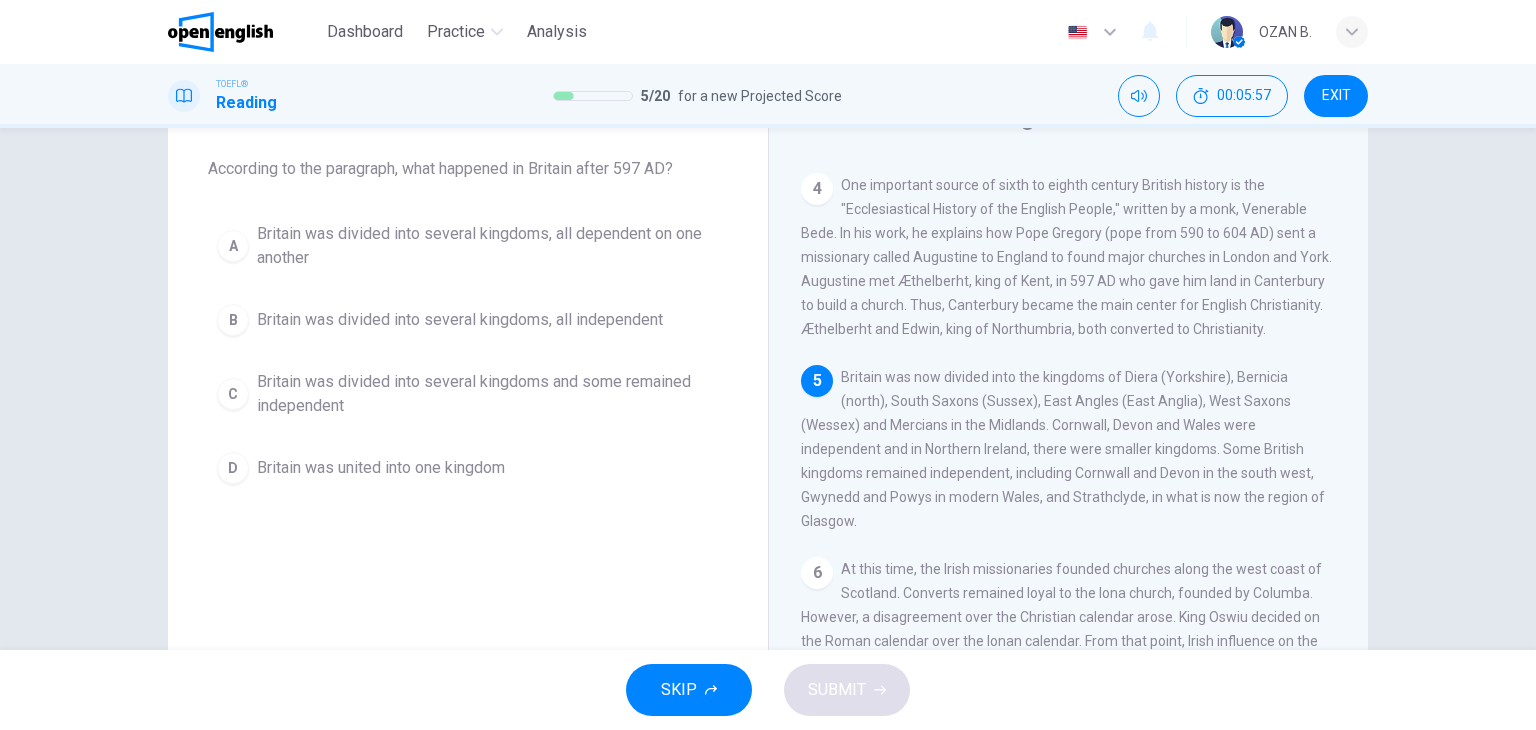 scroll, scrollTop: 638, scrollLeft: 0, axis: vertical 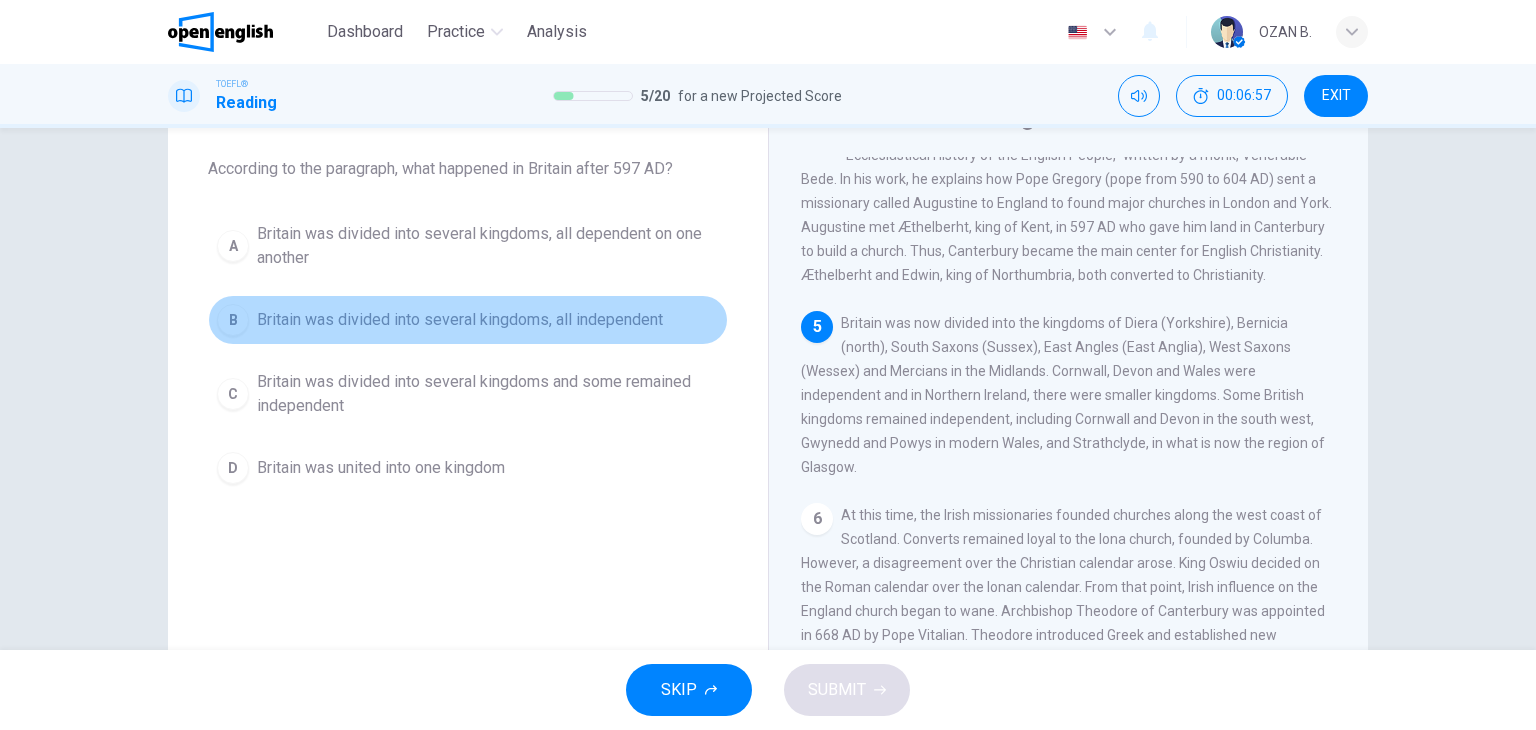 click on "B Britain was divided into several kingdoms, all independent" at bounding box center (468, 320) 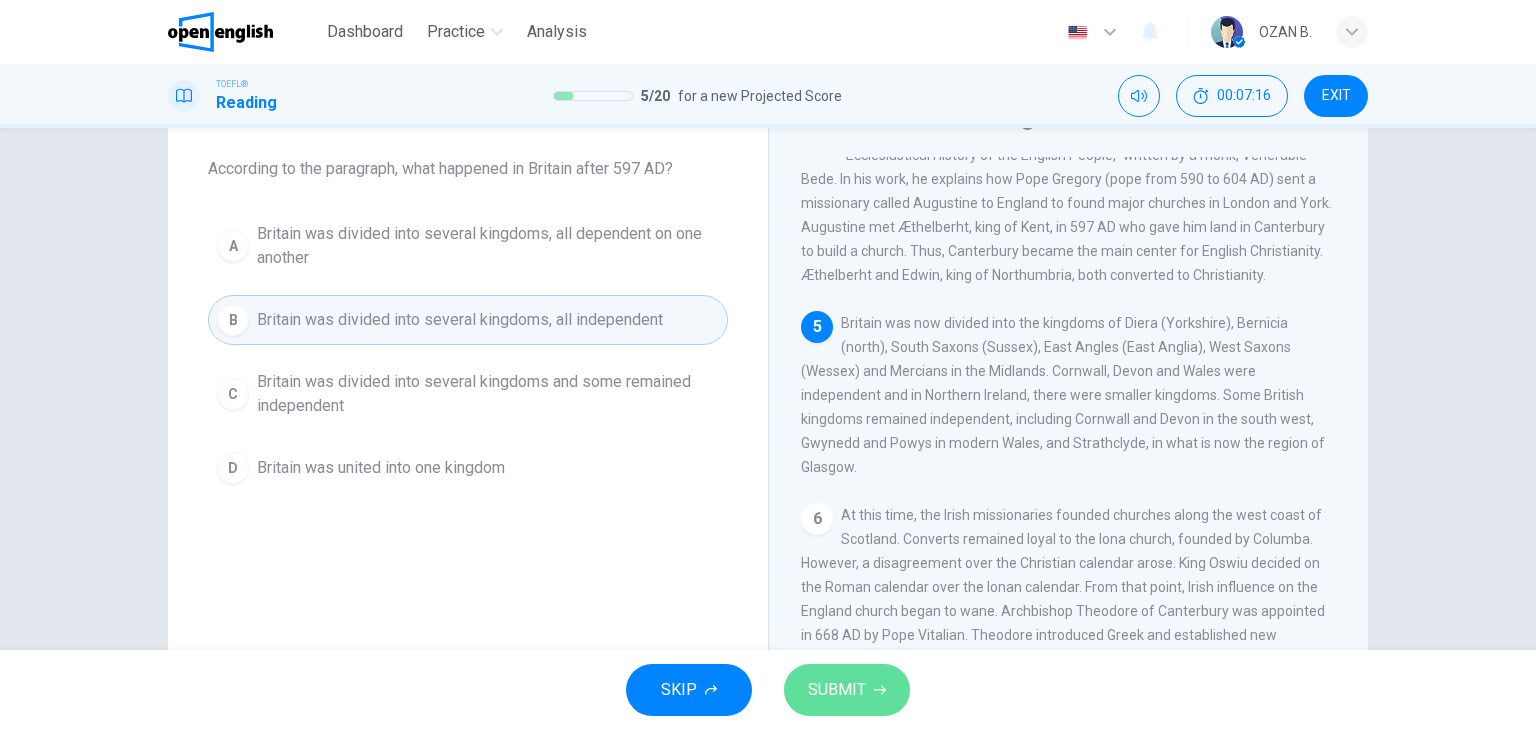click on "SUBMIT" at bounding box center [837, 690] 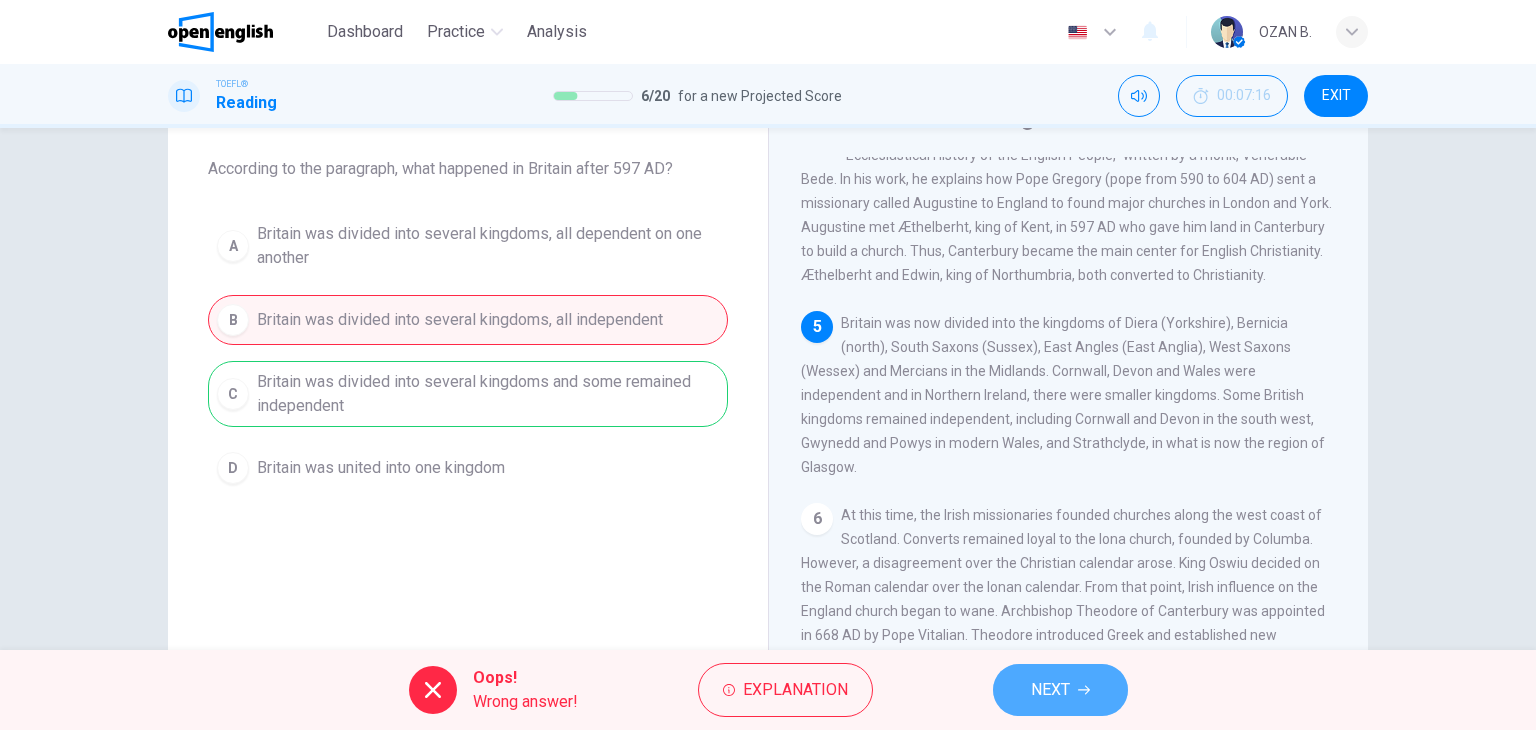 click on "NEXT" at bounding box center [1050, 690] 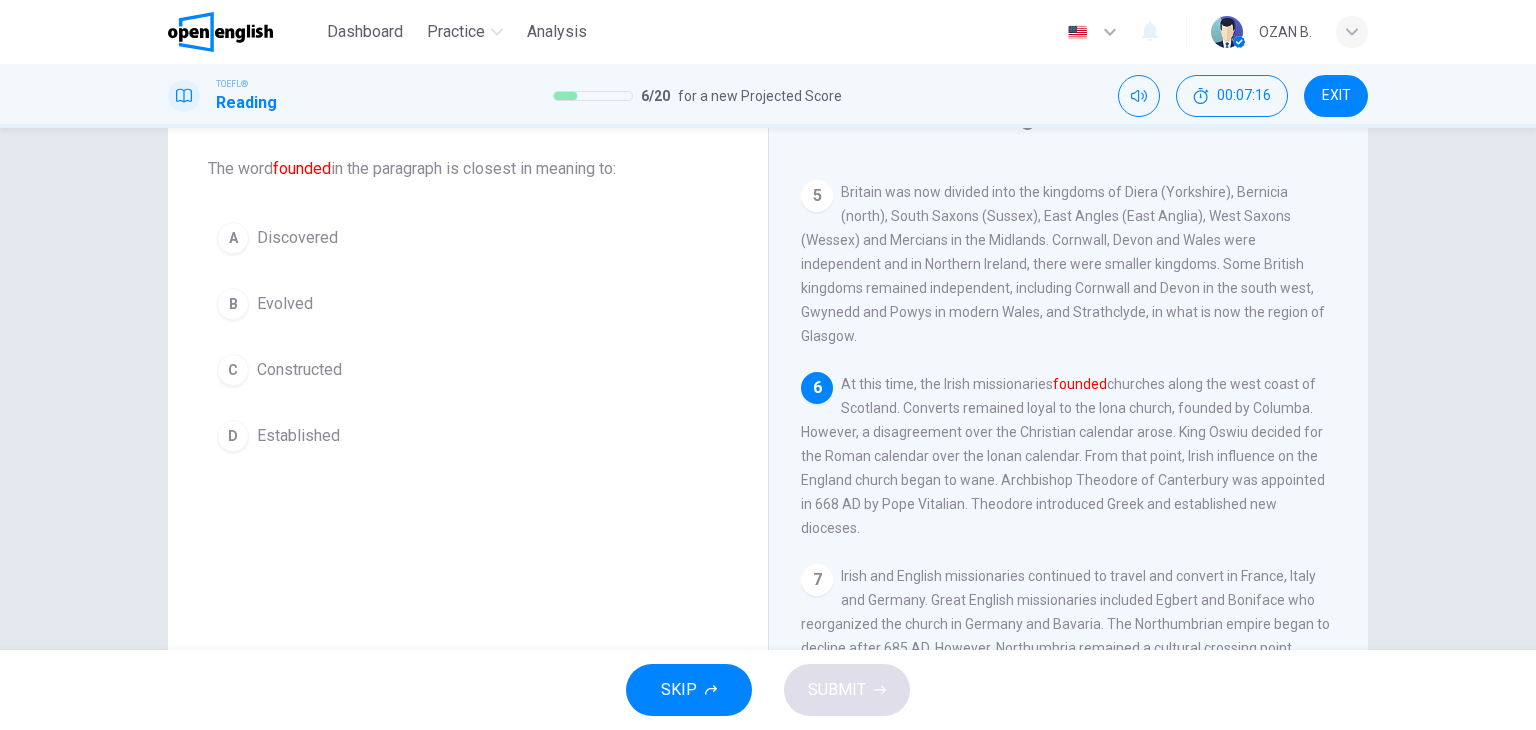 scroll, scrollTop: 832, scrollLeft: 0, axis: vertical 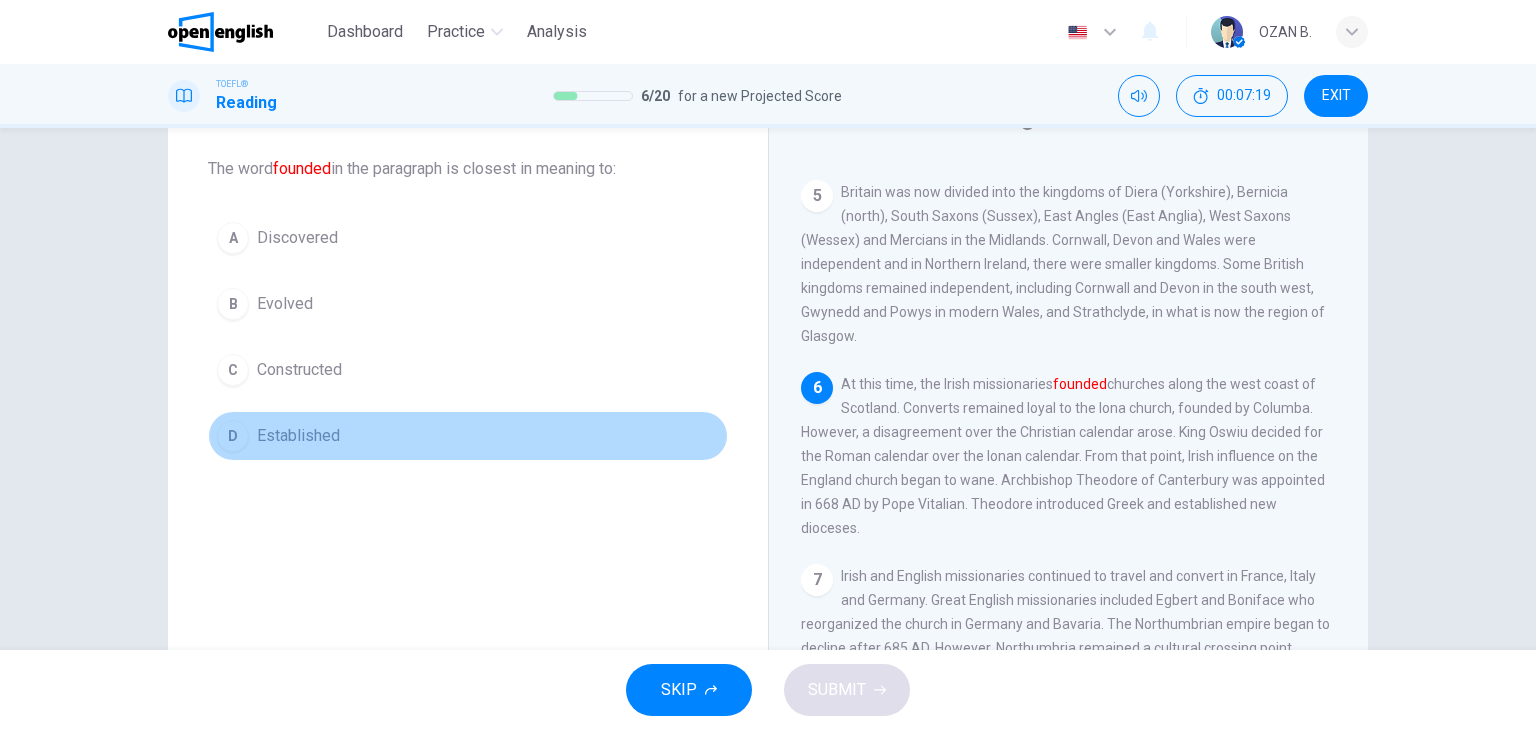 click on "Established" at bounding box center (298, 436) 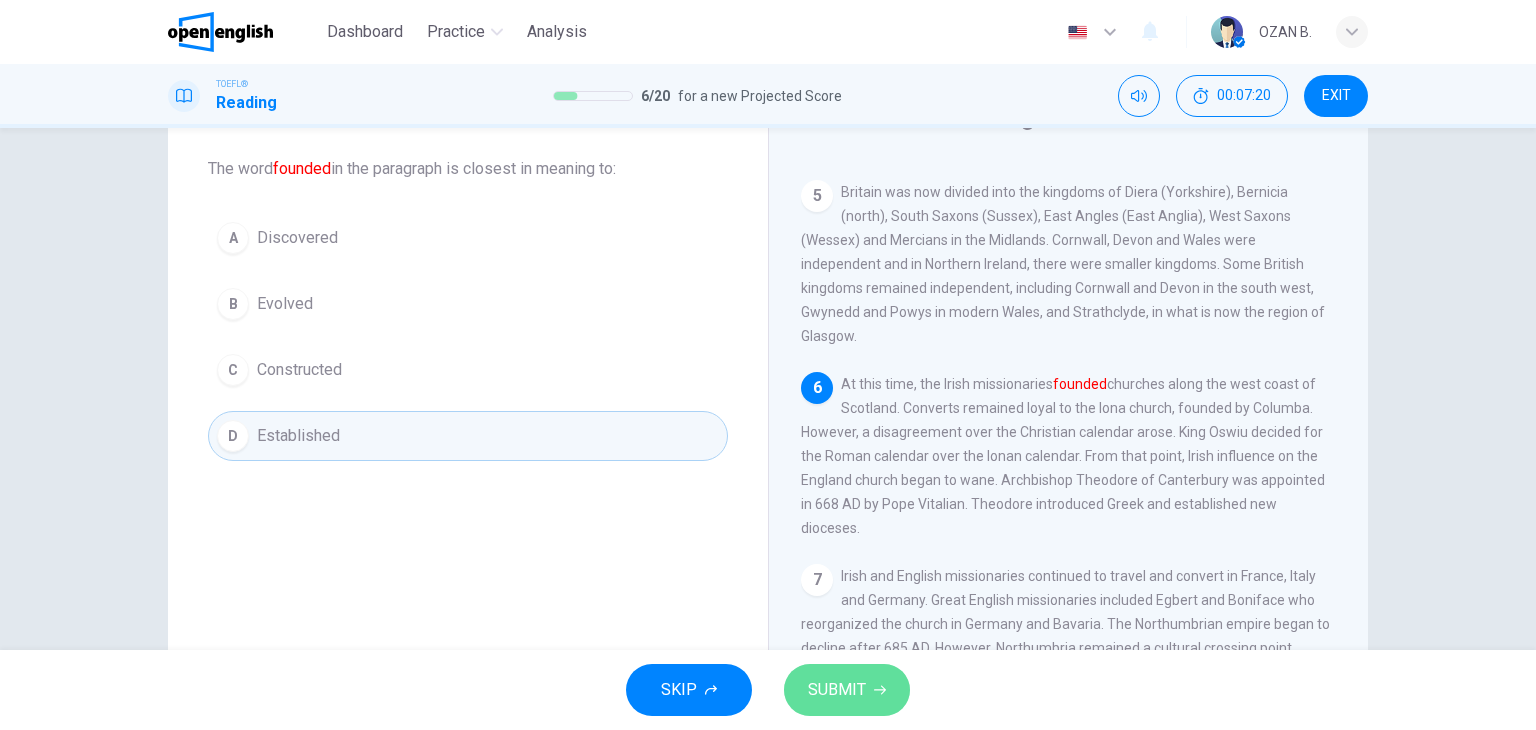 click on "SUBMIT" at bounding box center [847, 690] 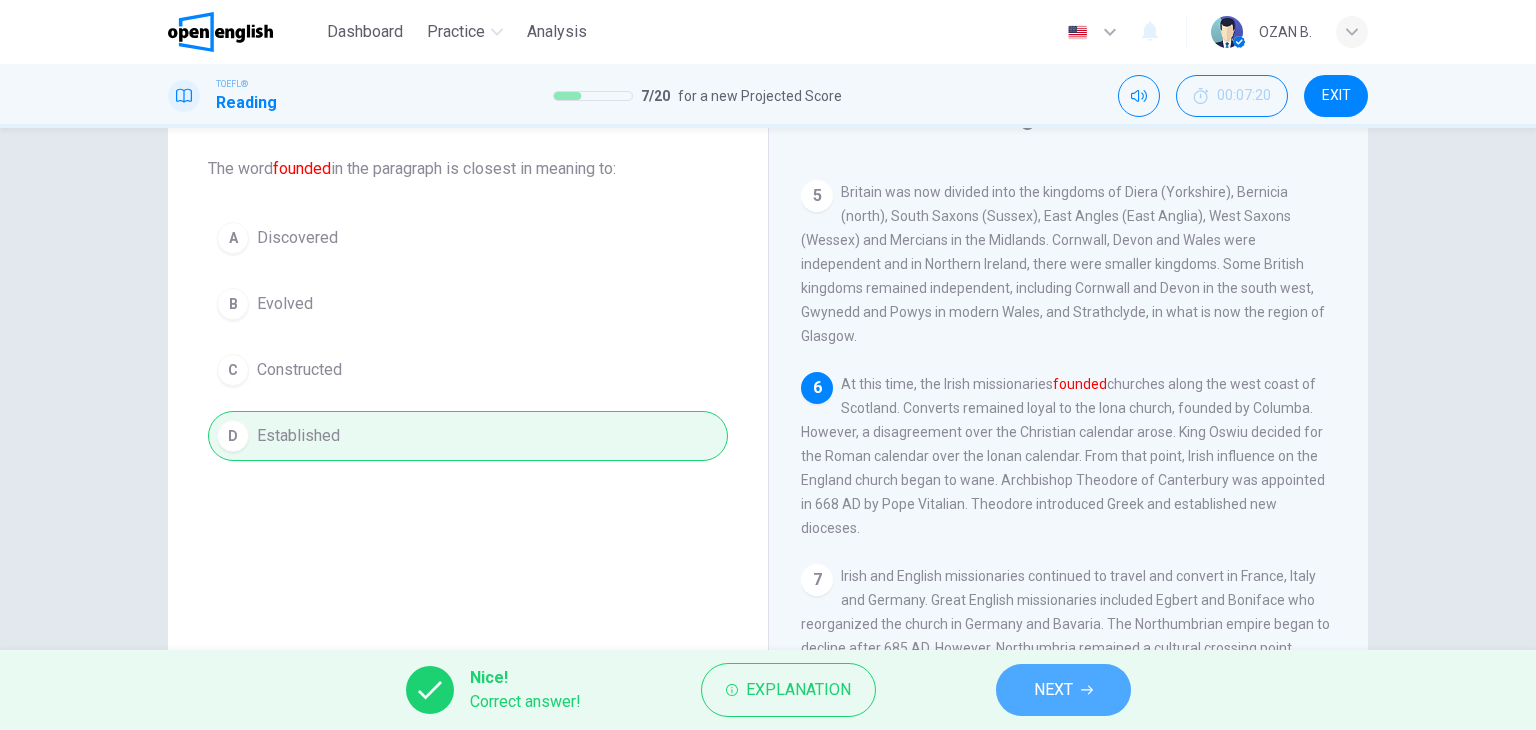 click on "NEXT" at bounding box center (1053, 690) 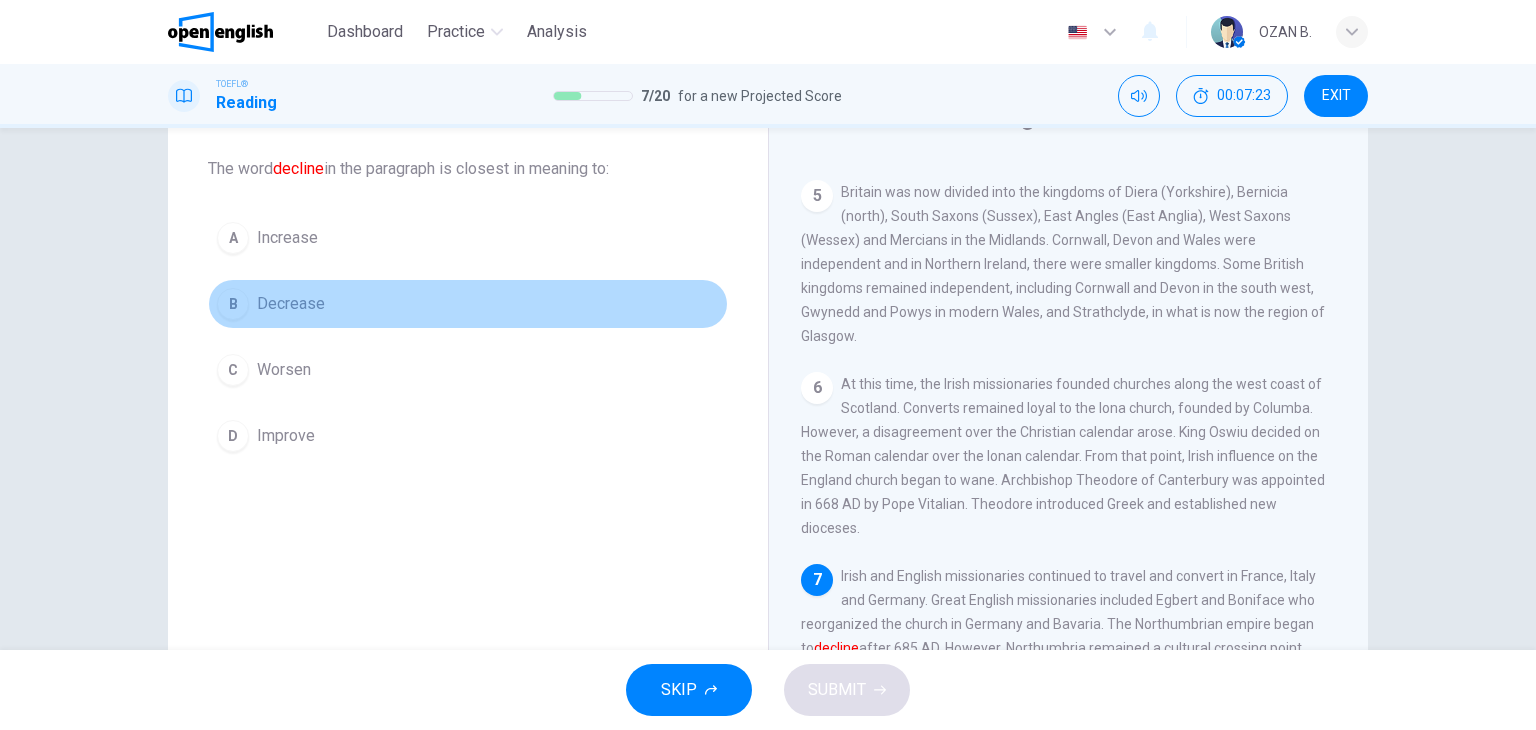 click on "Decrease" at bounding box center [291, 304] 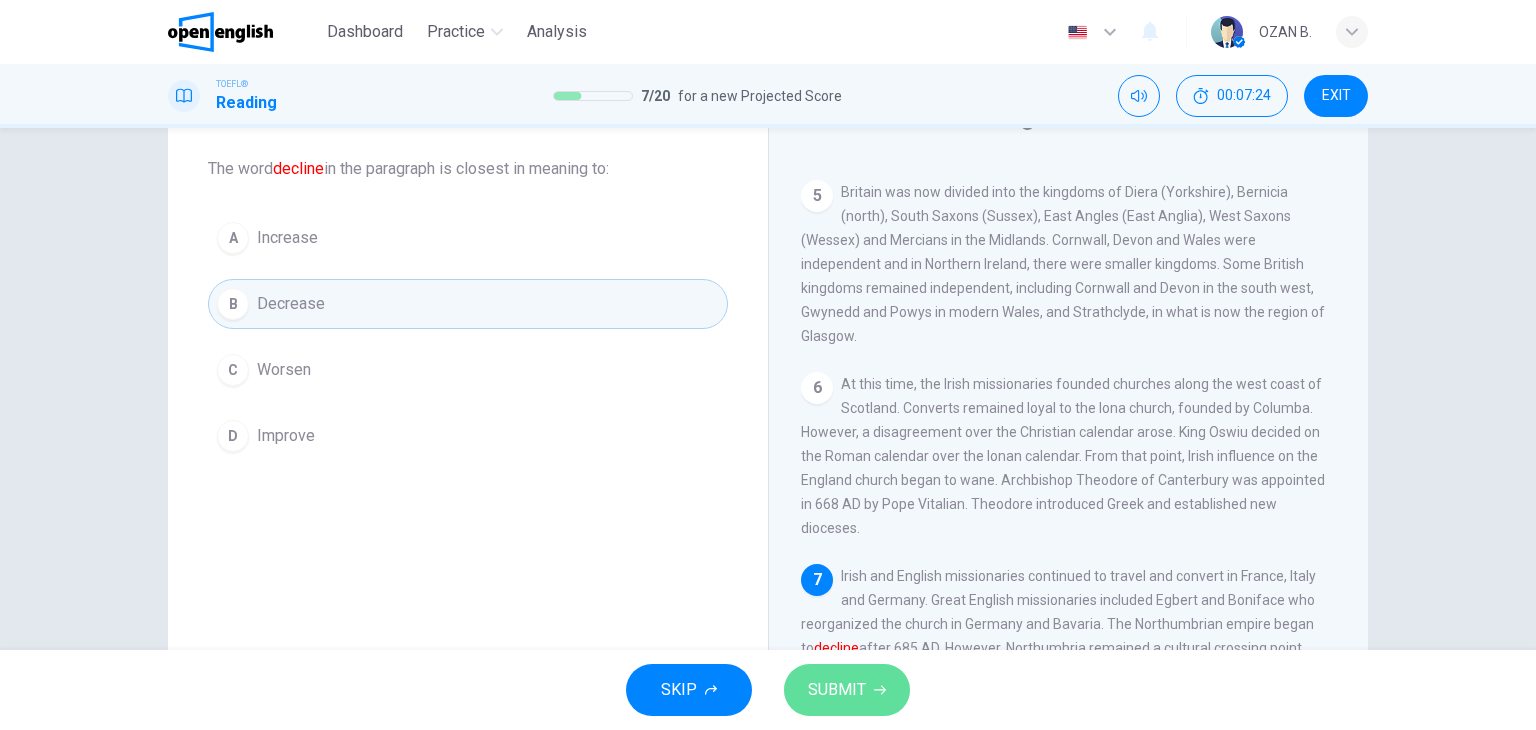 click on "SUBMIT" at bounding box center [837, 690] 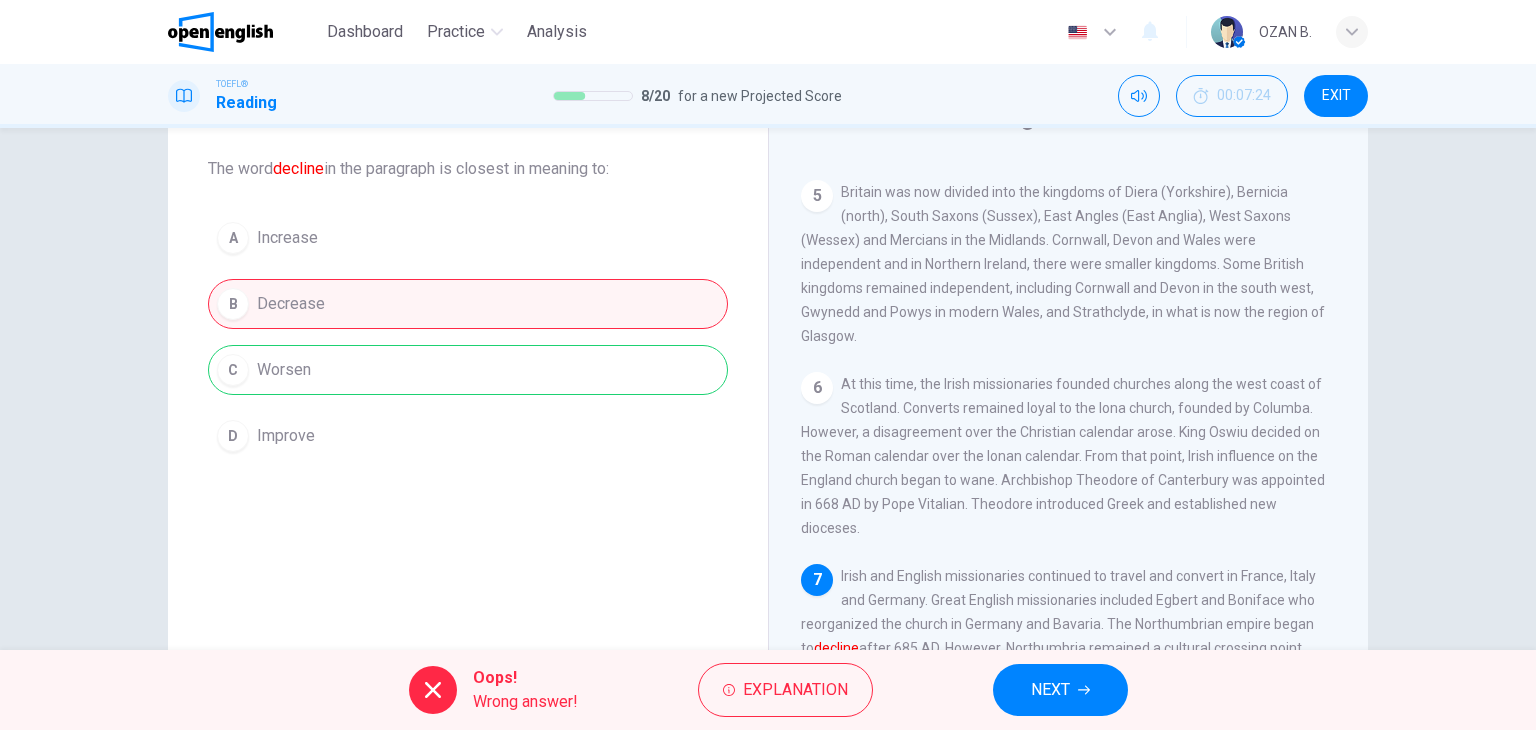 drag, startPoint x: 542, startPoint y: 342, endPoint x: 534, endPoint y: 361, distance: 20.615528 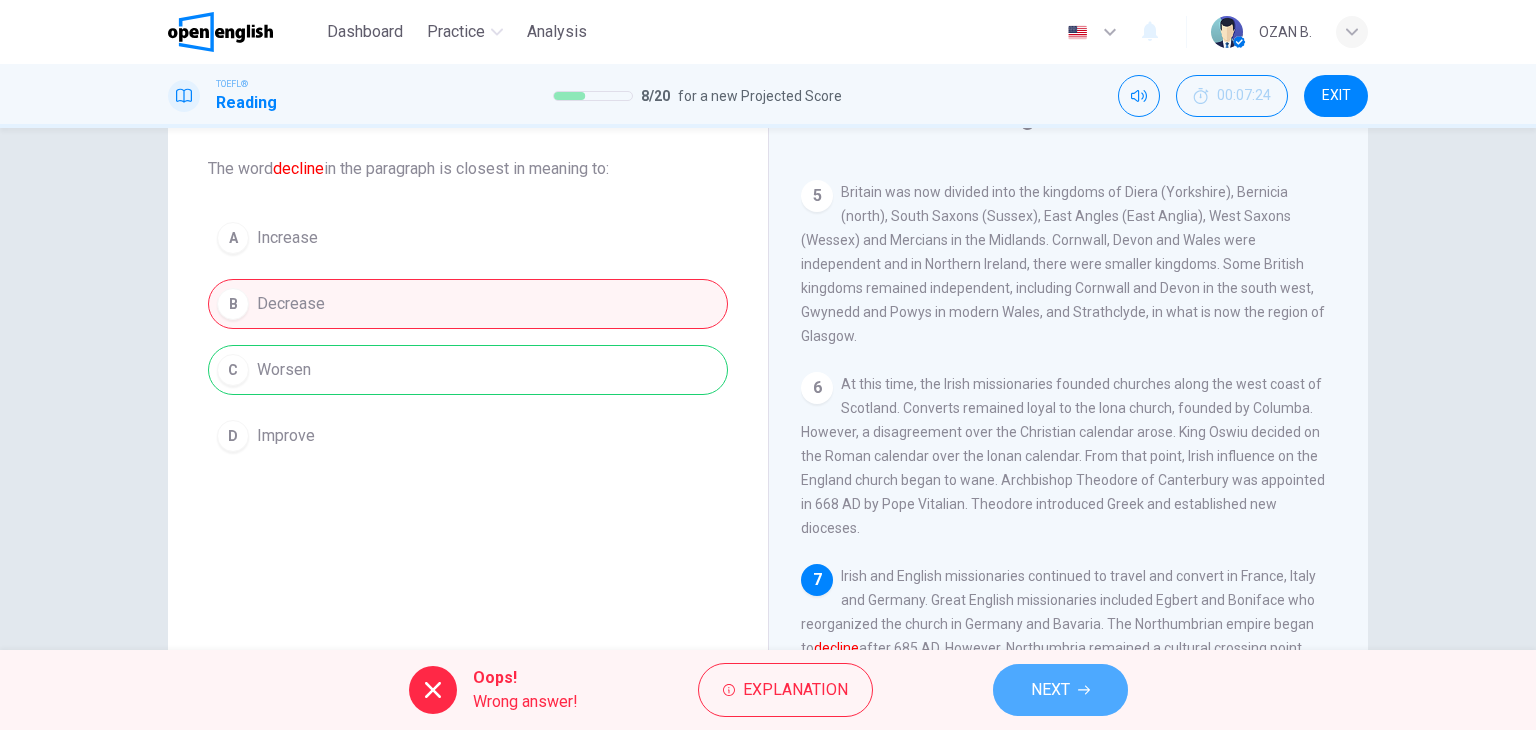 click on "NEXT" at bounding box center (1060, 690) 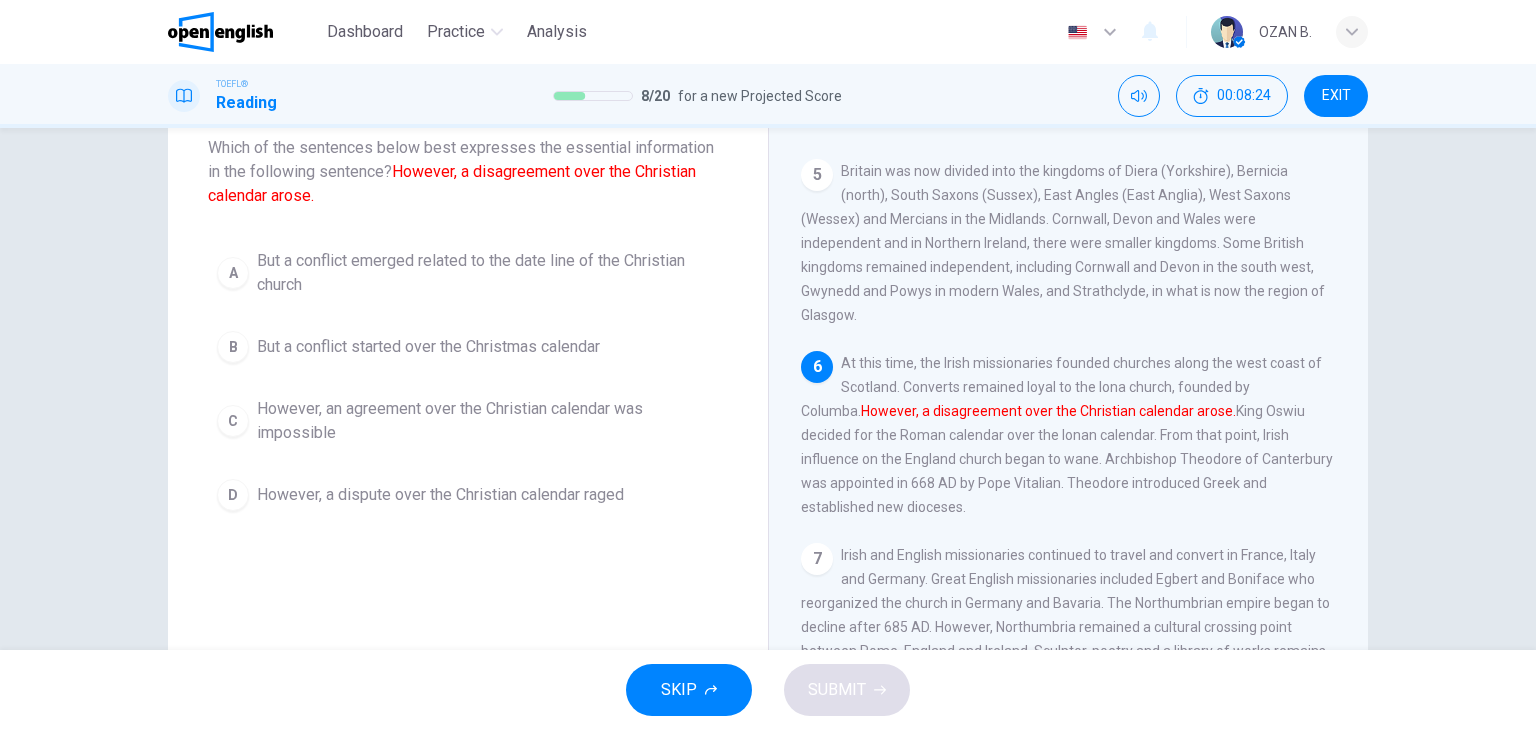 scroll, scrollTop: 120, scrollLeft: 0, axis: vertical 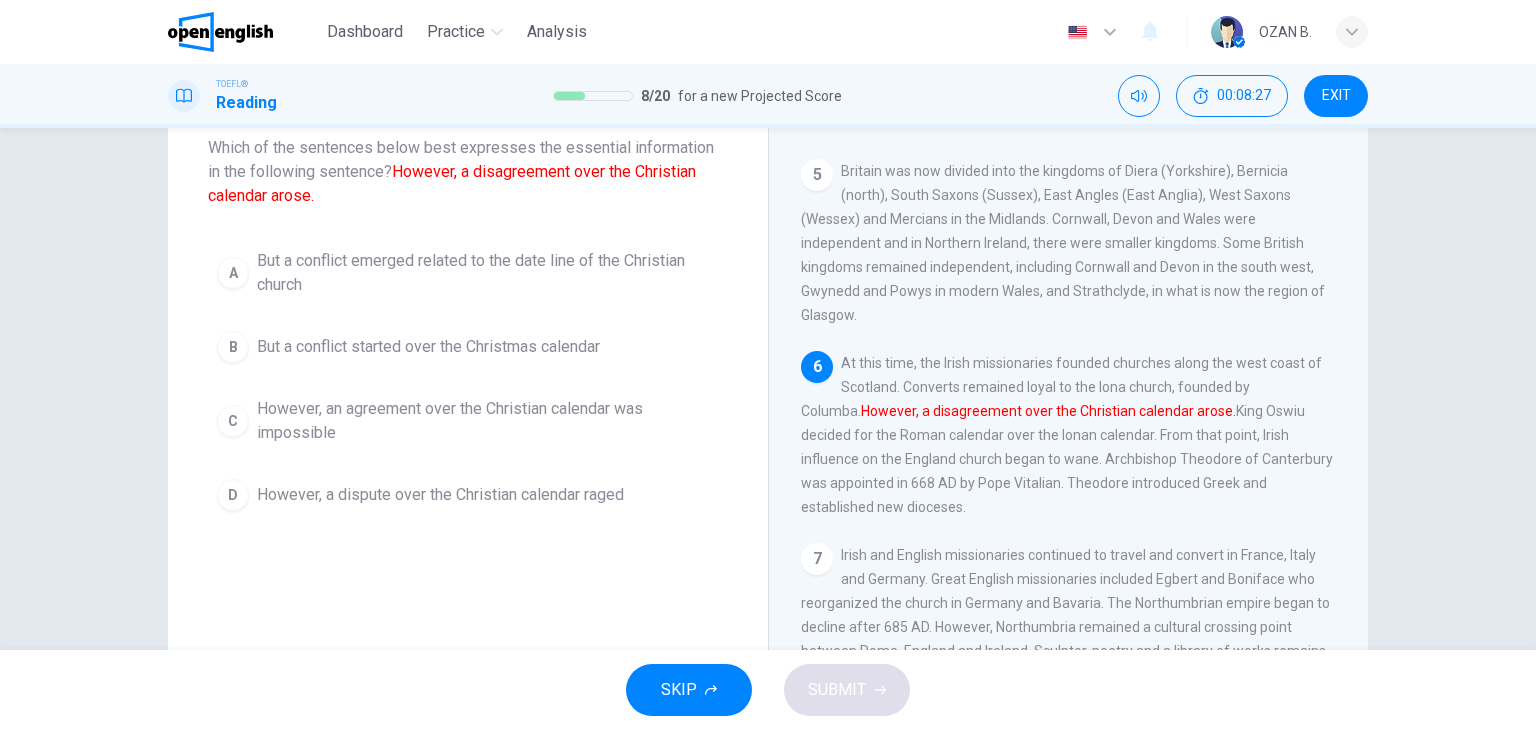 click on "But a conflict emerged related to the date line of the Christian church" at bounding box center (488, 273) 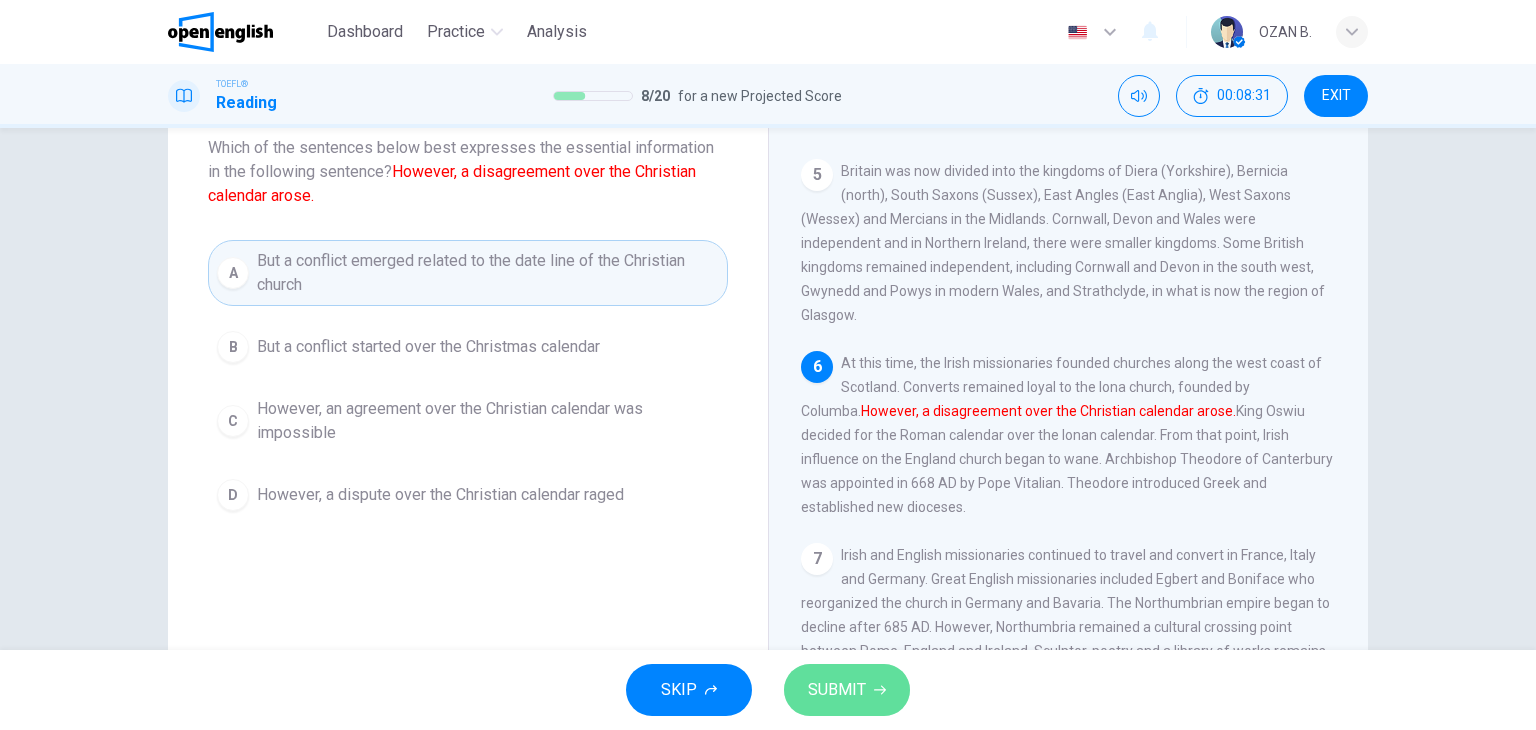 click on "SUBMIT" at bounding box center [837, 690] 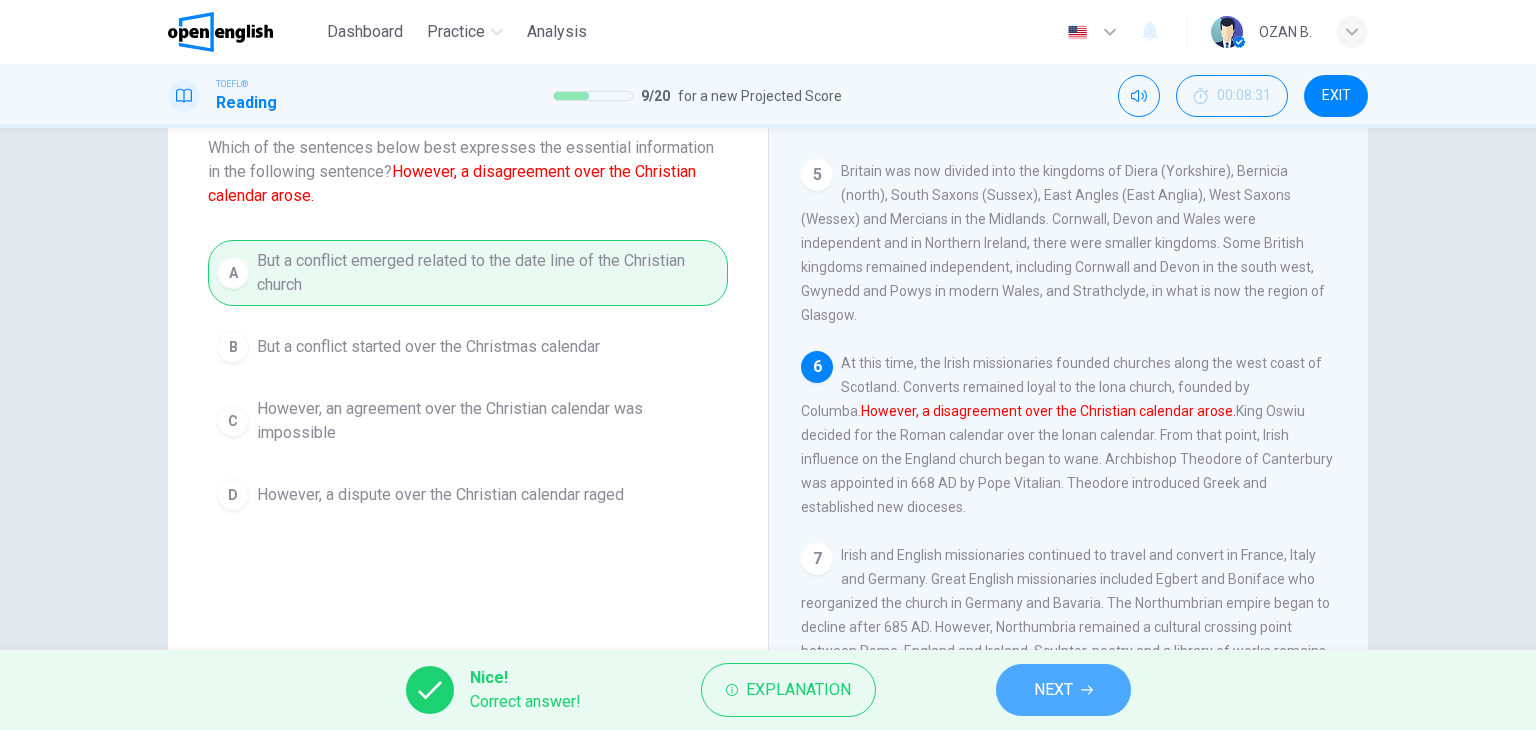 click on "NEXT" at bounding box center (1063, 690) 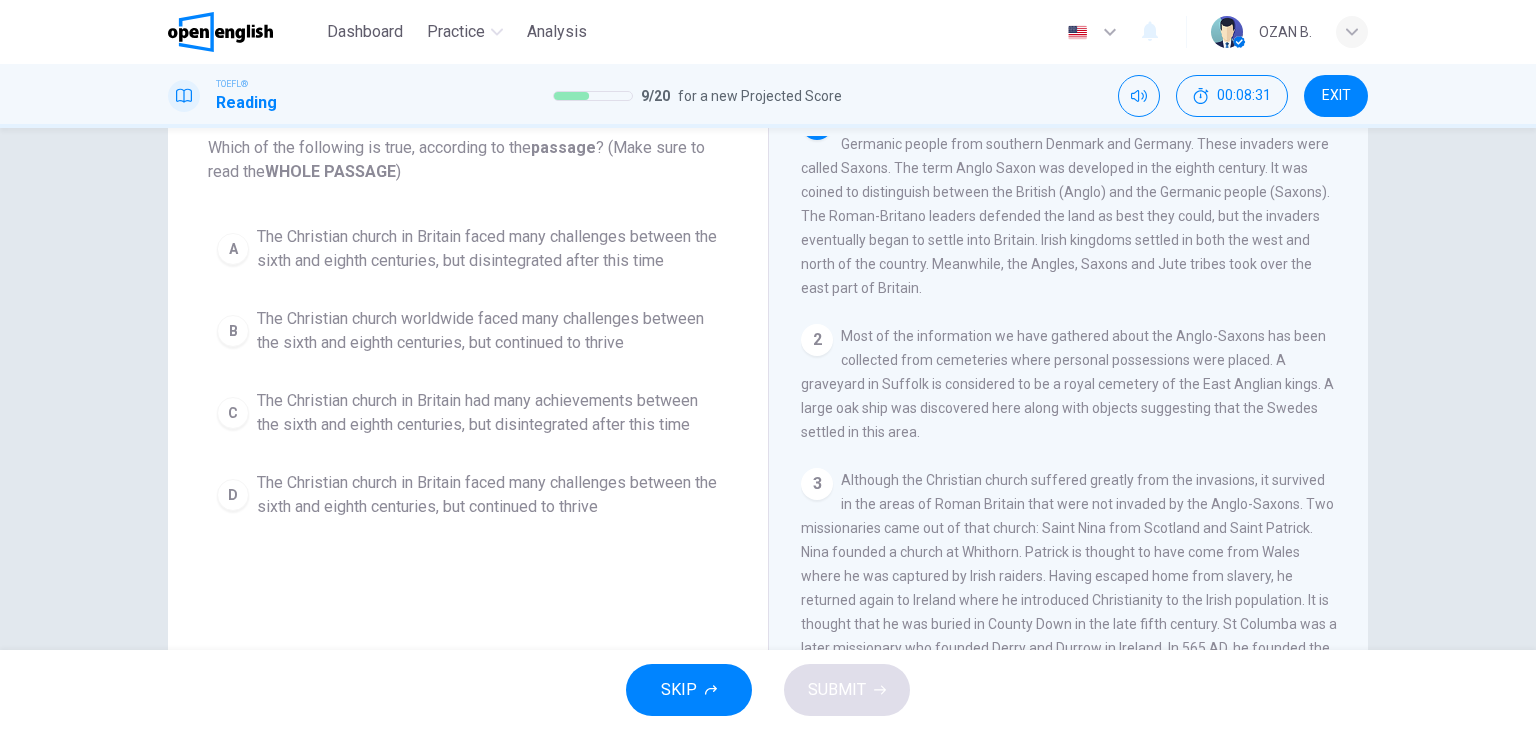scroll, scrollTop: 0, scrollLeft: 0, axis: both 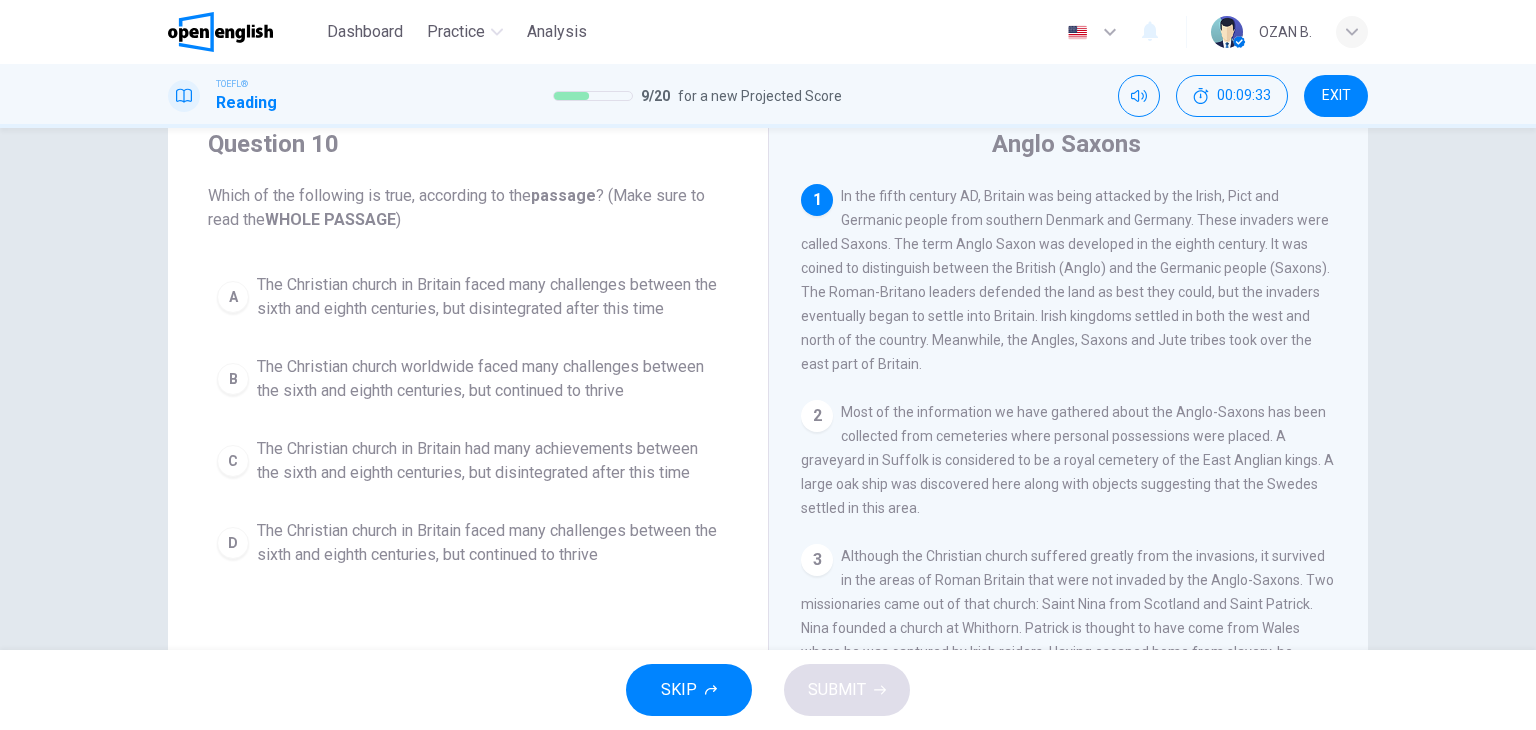 click on "The Christian church in Britain faced many challenges between the sixth and eighth centuries, but continued to thrive" at bounding box center (488, 543) 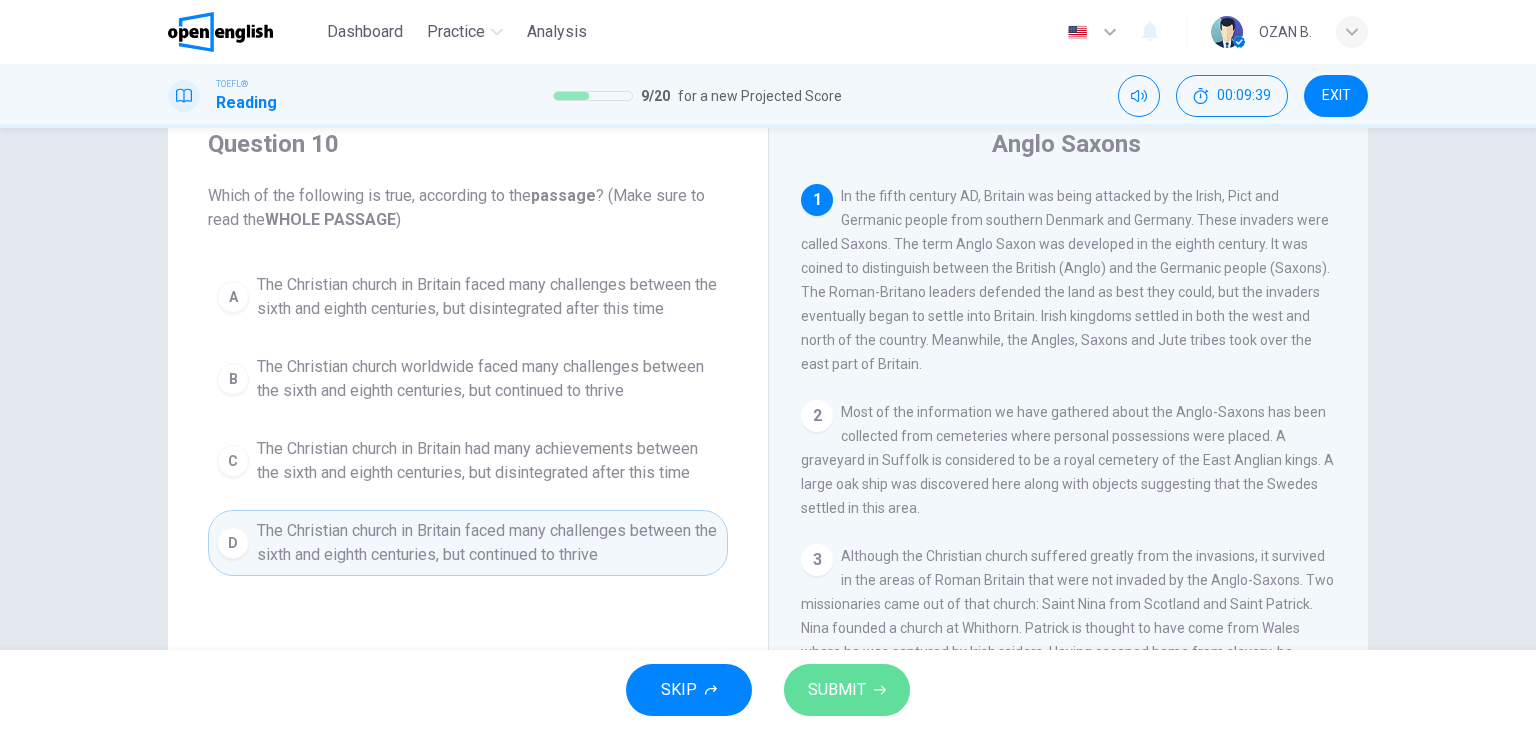 click on "SUBMIT" at bounding box center (837, 690) 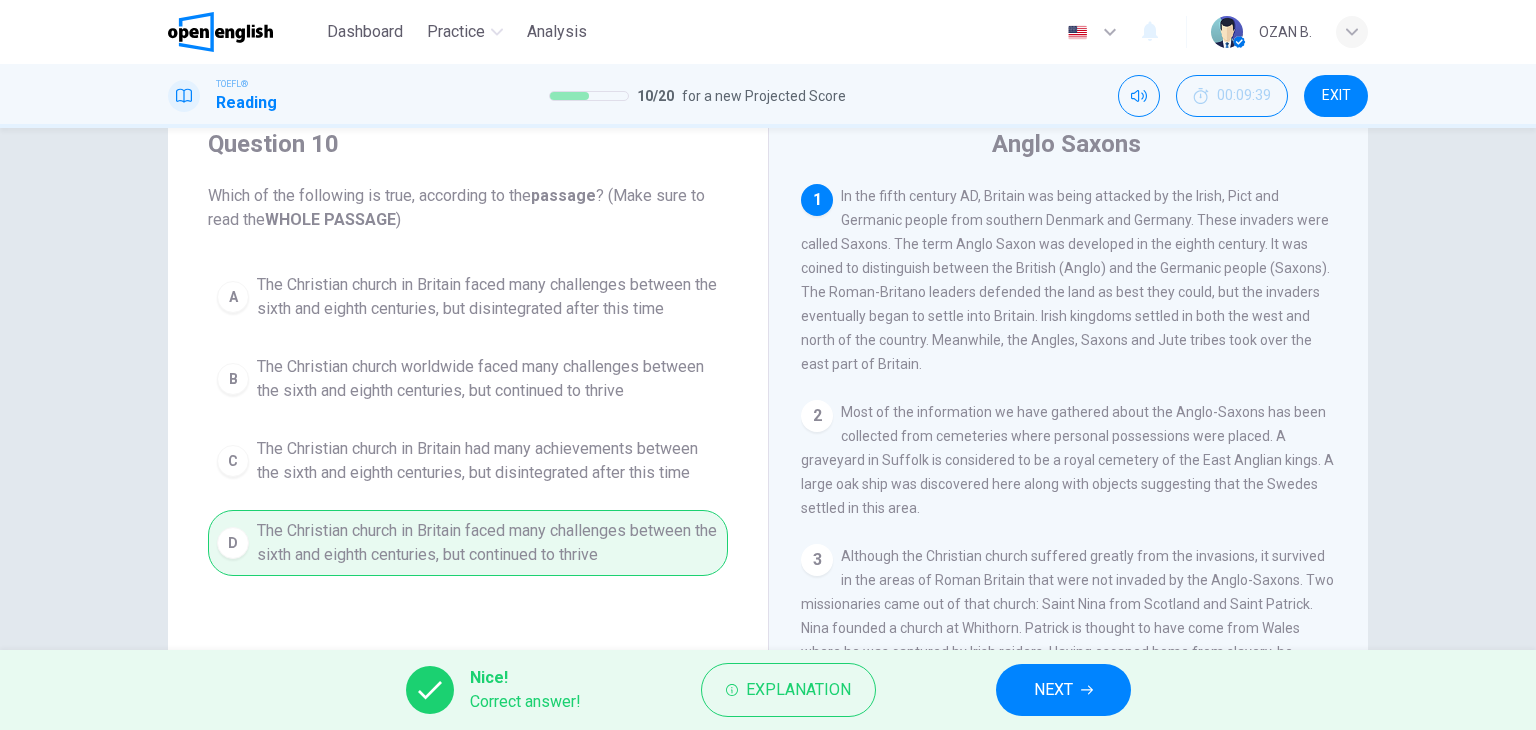 click on "NEXT" at bounding box center (1053, 690) 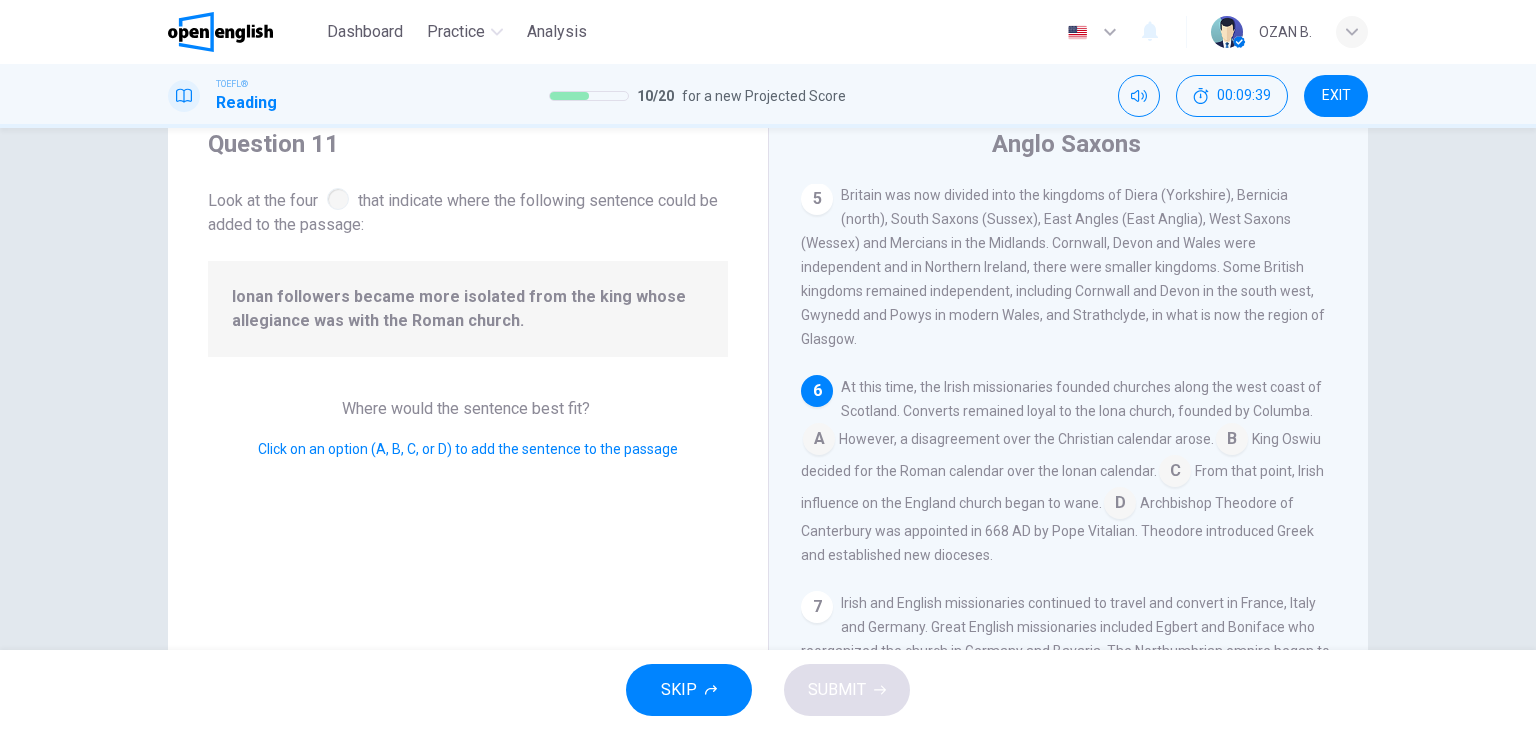 scroll, scrollTop: 851, scrollLeft: 0, axis: vertical 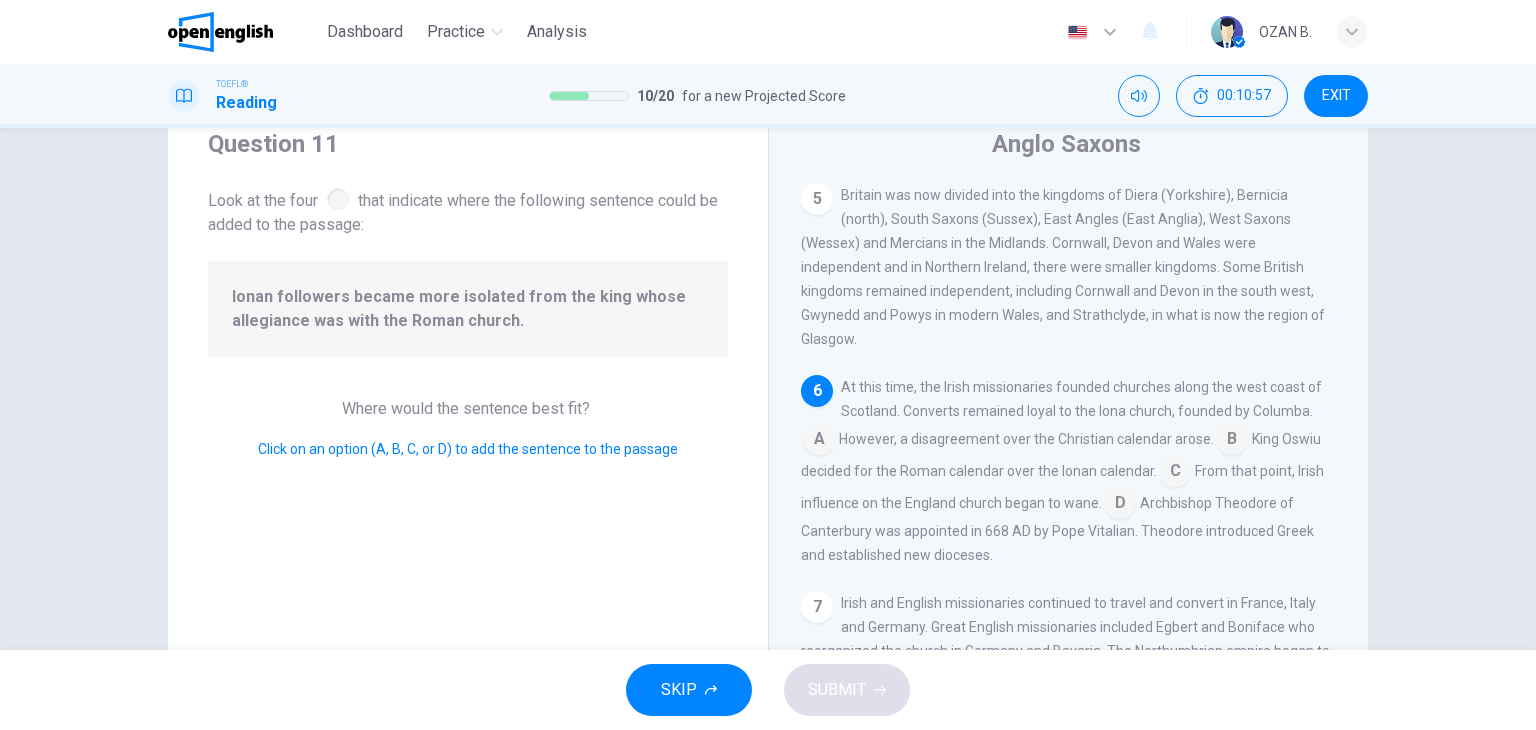 click on "SKIP SUBMIT" at bounding box center [768, 690] 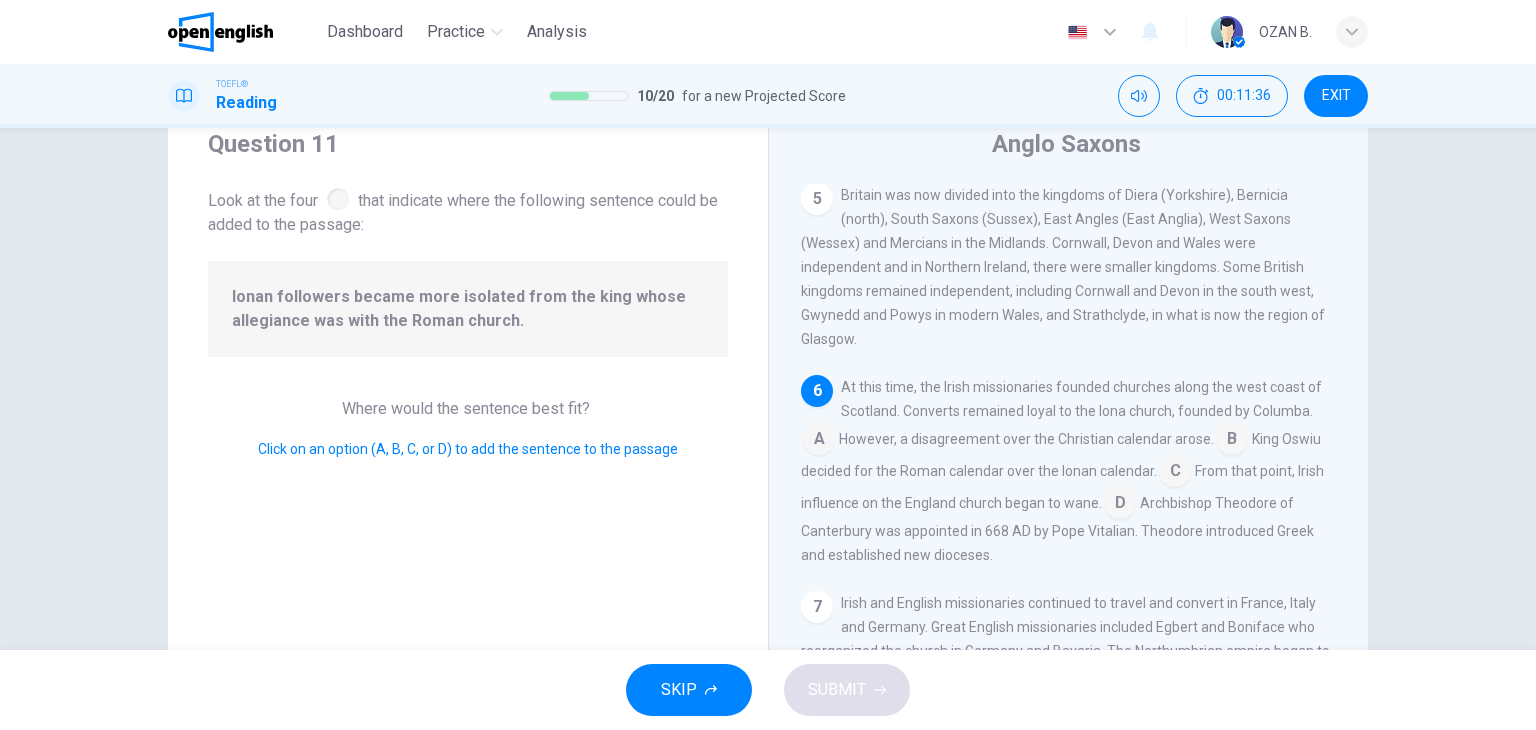 click at bounding box center (1232, 441) 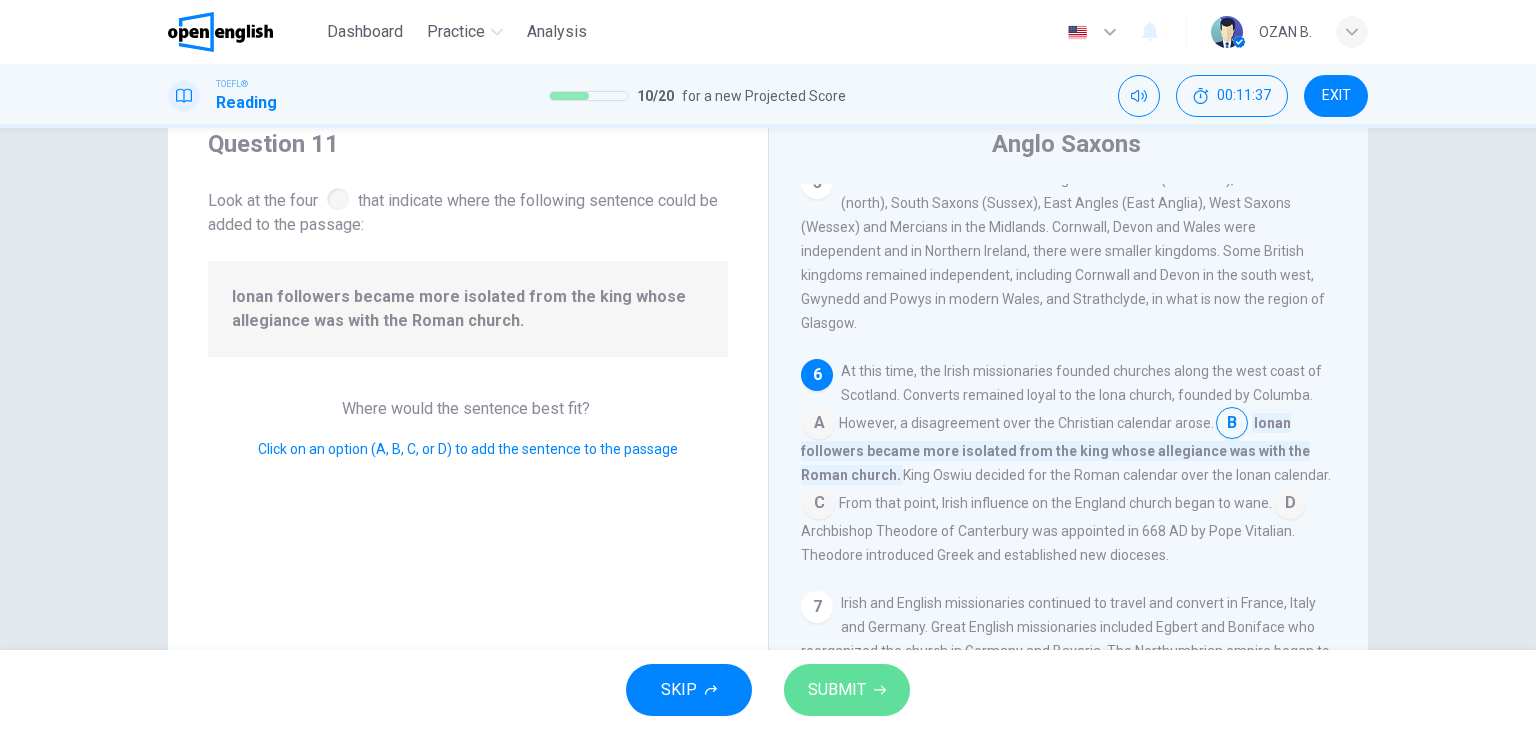 click on "SUBMIT" at bounding box center (837, 690) 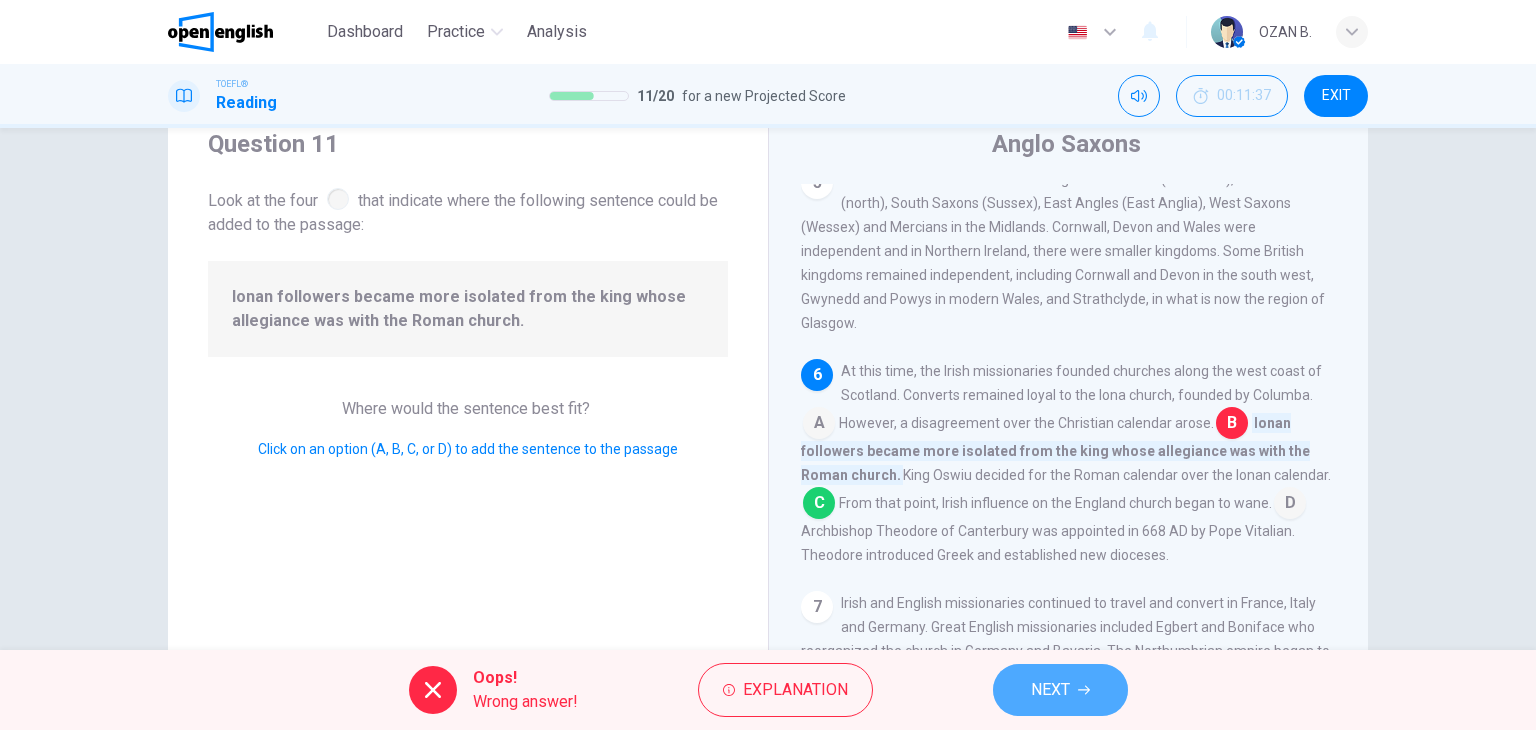 click on "NEXT" at bounding box center (1050, 690) 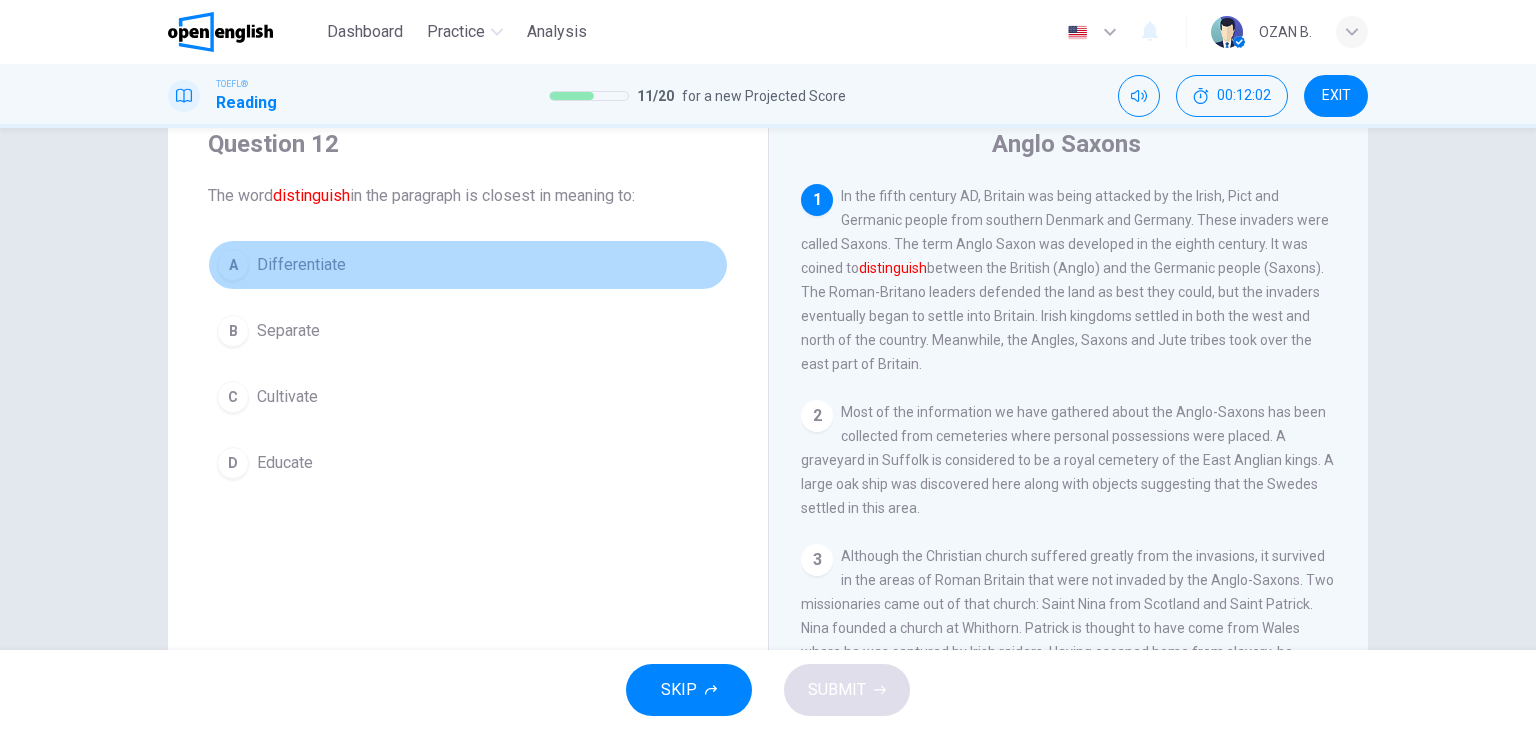 click on "Differentiate" at bounding box center [301, 265] 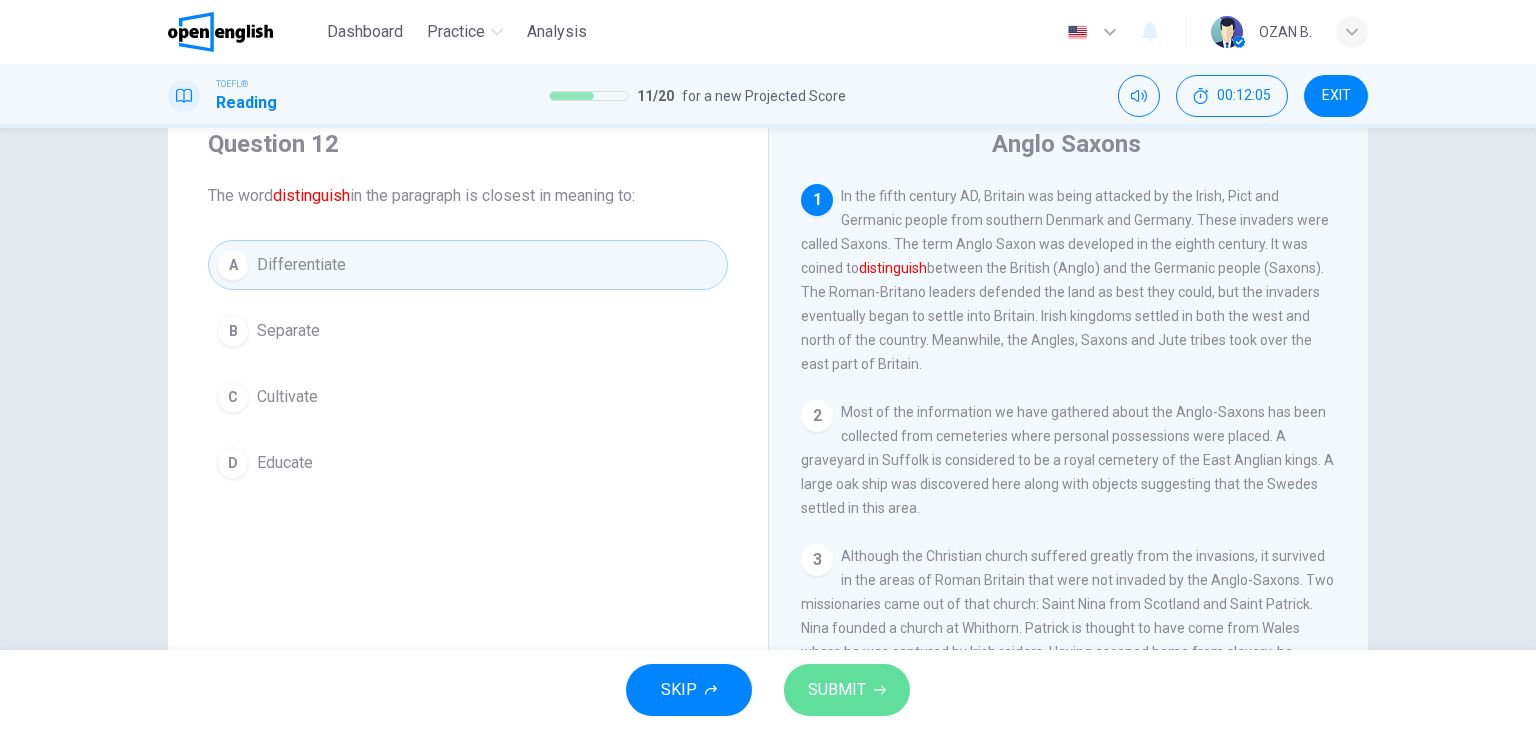 click on "SUBMIT" at bounding box center [837, 690] 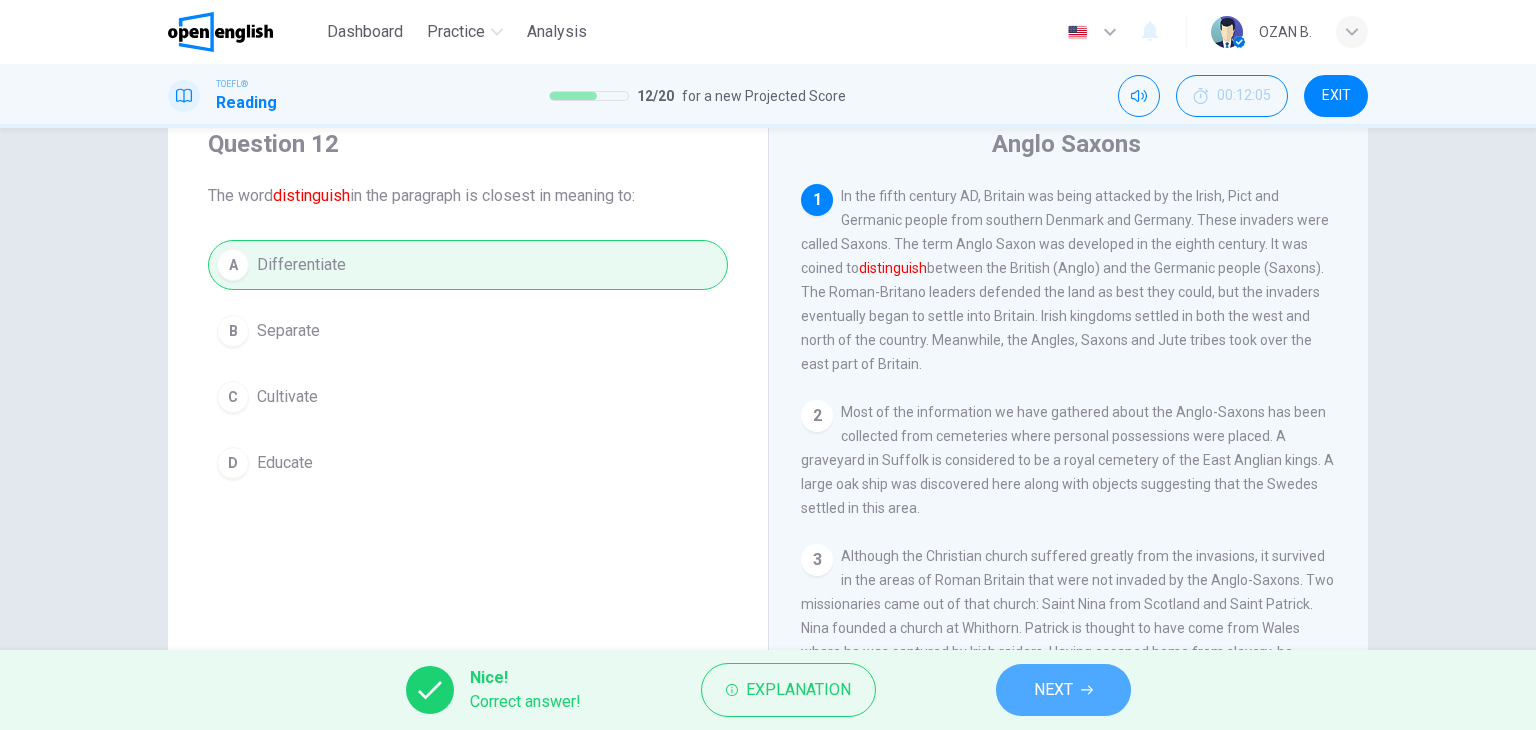 click on "NEXT" at bounding box center [1053, 690] 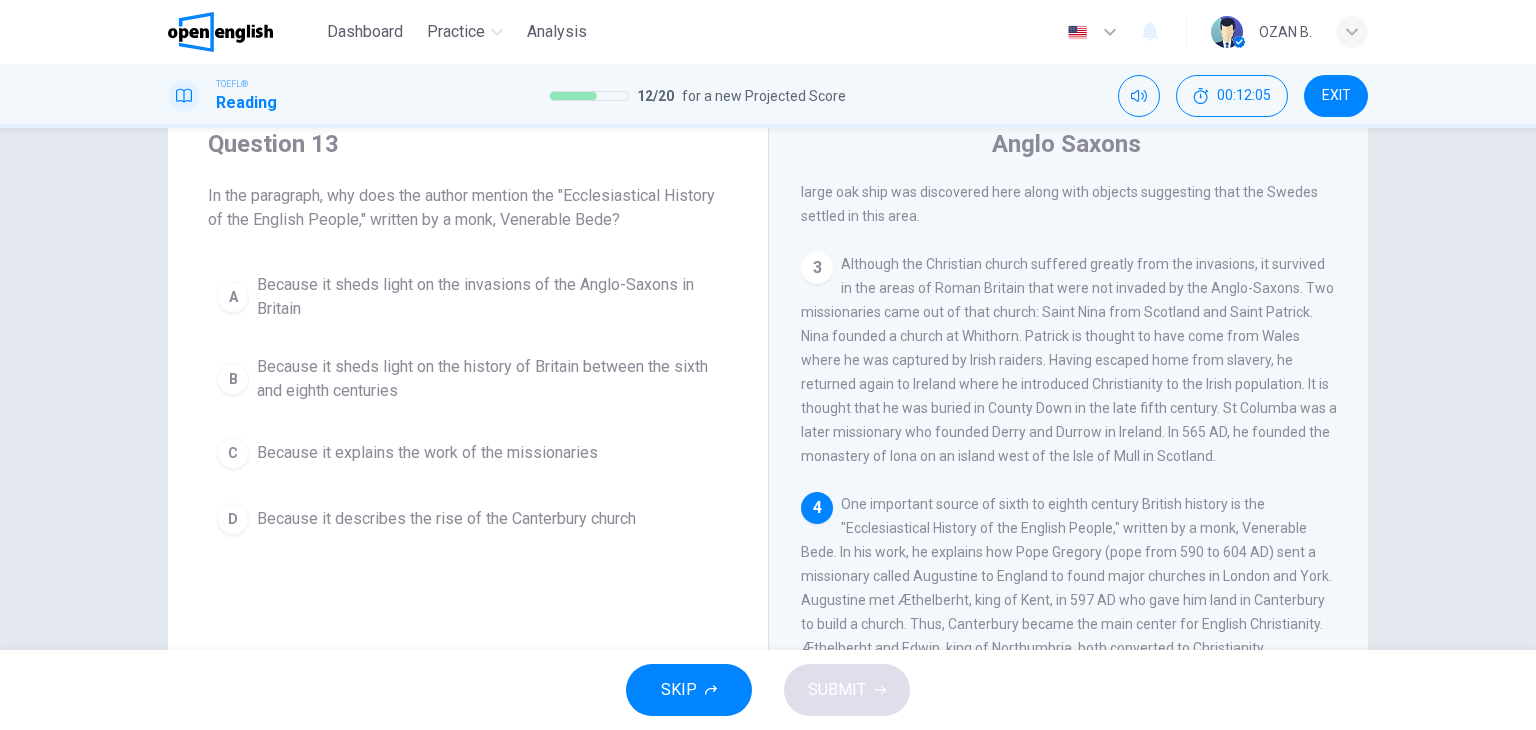 scroll, scrollTop: 440, scrollLeft: 0, axis: vertical 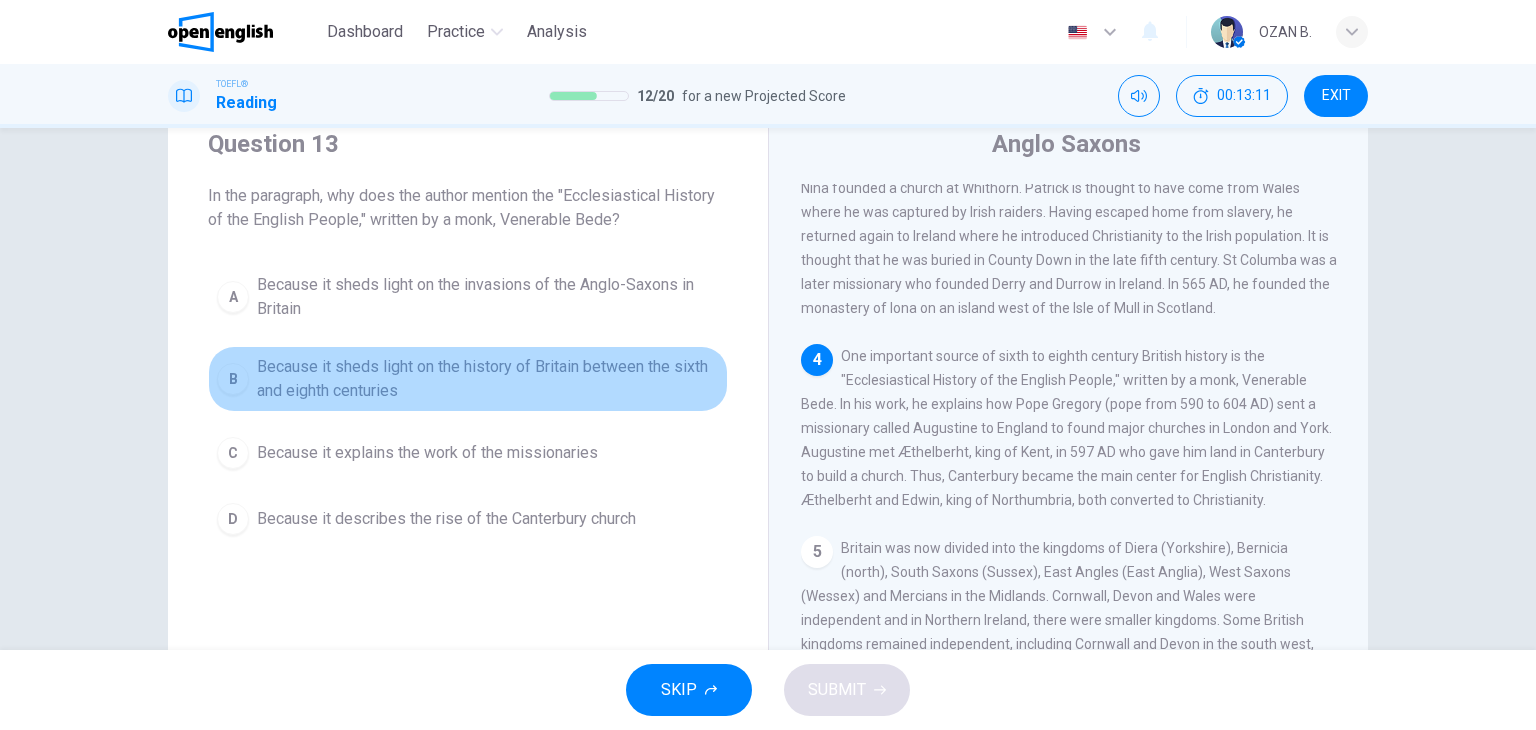 click on "Because it sheds light on the history of Britain between the sixth and eighth centuries" at bounding box center [488, 379] 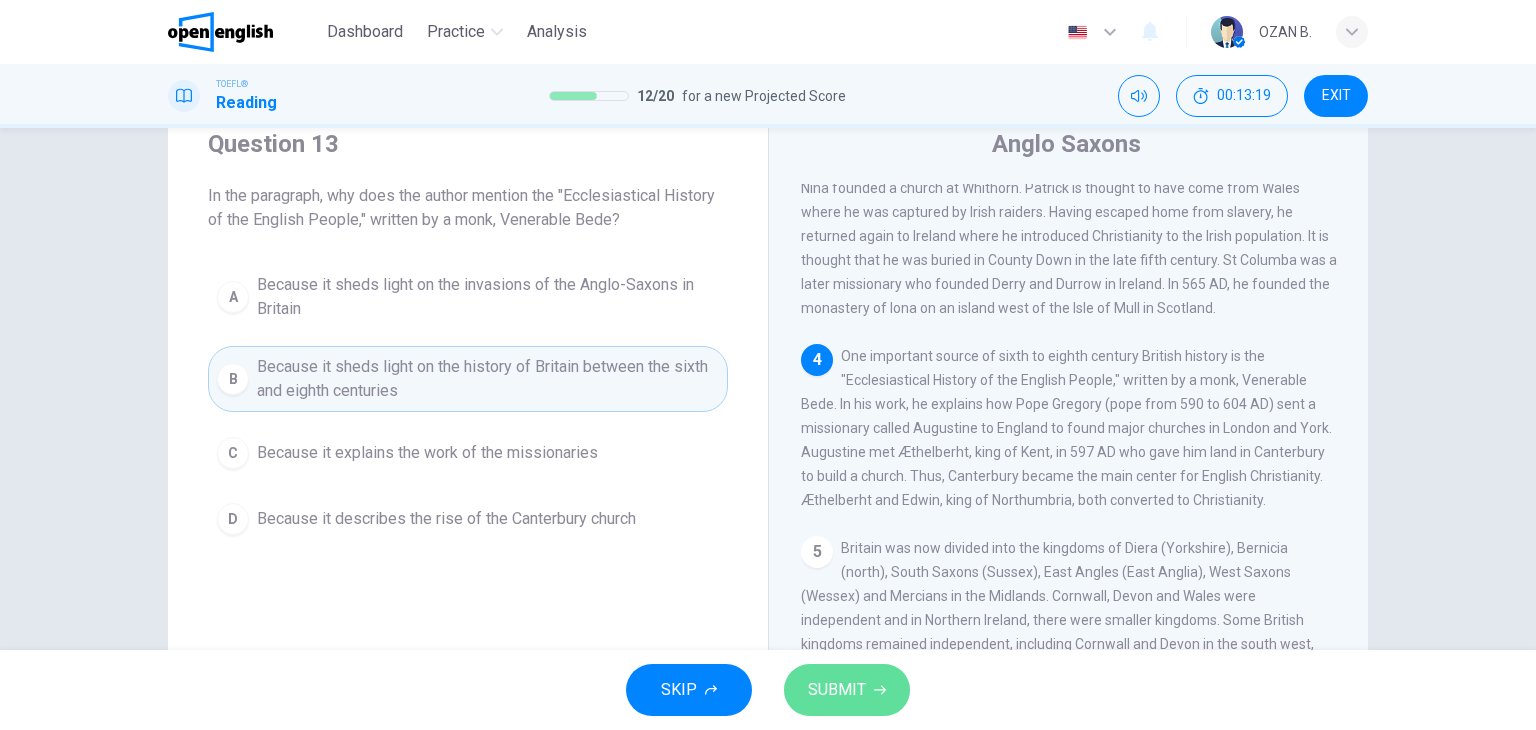 click on "SUBMIT" at bounding box center [837, 690] 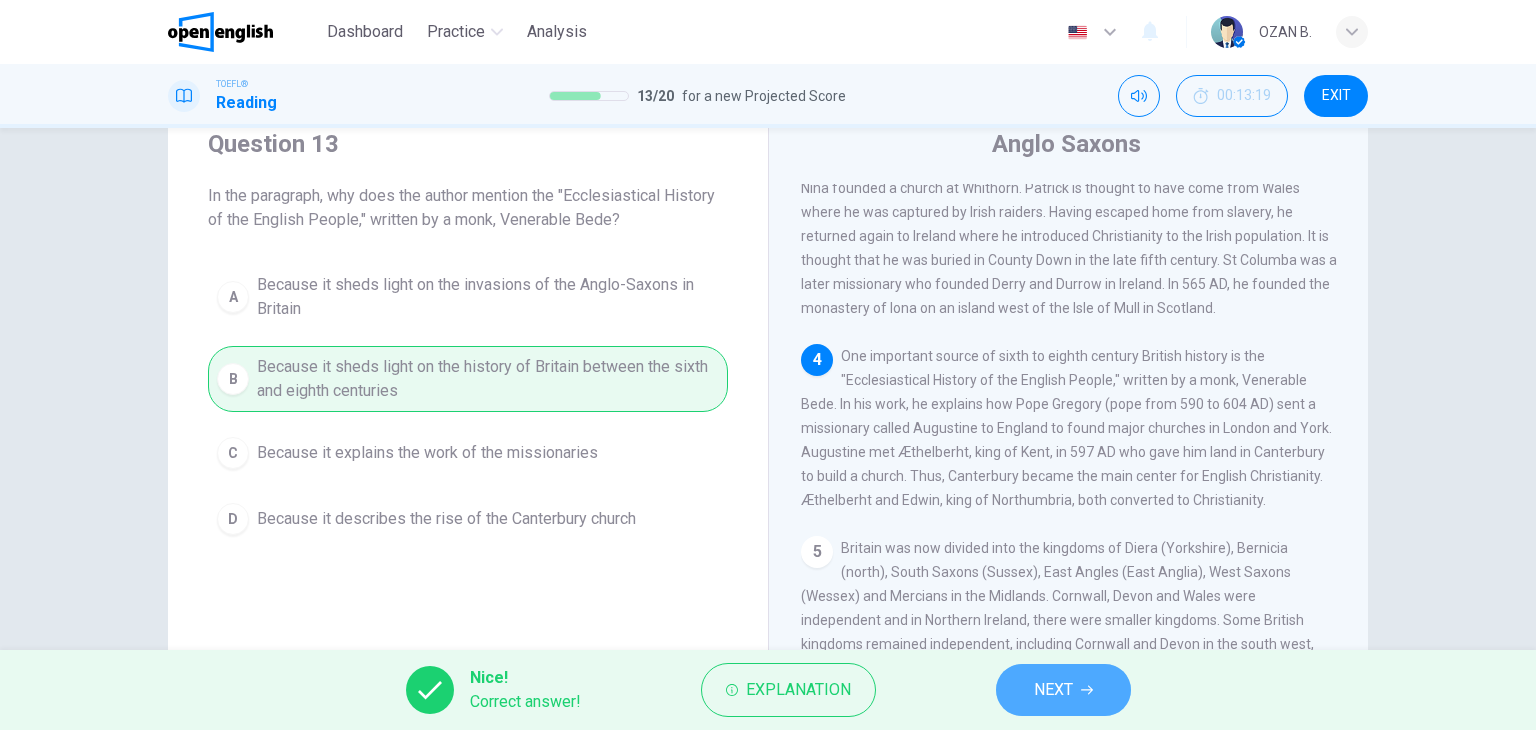 click on "NEXT" at bounding box center [1063, 690] 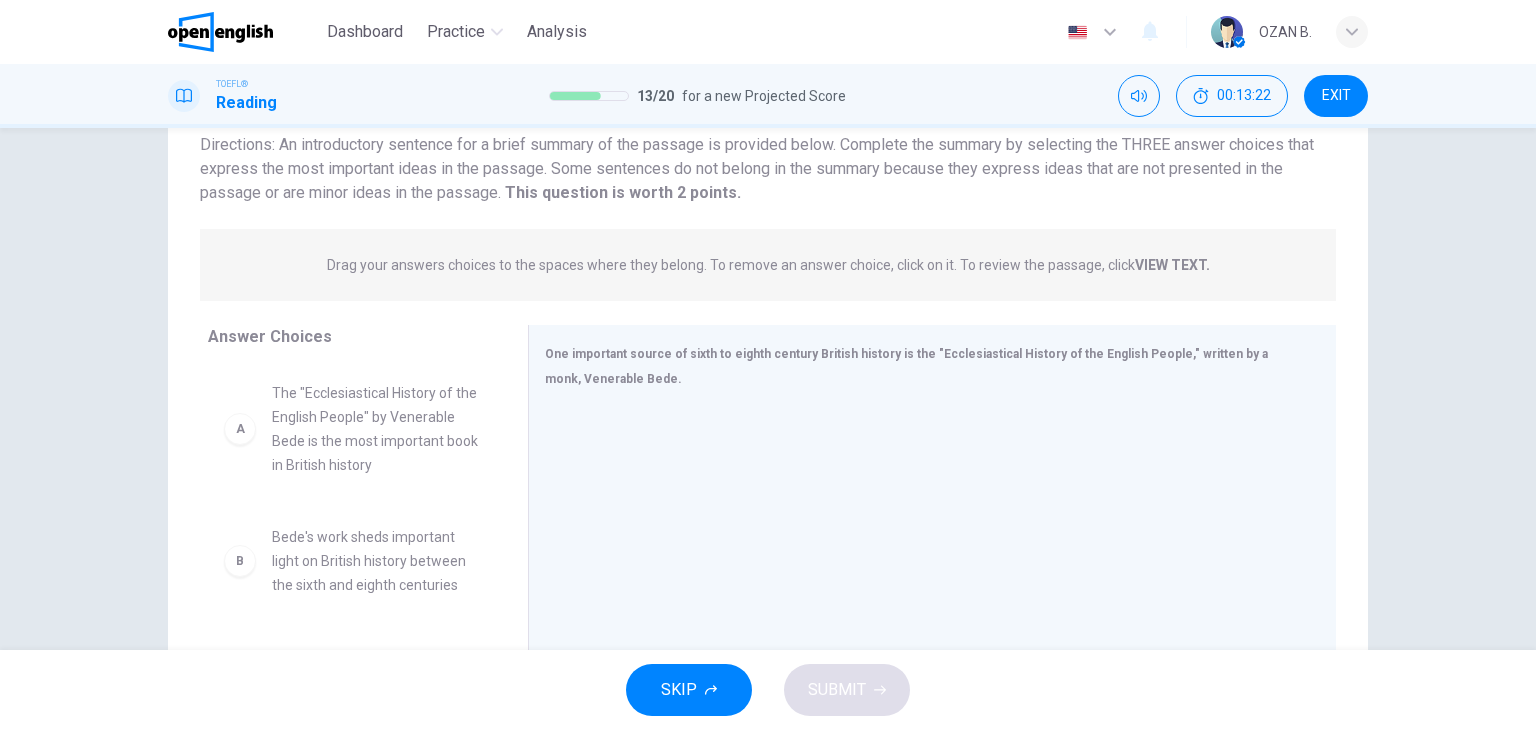 scroll, scrollTop: 143, scrollLeft: 0, axis: vertical 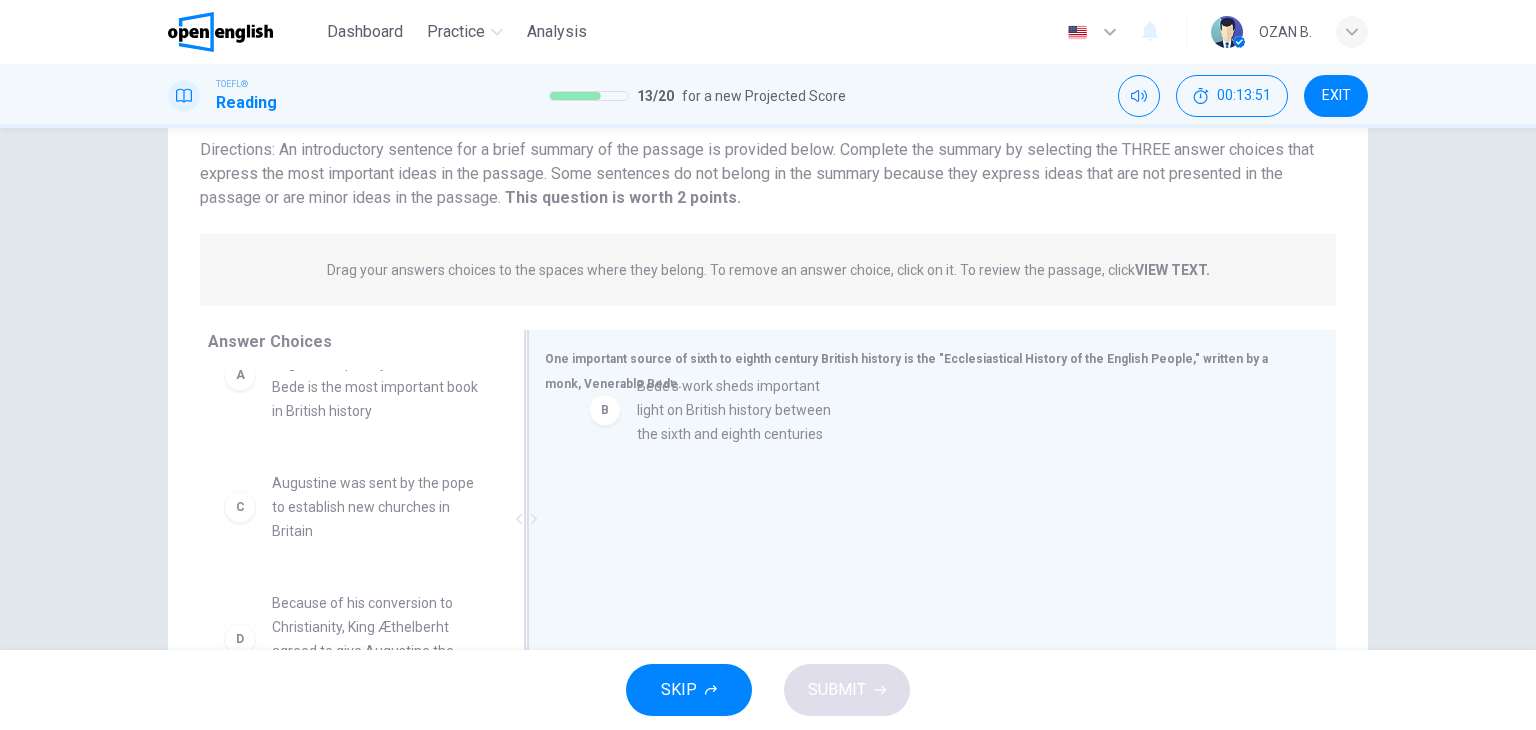drag, startPoint x: 244, startPoint y: 537, endPoint x: 629, endPoint y: 416, distance: 403.5666 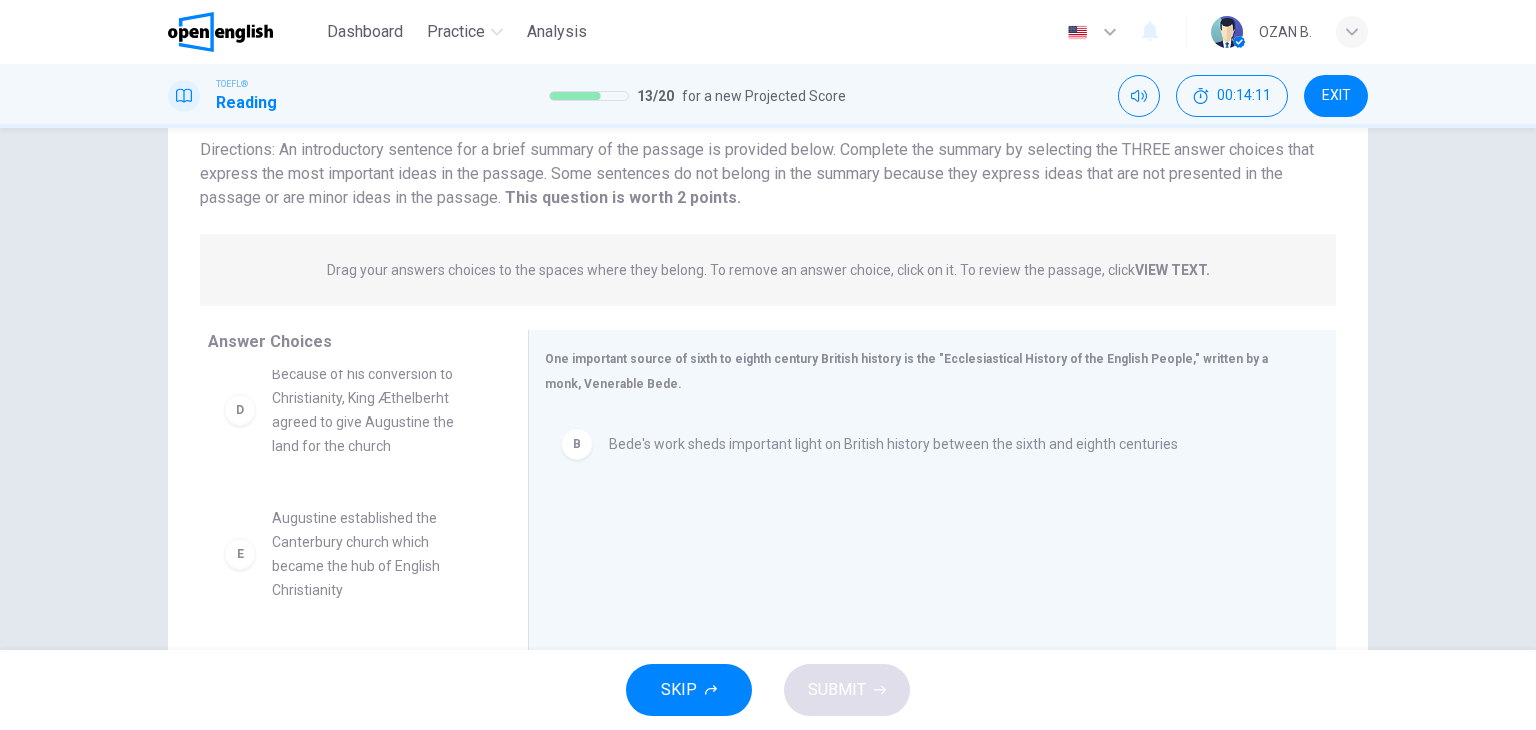 scroll, scrollTop: 372, scrollLeft: 0, axis: vertical 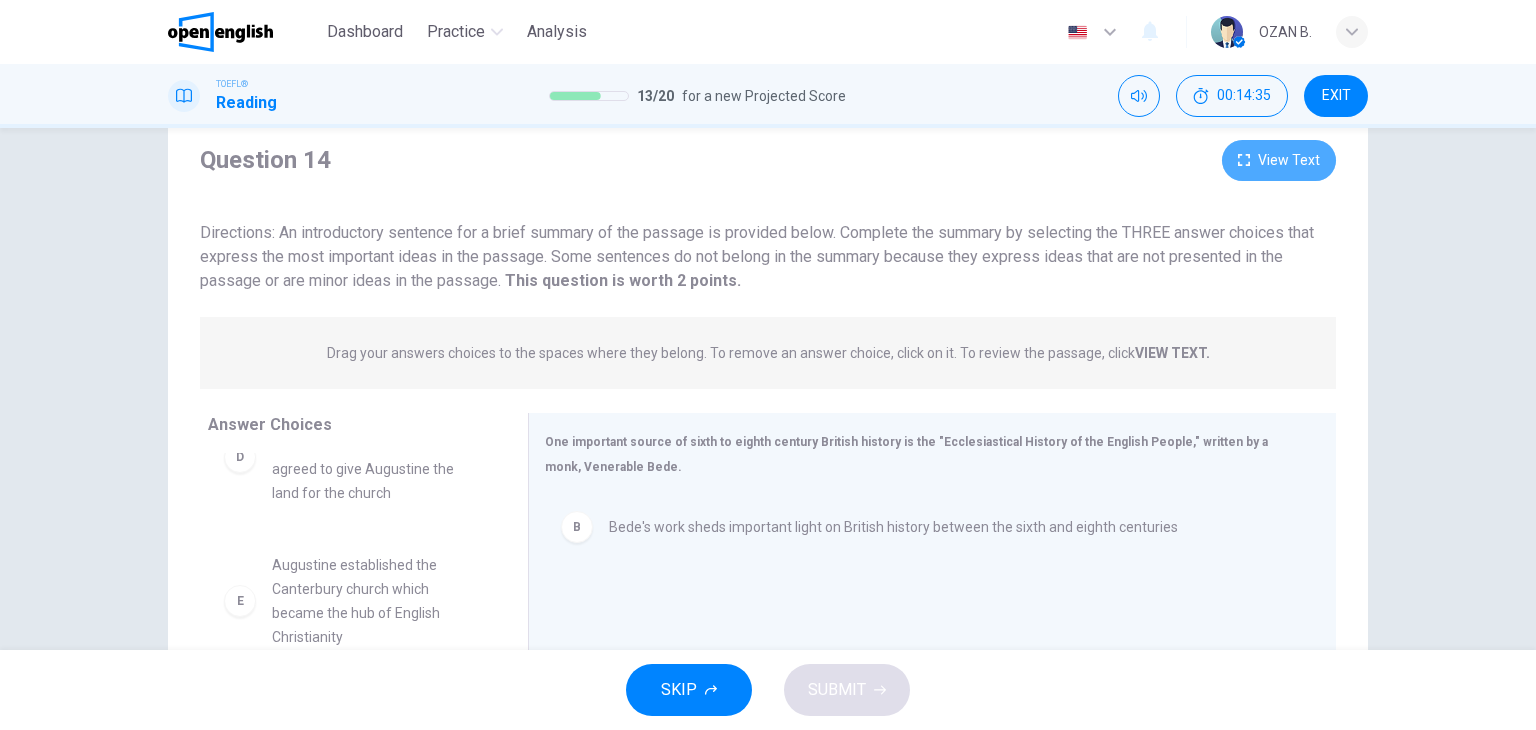 click on "View Text" at bounding box center (1279, 160) 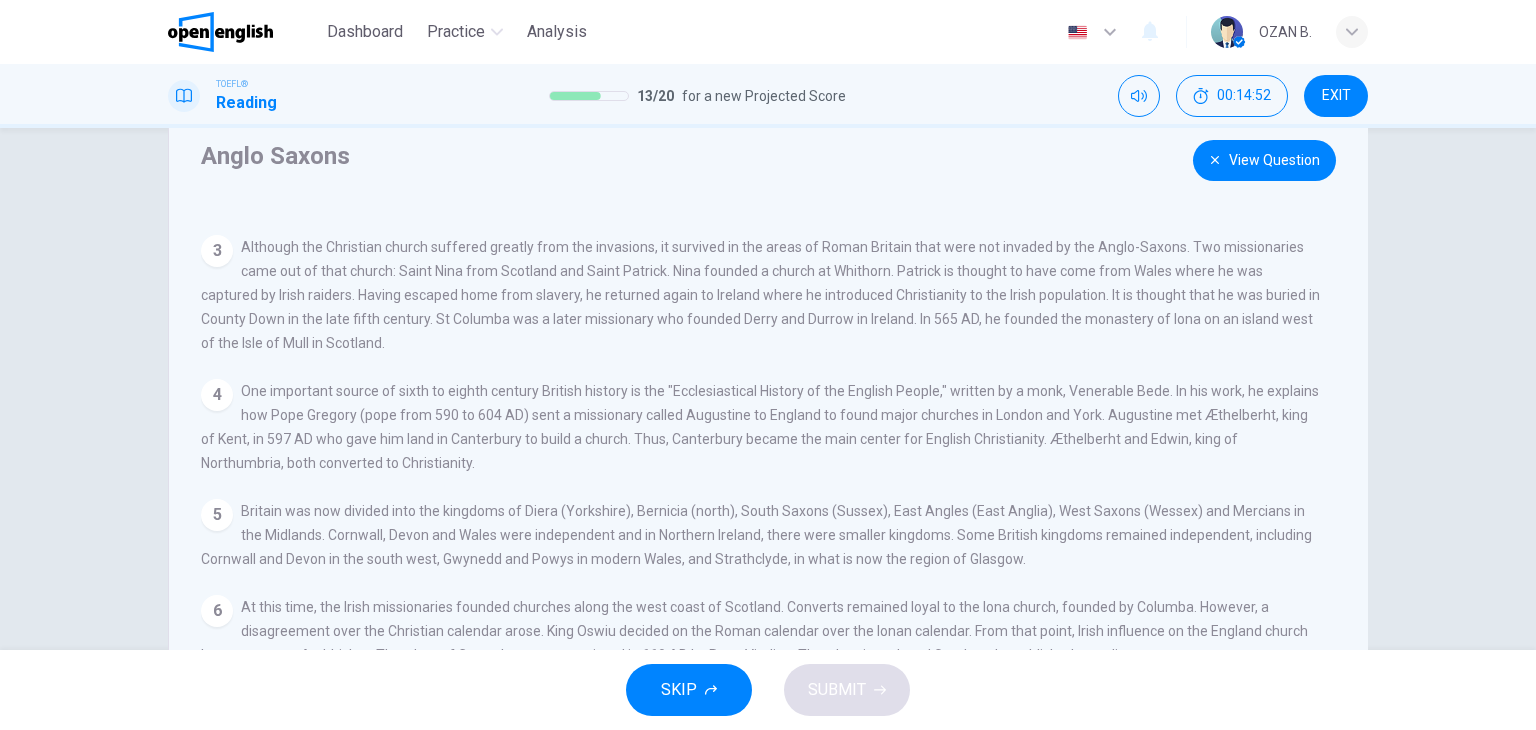 scroll, scrollTop: 188, scrollLeft: 0, axis: vertical 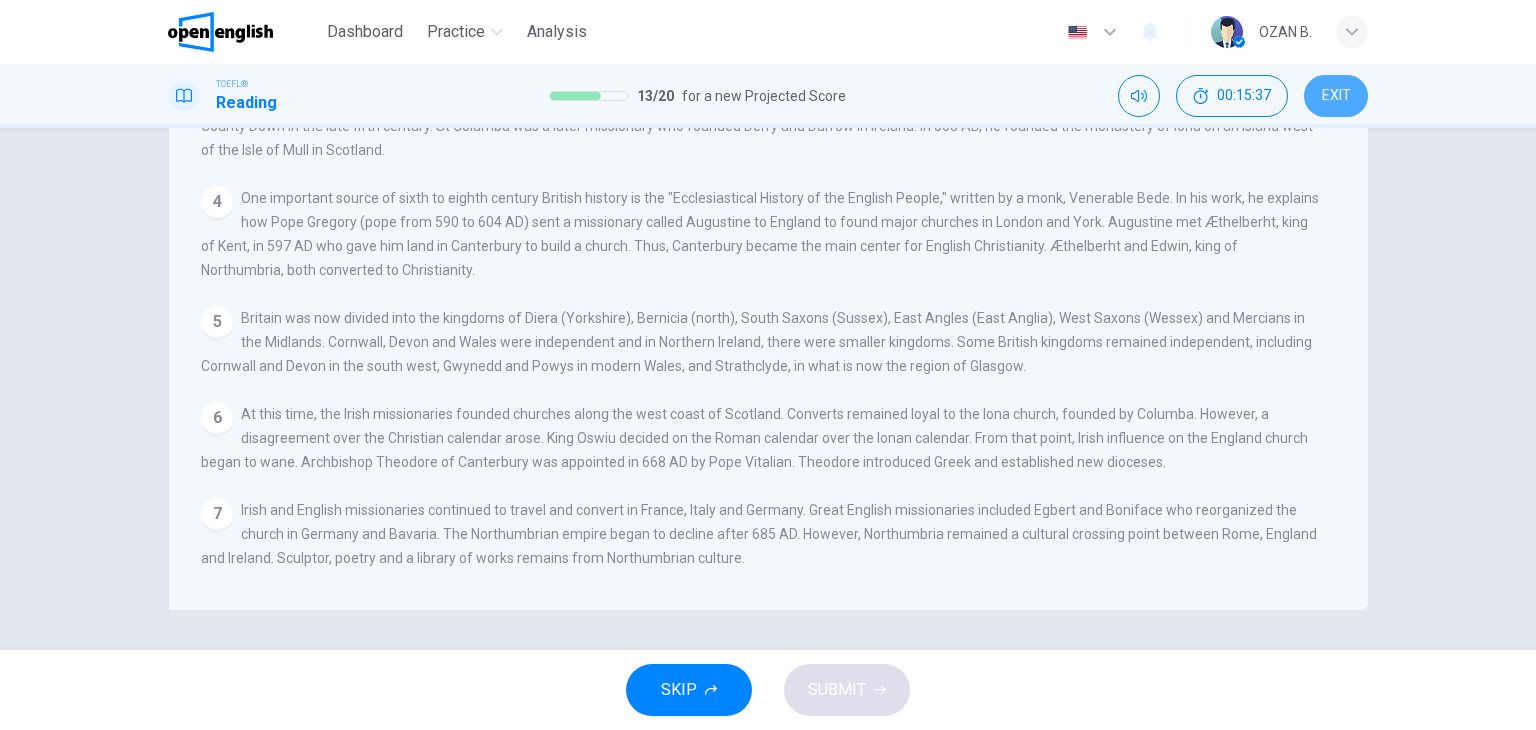 click on "EXIT" at bounding box center [1336, 96] 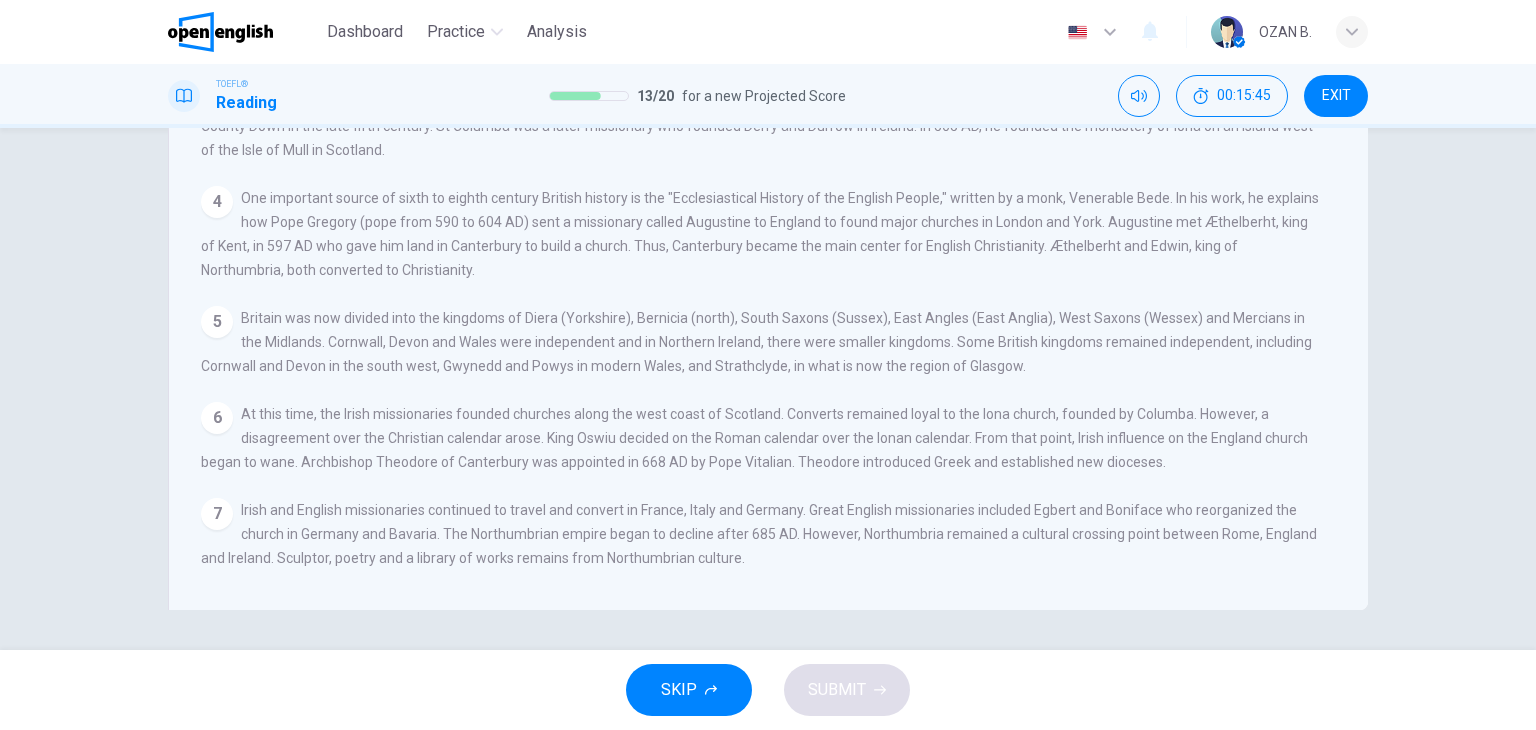 click on "Britain was now divided into the kingdoms of Diera (Yorkshire), Bernicia (north), South Saxons (Sussex), East Angles (East Anglia), West Saxons (Wessex) and Mercians in the Midlands. Cornwall, Devon and Wales were independent and in Northern Ireland, there were smaller kingdoms. Some British kingdoms remained independent, including Cornwall and Devon in the south west, Gwynedd and Powys in modern Wales, and Strathclyde, in what is now the region of Glasgow." at bounding box center (756, 342) 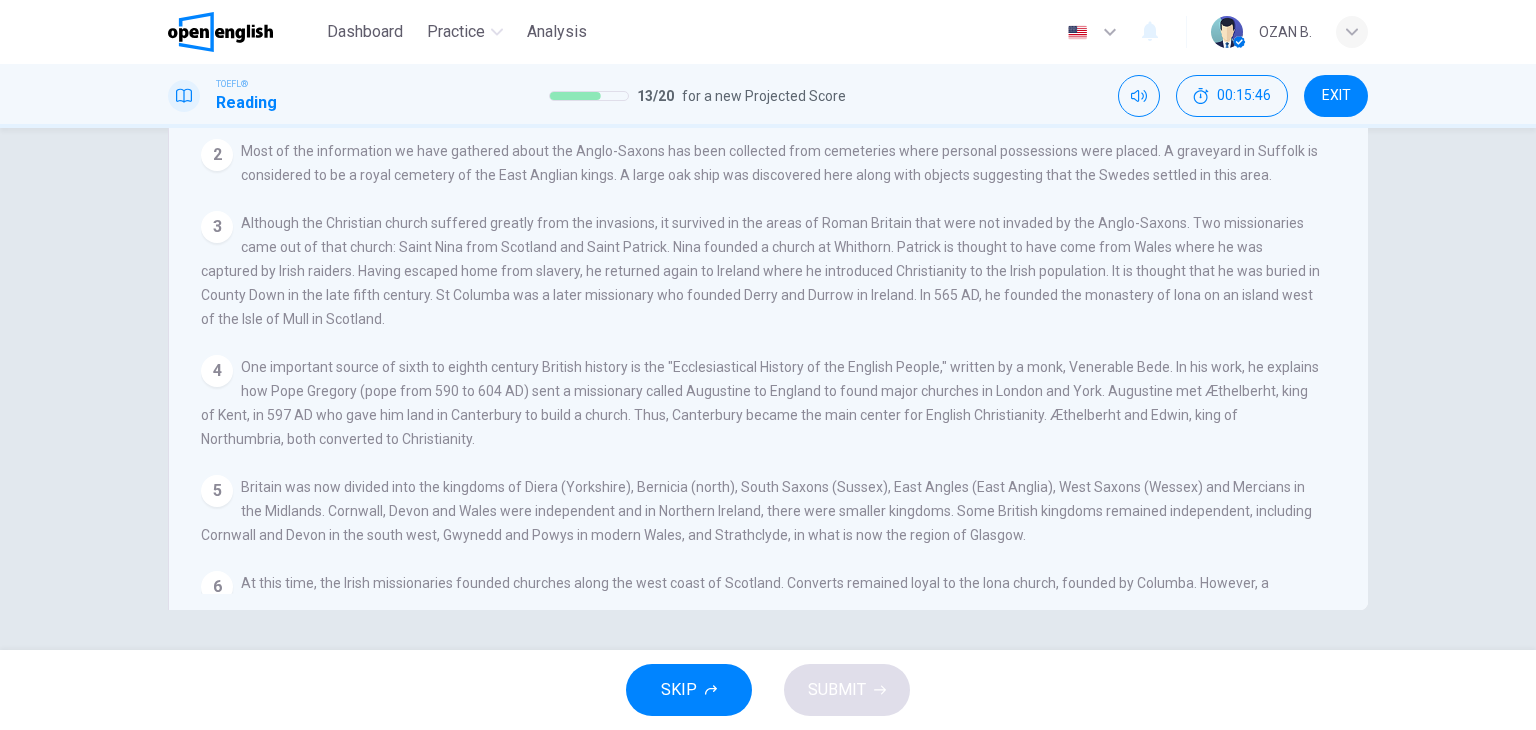 scroll, scrollTop: 0, scrollLeft: 0, axis: both 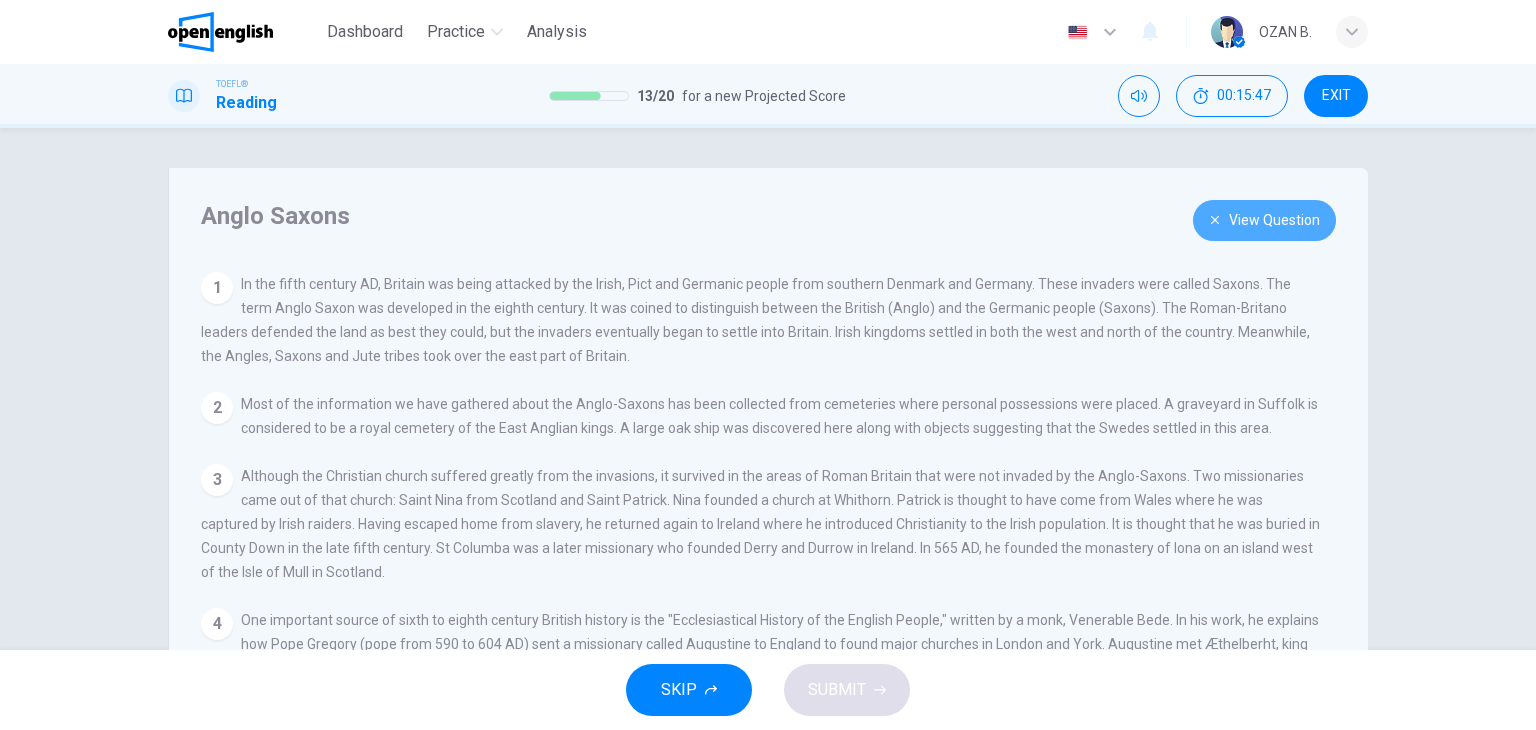 click on "View Question" at bounding box center [1264, 220] 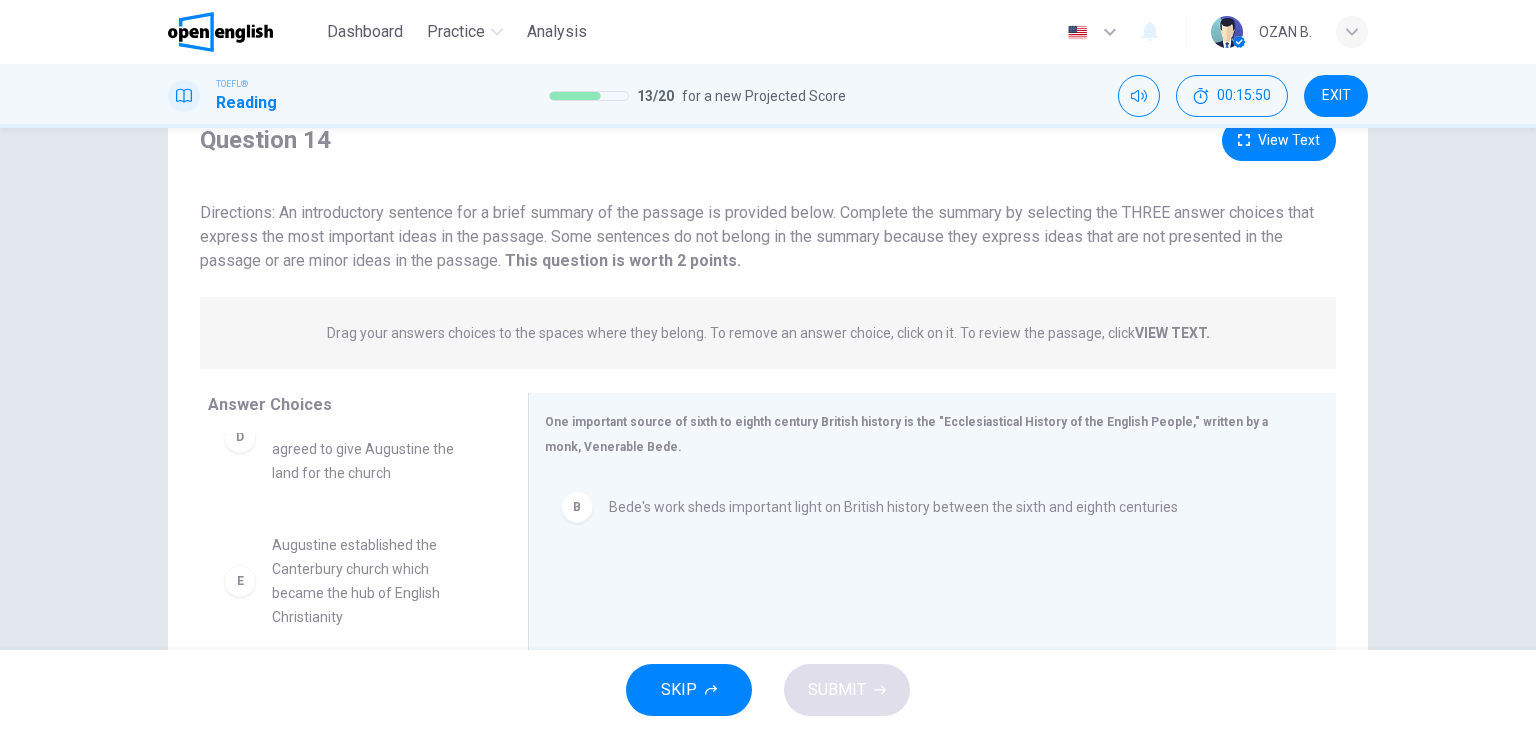 scroll, scrollTop: 79, scrollLeft: 0, axis: vertical 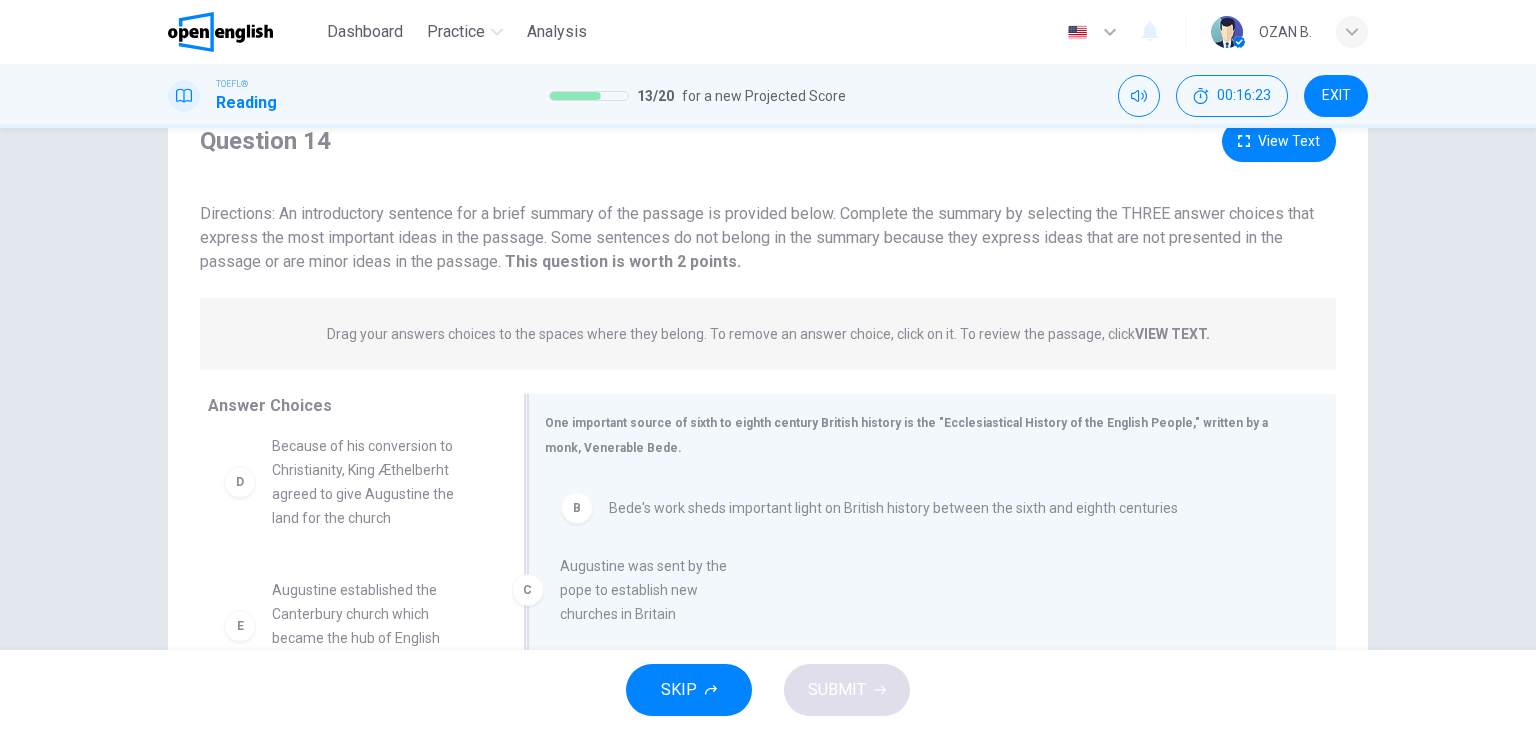 drag, startPoint x: 369, startPoint y: 476, endPoint x: 681, endPoint y: 573, distance: 326.73077 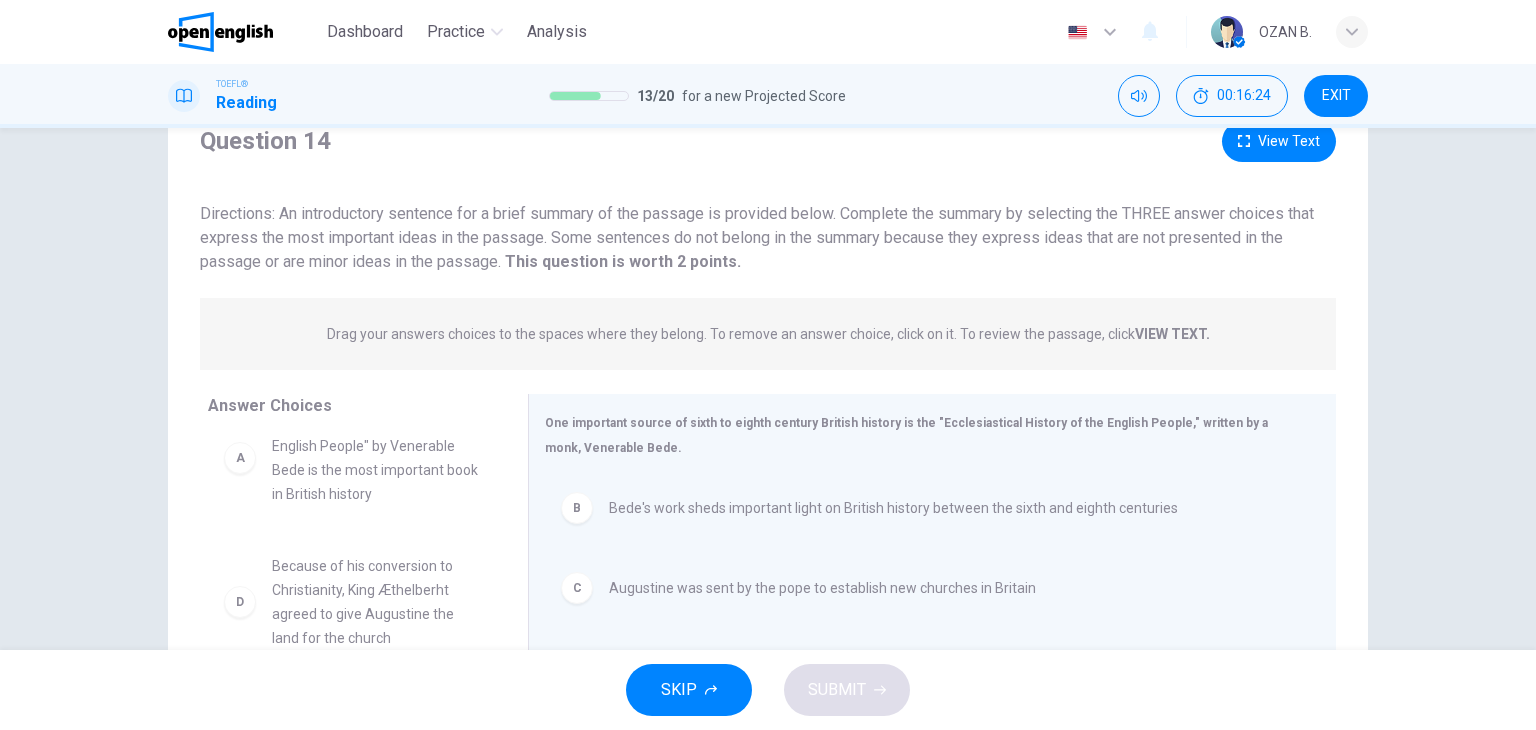 scroll, scrollTop: 0, scrollLeft: 0, axis: both 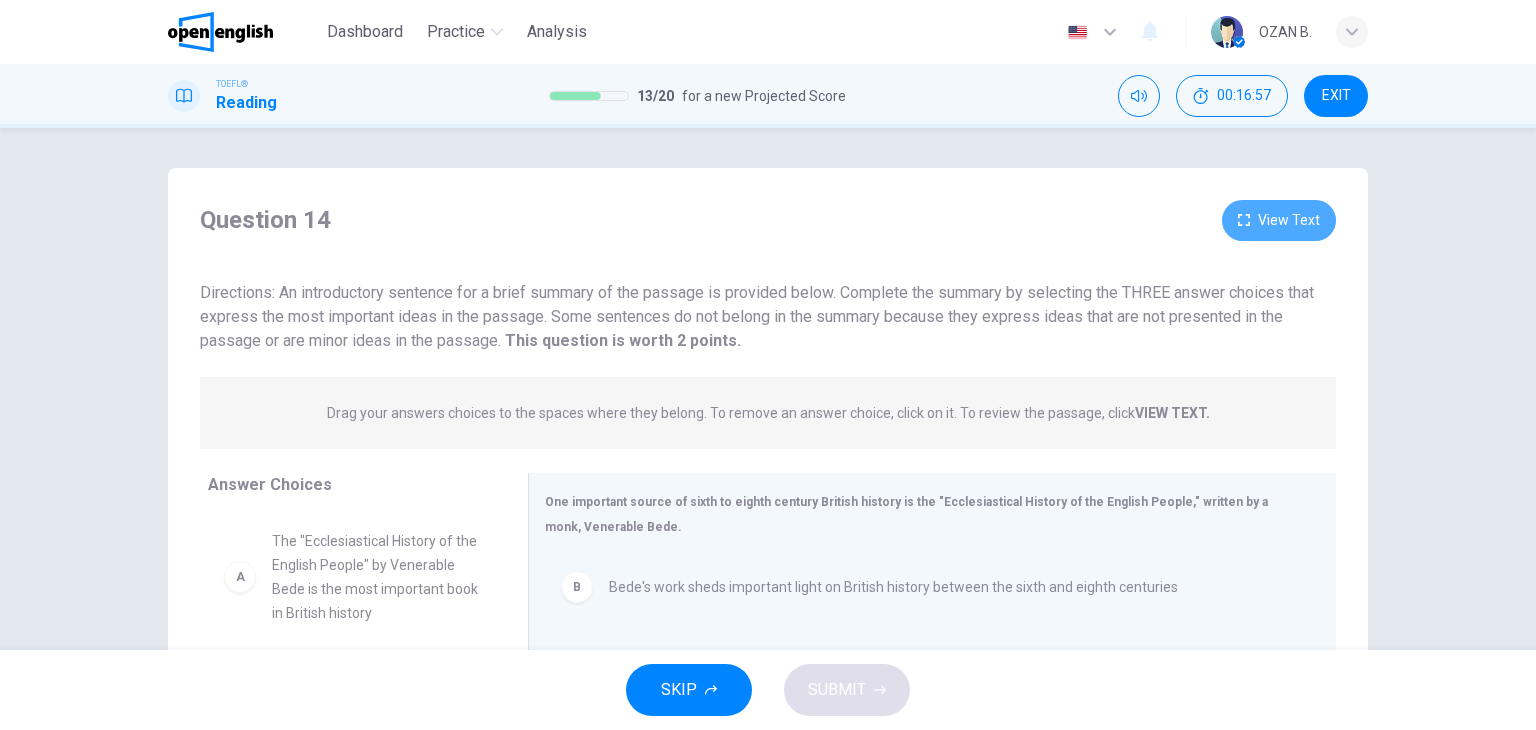 click on "View Text" at bounding box center [1279, 220] 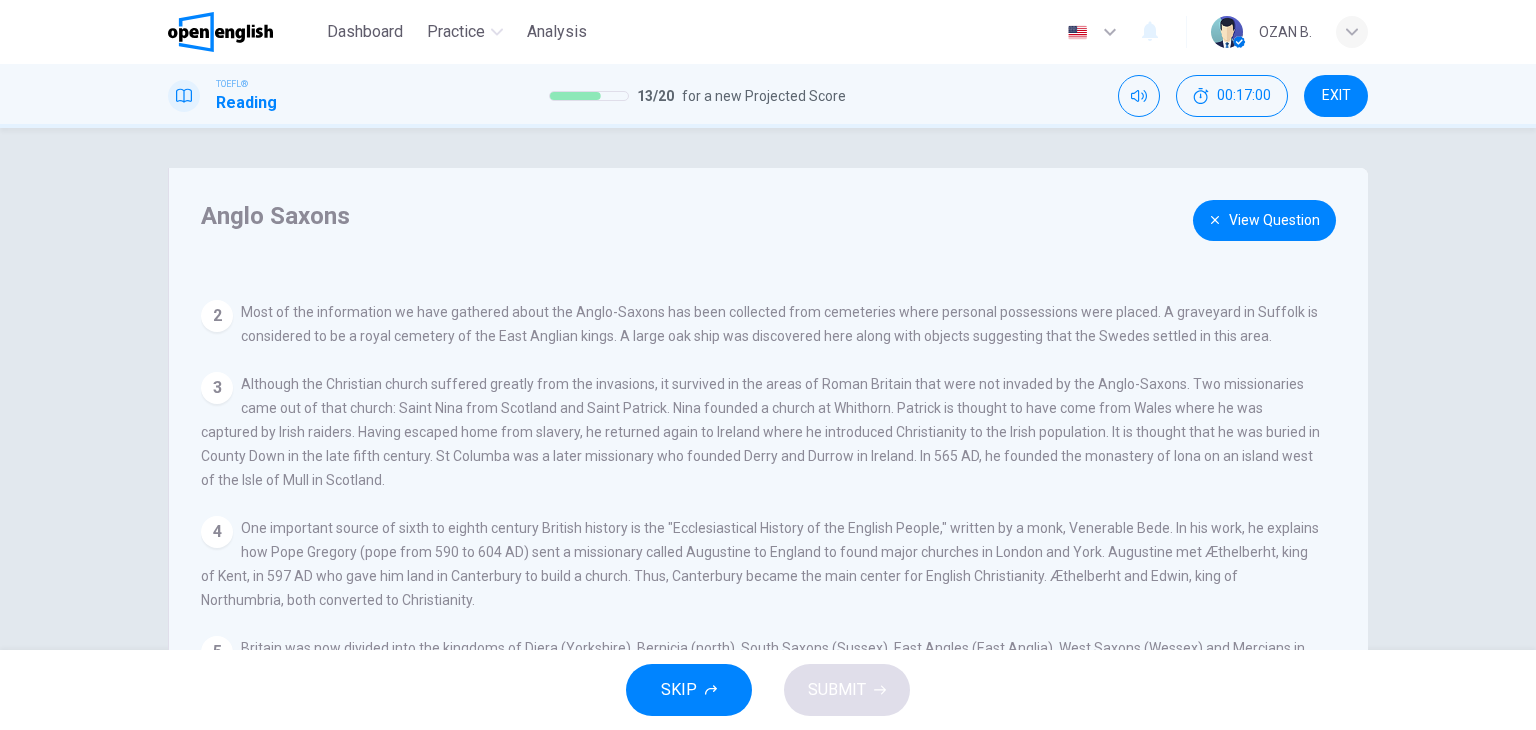 scroll, scrollTop: 188, scrollLeft: 0, axis: vertical 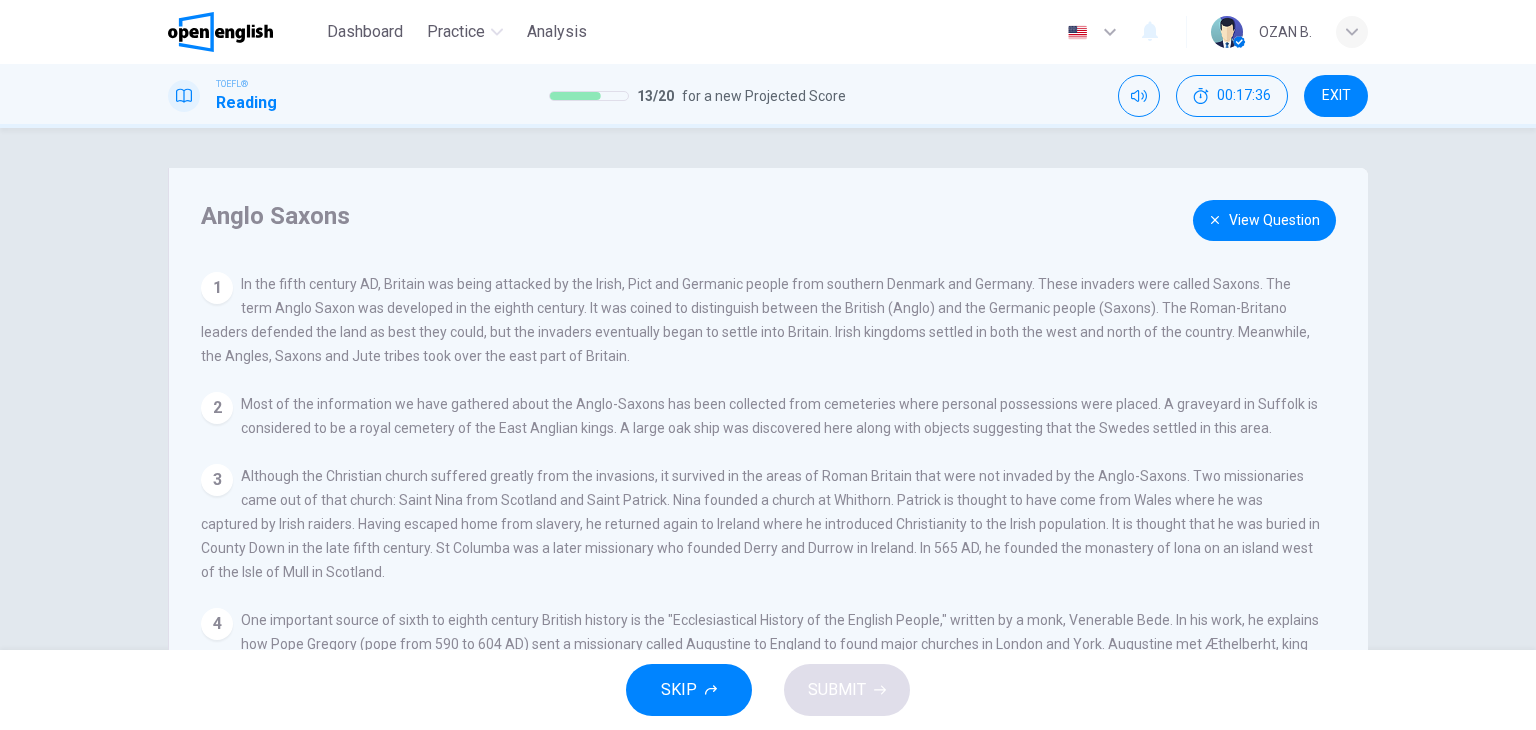 click on "View Question" at bounding box center [1264, 220] 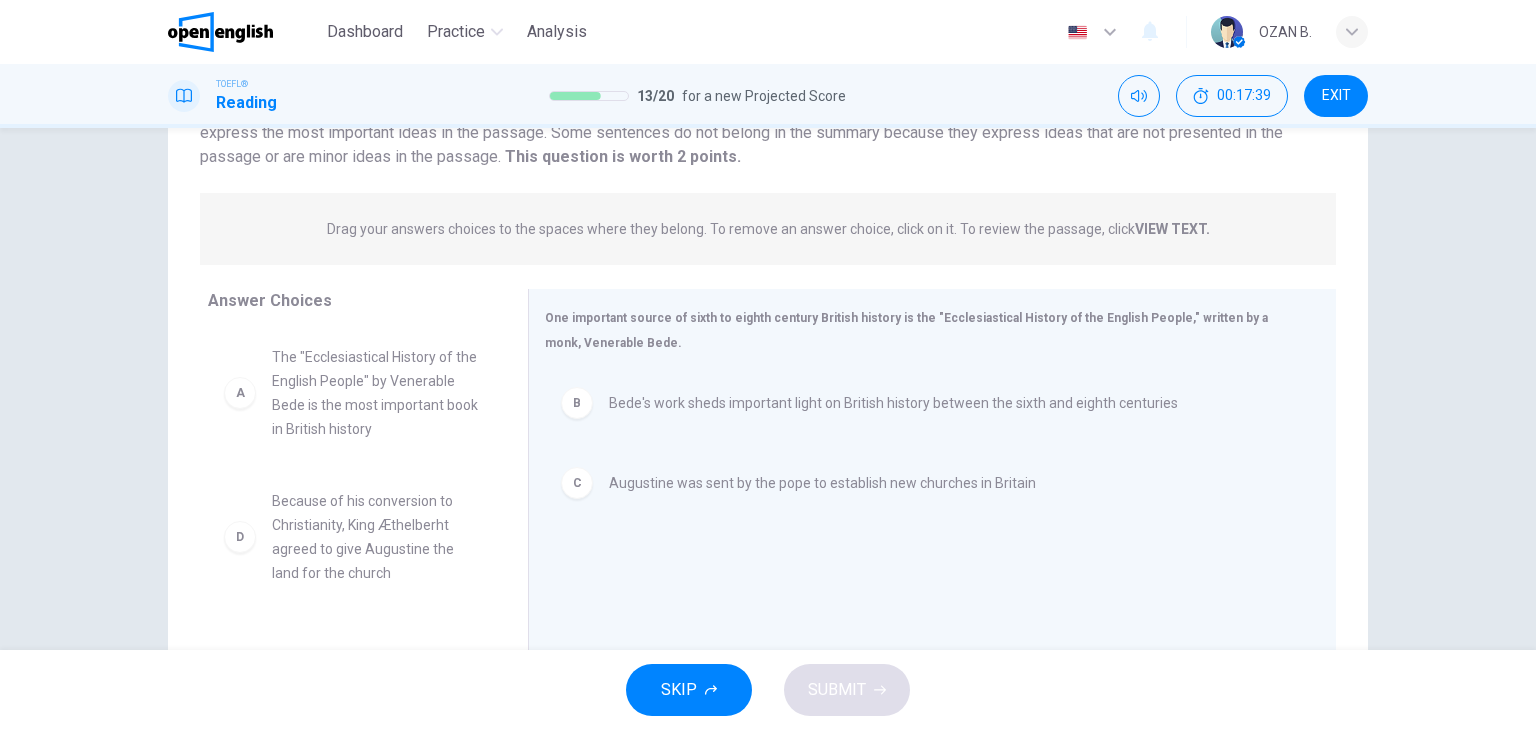 scroll, scrollTop: 184, scrollLeft: 0, axis: vertical 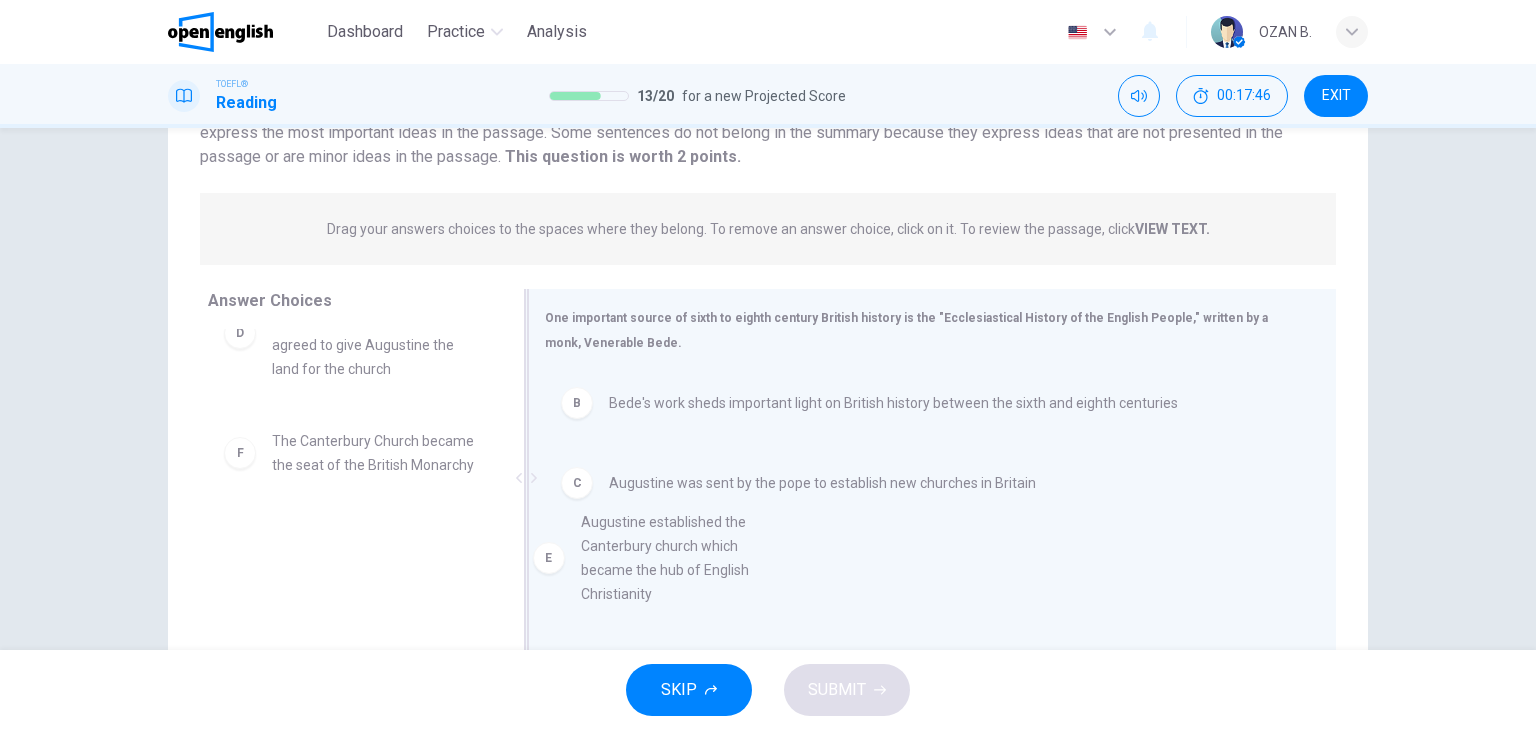 drag, startPoint x: 297, startPoint y: 475, endPoint x: 648, endPoint y: 548, distance: 358.5108 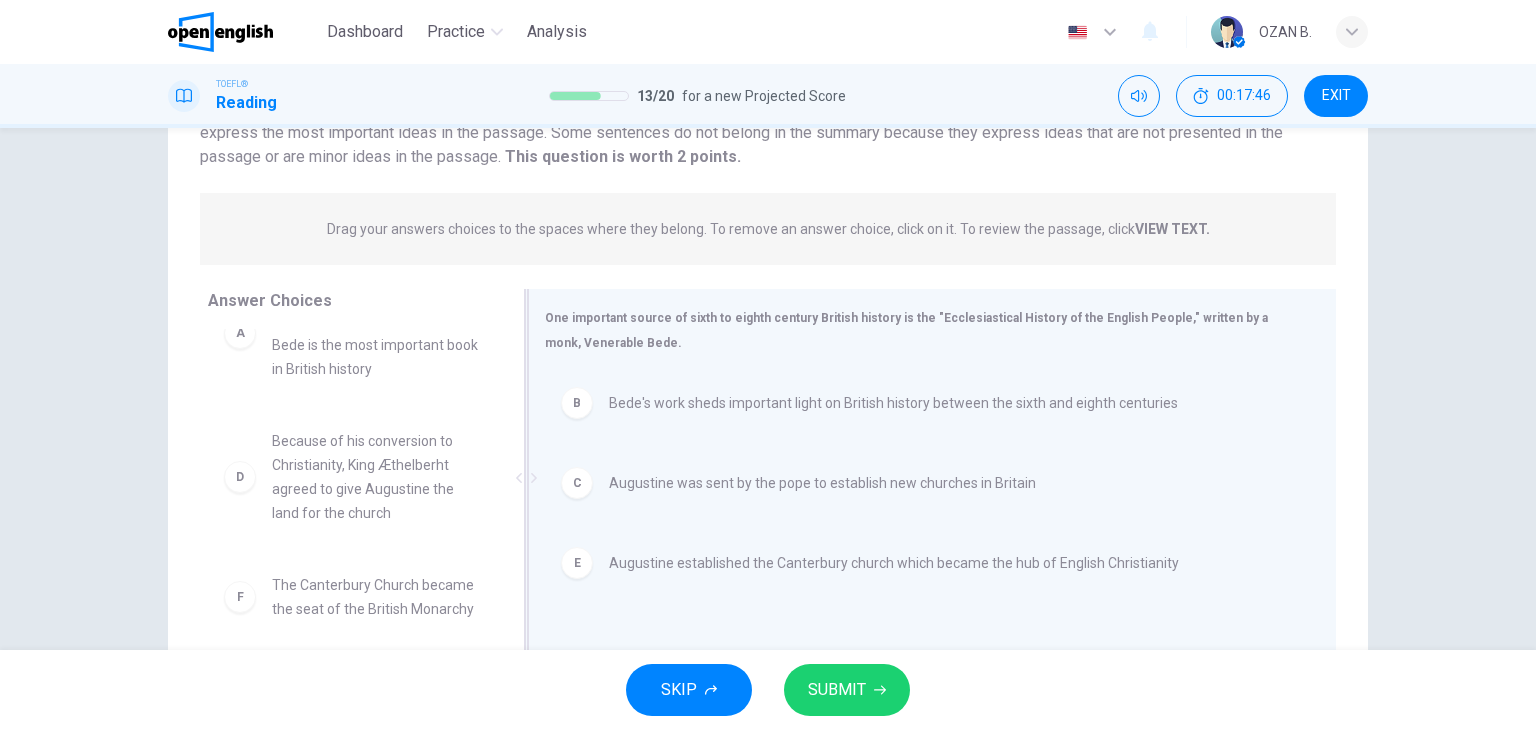 scroll, scrollTop: 108, scrollLeft: 0, axis: vertical 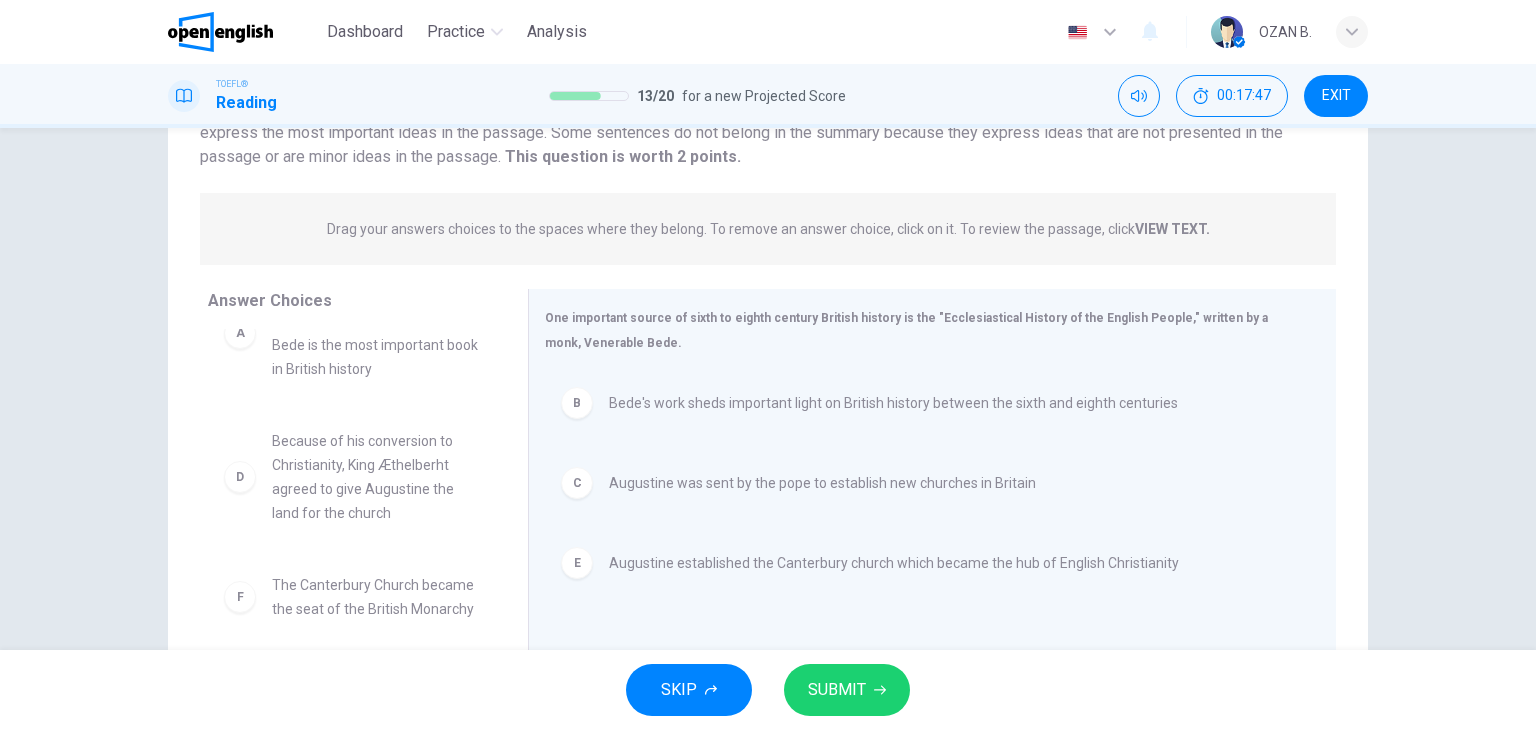 click on "SUBMIT" at bounding box center (837, 690) 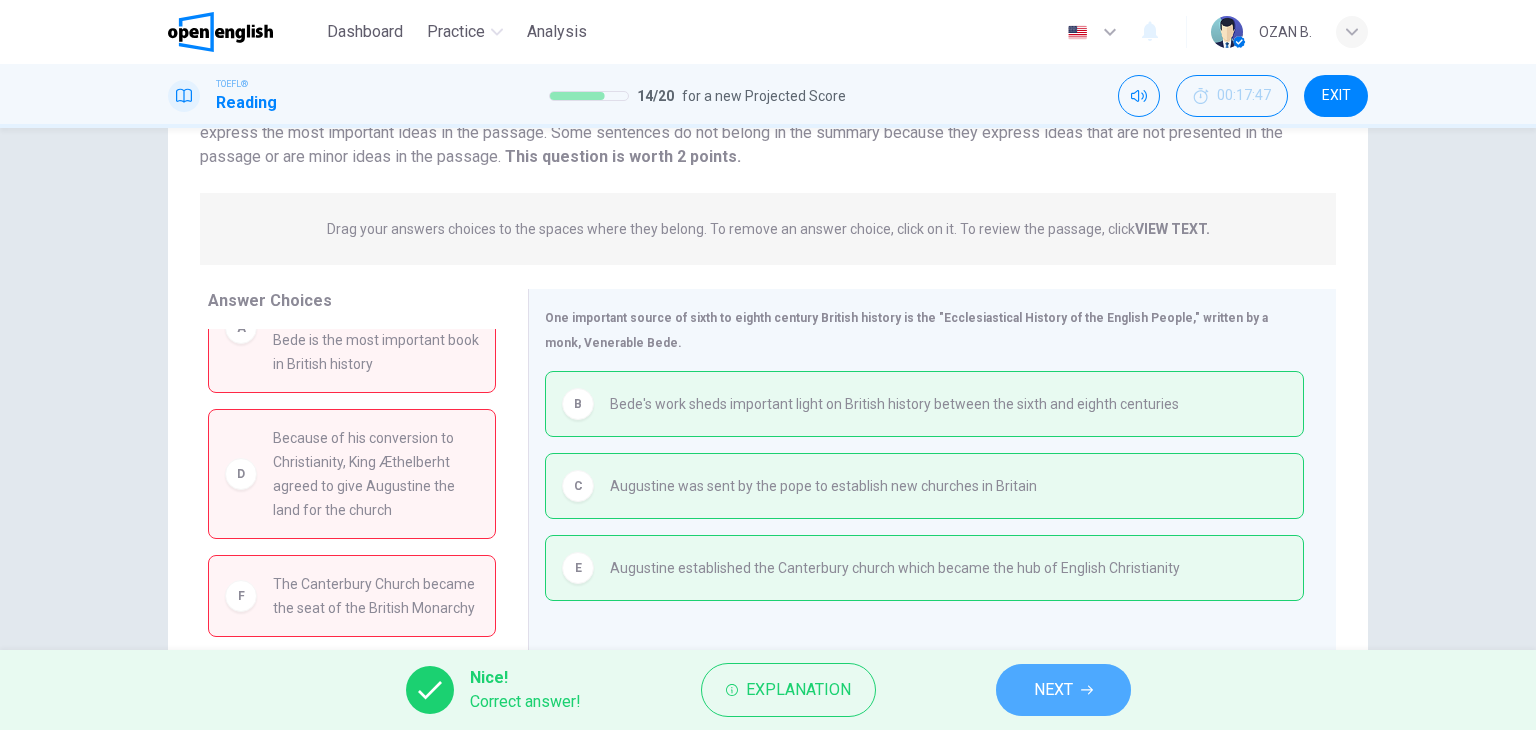 click 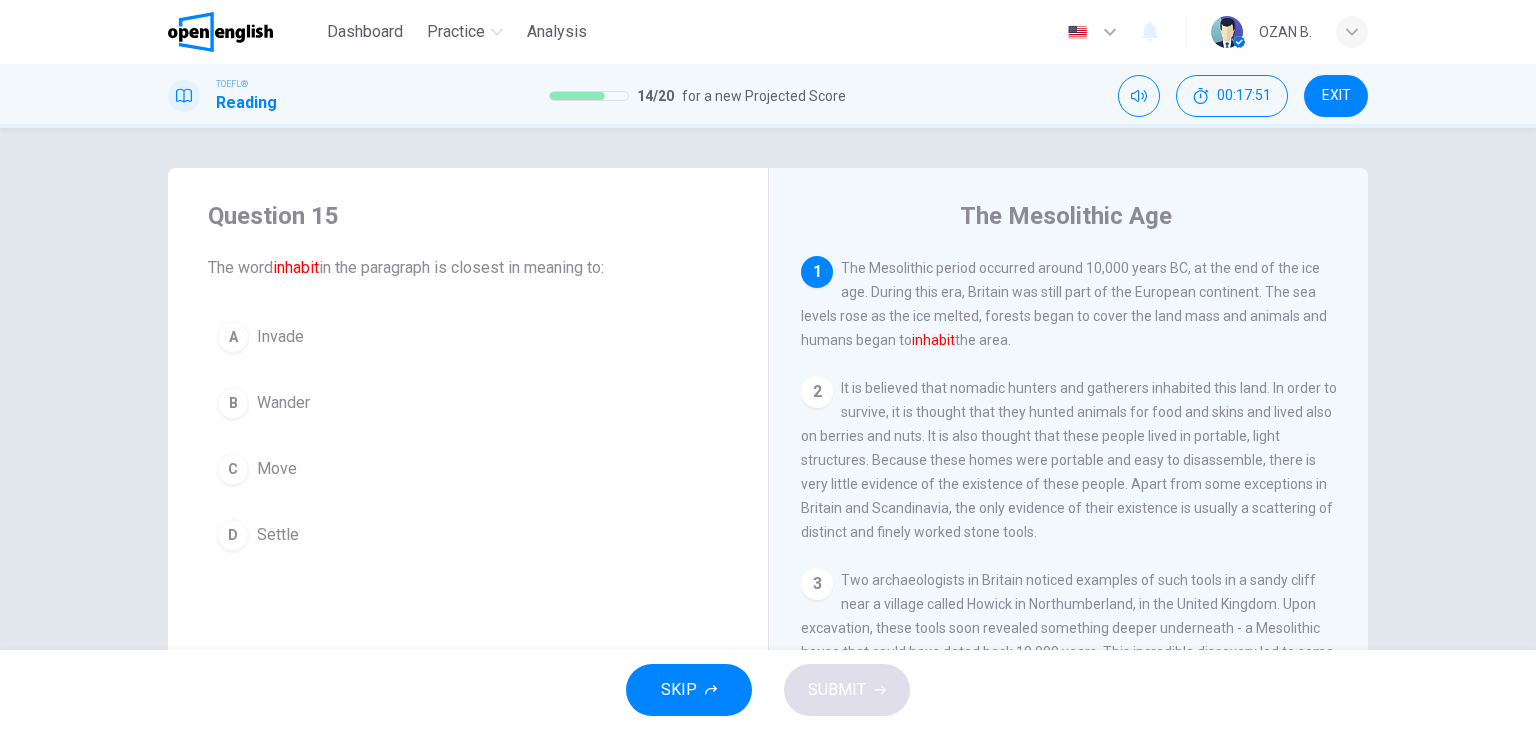 click on "Settle" at bounding box center (278, 535) 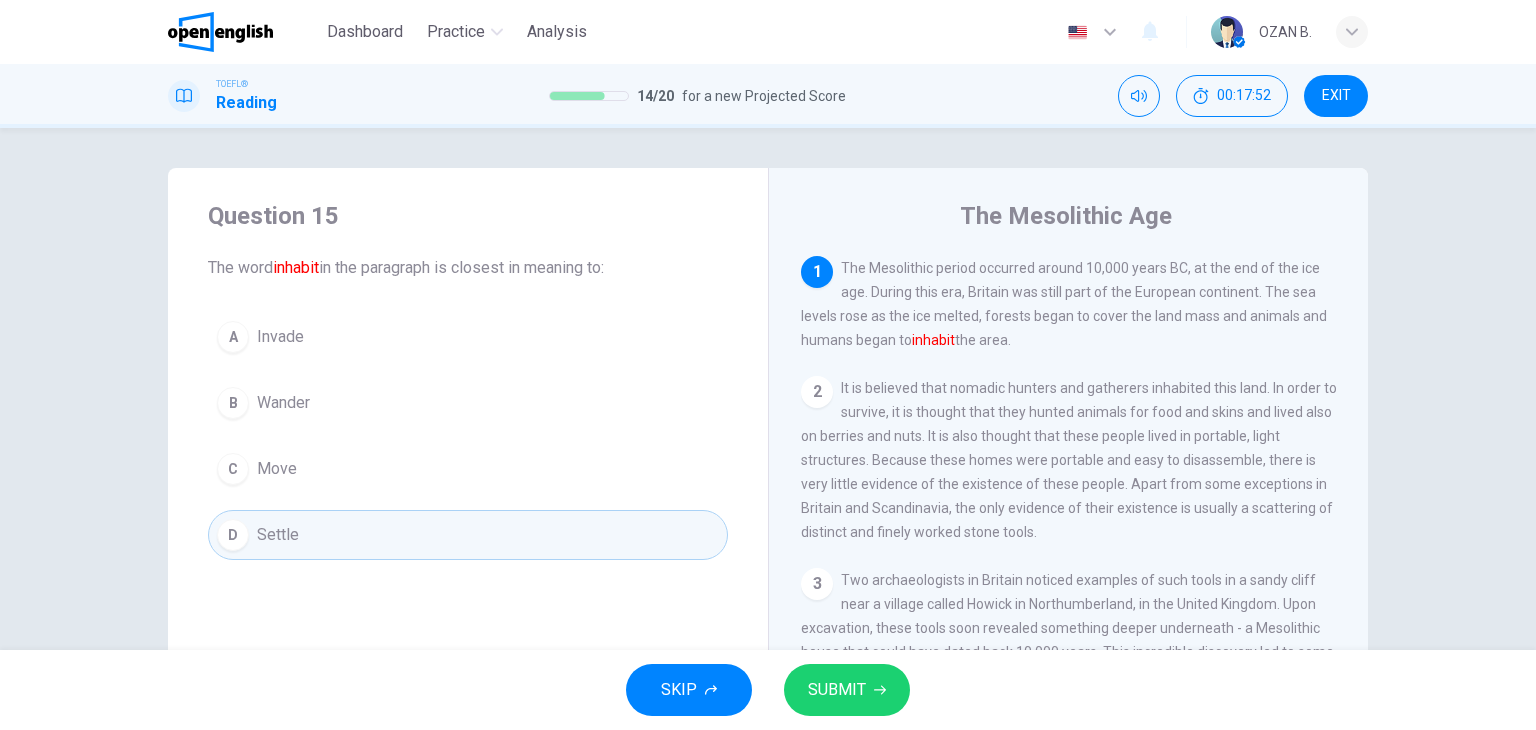 click on "SUBMIT" at bounding box center [837, 690] 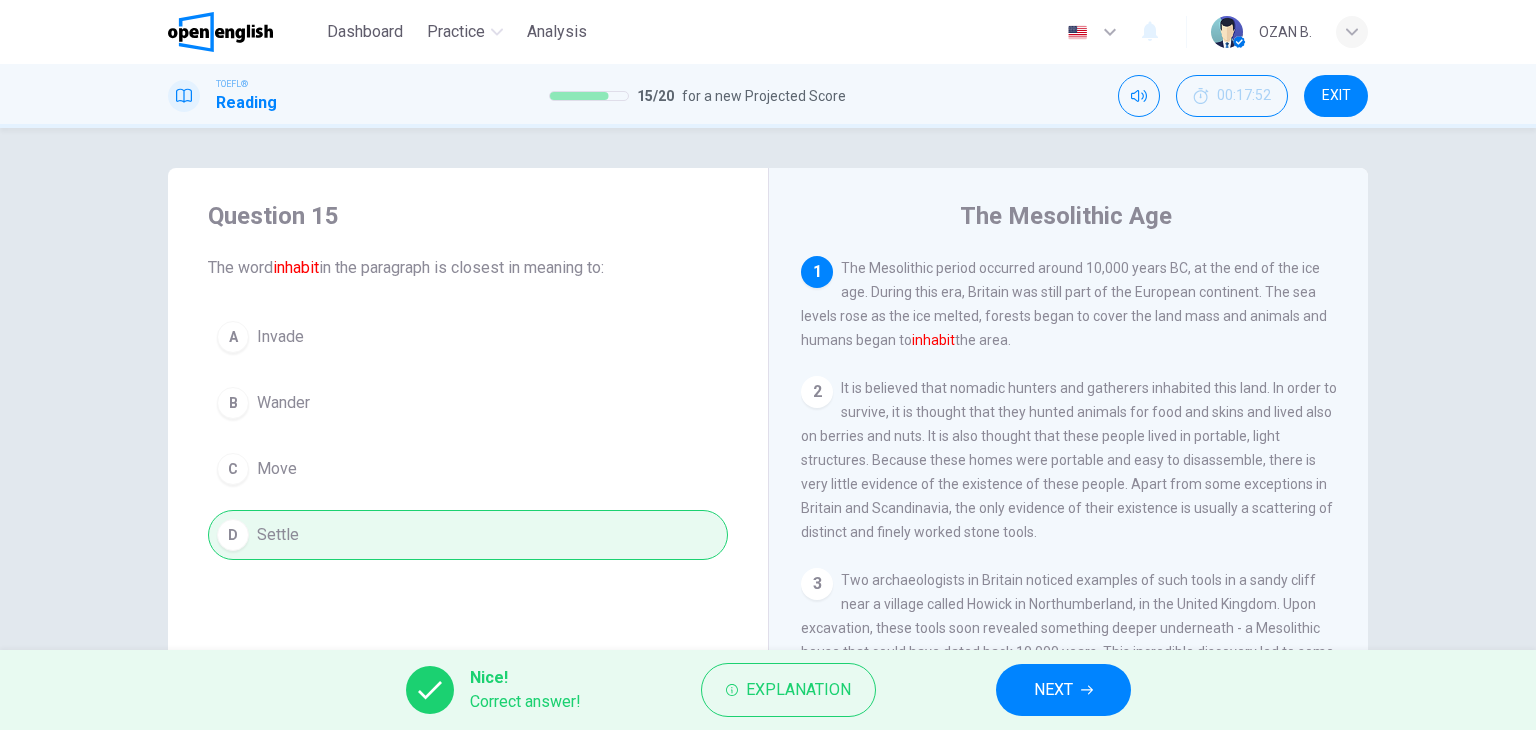 click on "NEXT" at bounding box center [1063, 690] 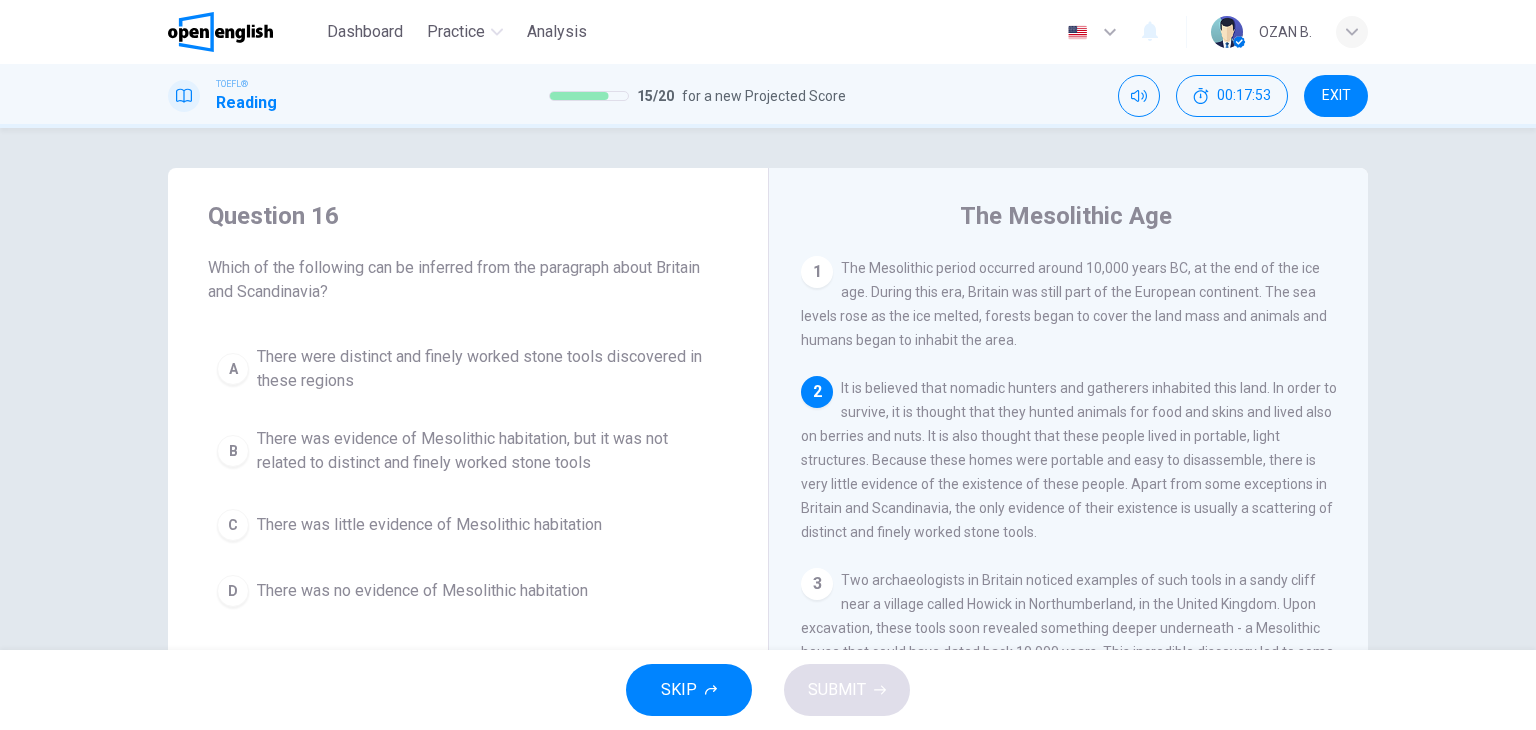 scroll, scrollTop: 48, scrollLeft: 0, axis: vertical 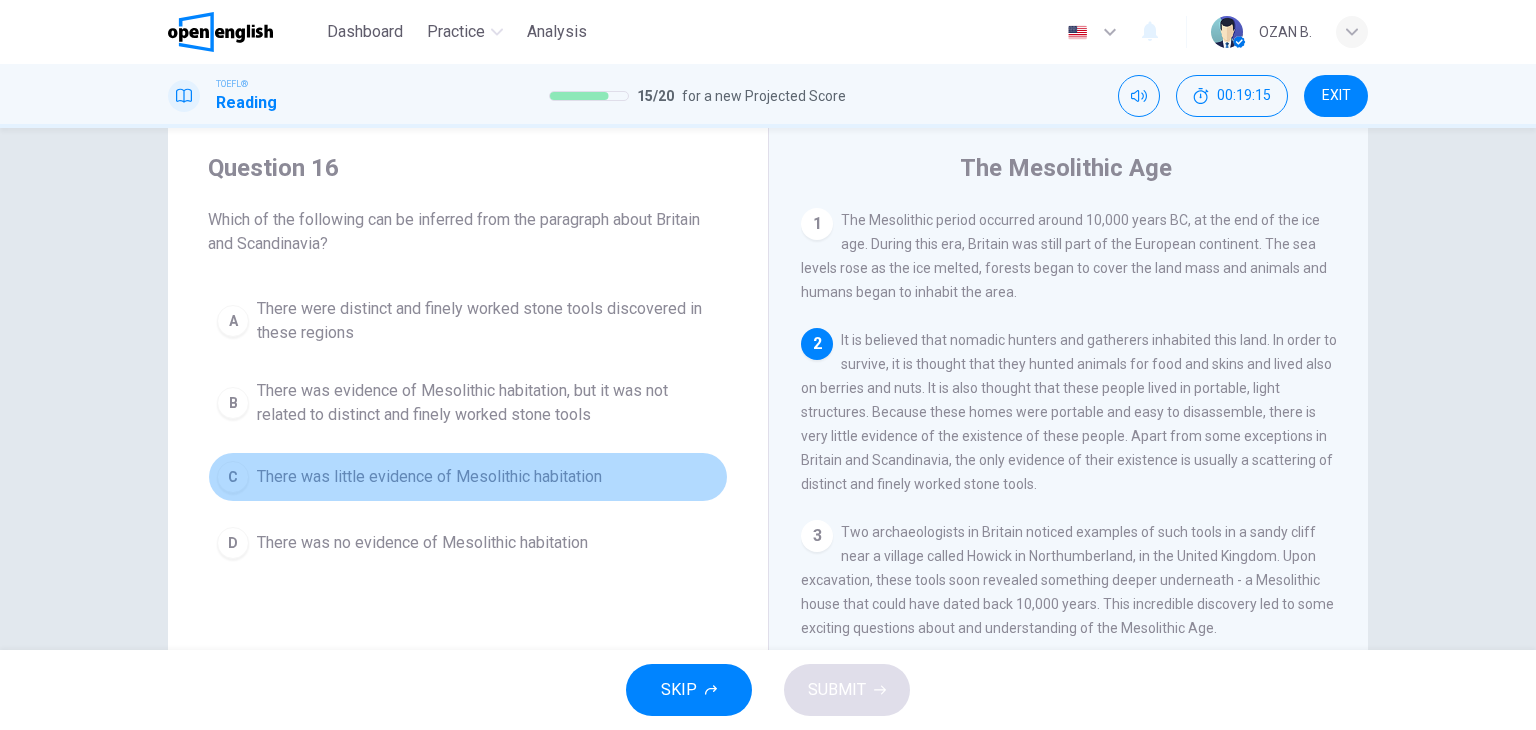 click on "There was little evidence of Mesolithic habitation" at bounding box center (429, 477) 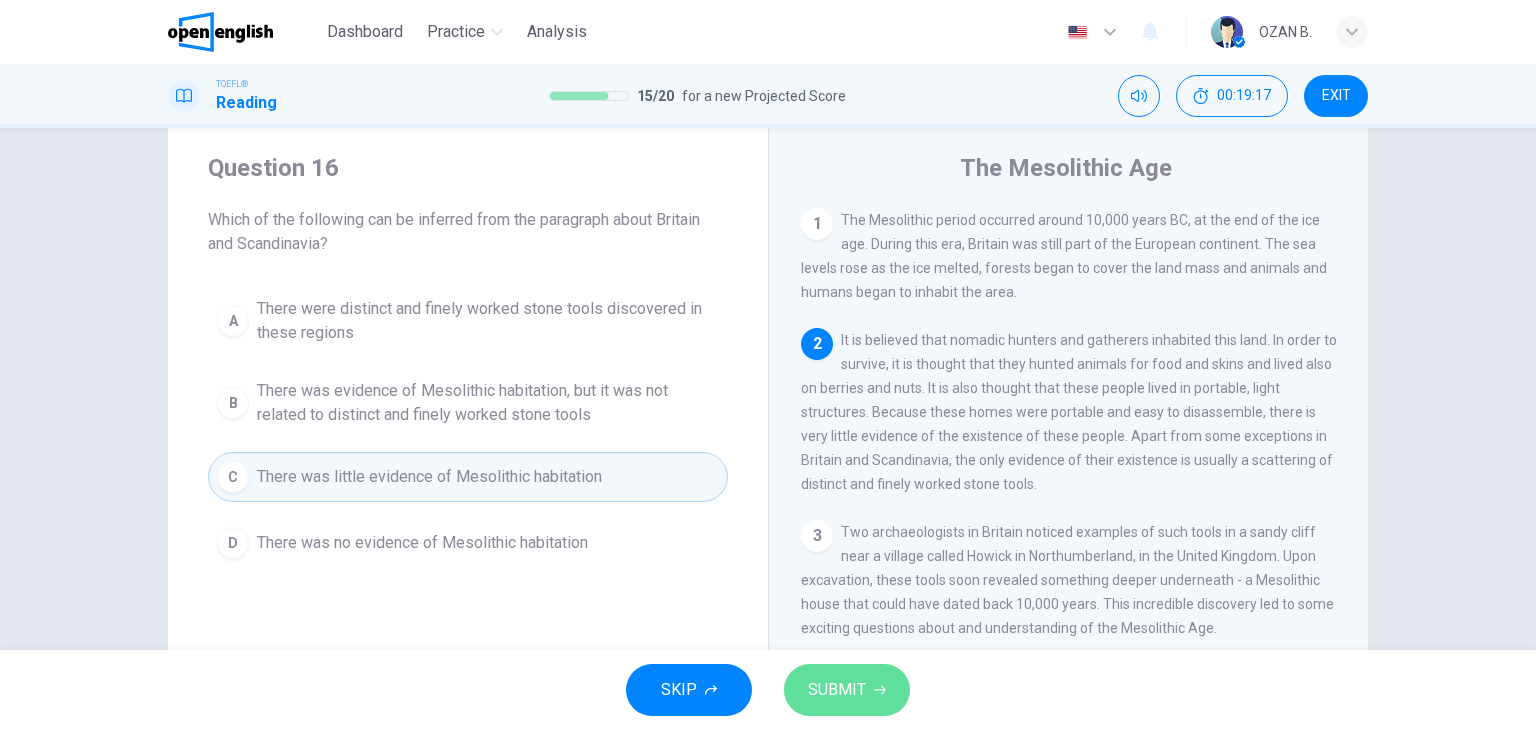 click on "SUBMIT" at bounding box center (847, 690) 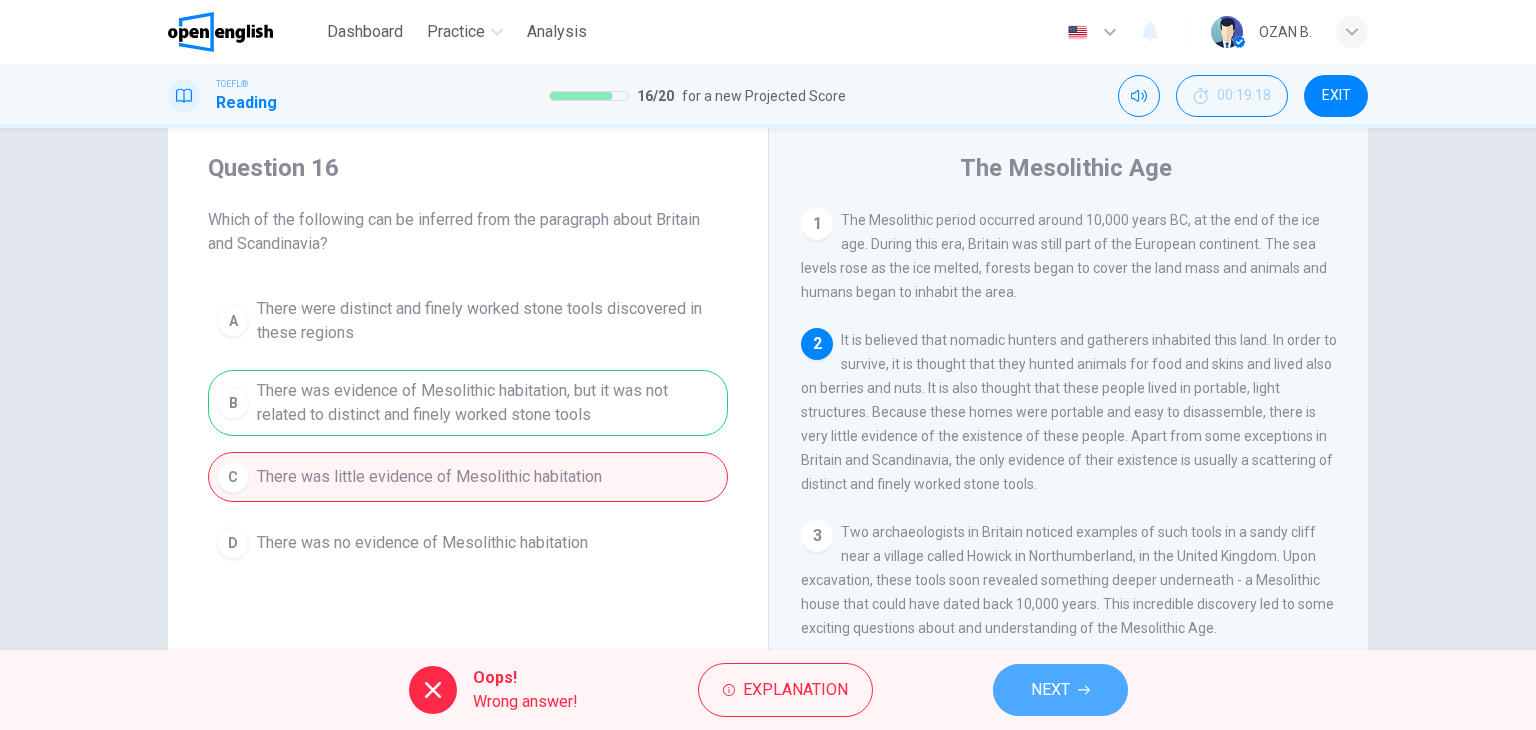 click 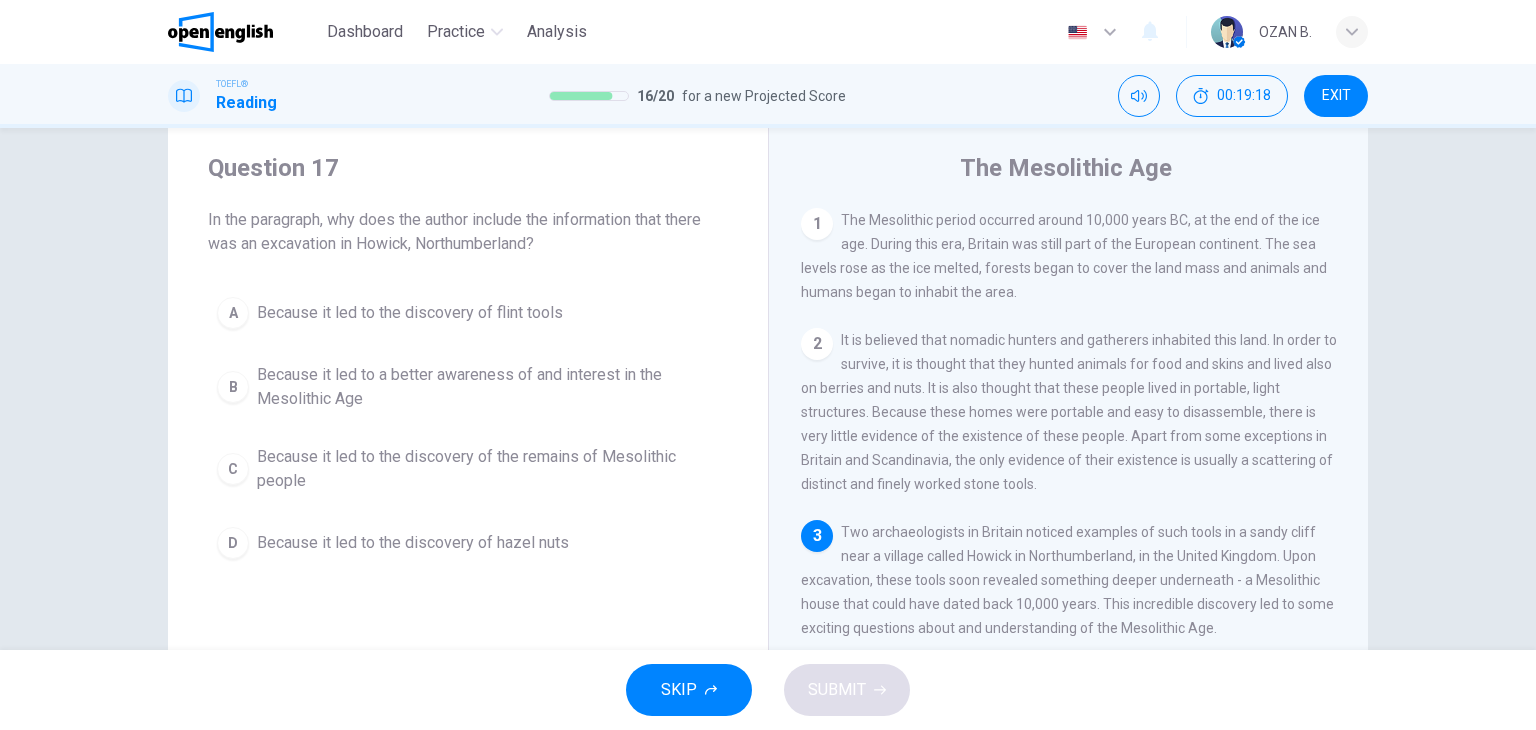scroll, scrollTop: 69, scrollLeft: 0, axis: vertical 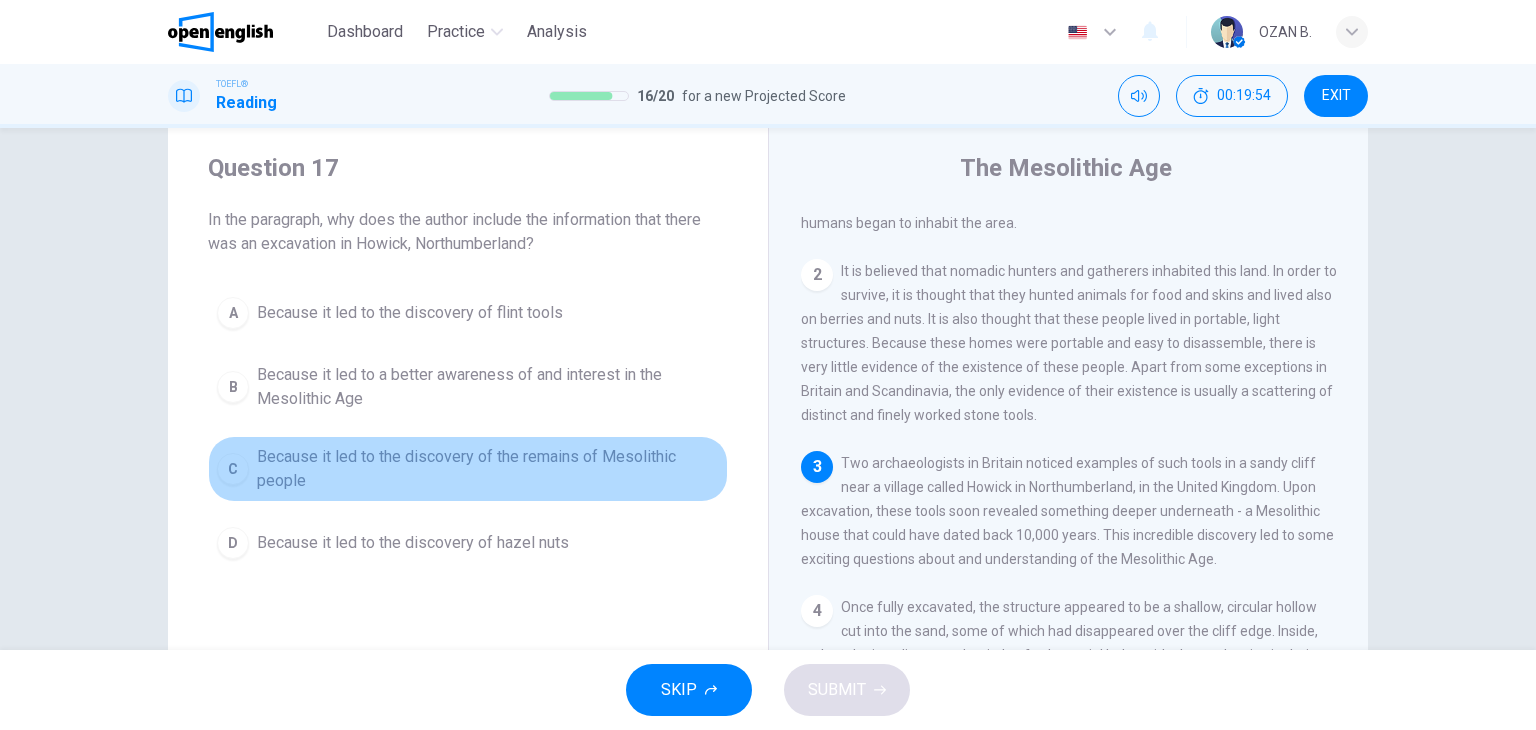 click on "Because it led to the discovery of the remains of Mesolithic people" at bounding box center (488, 469) 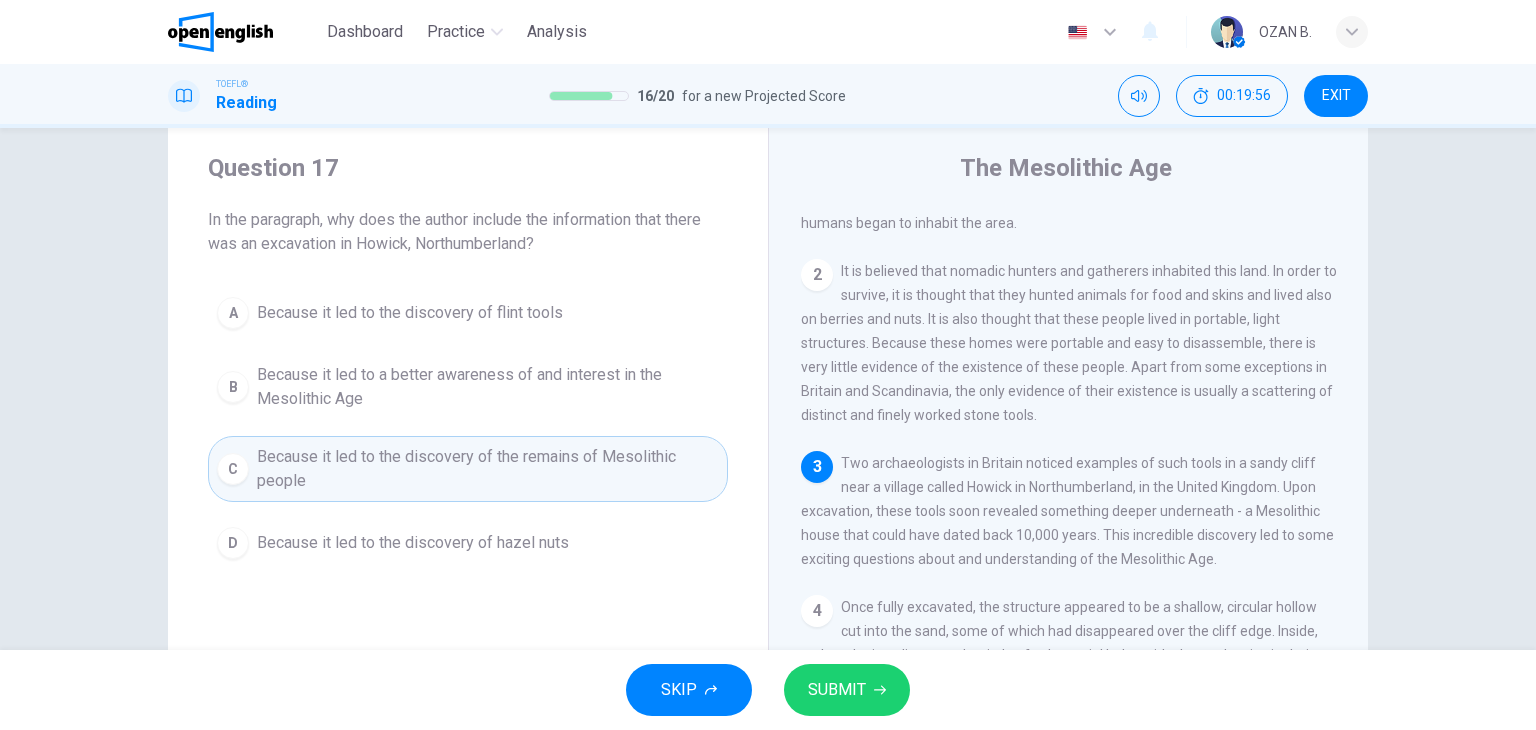 click on "SUBMIT" at bounding box center (847, 690) 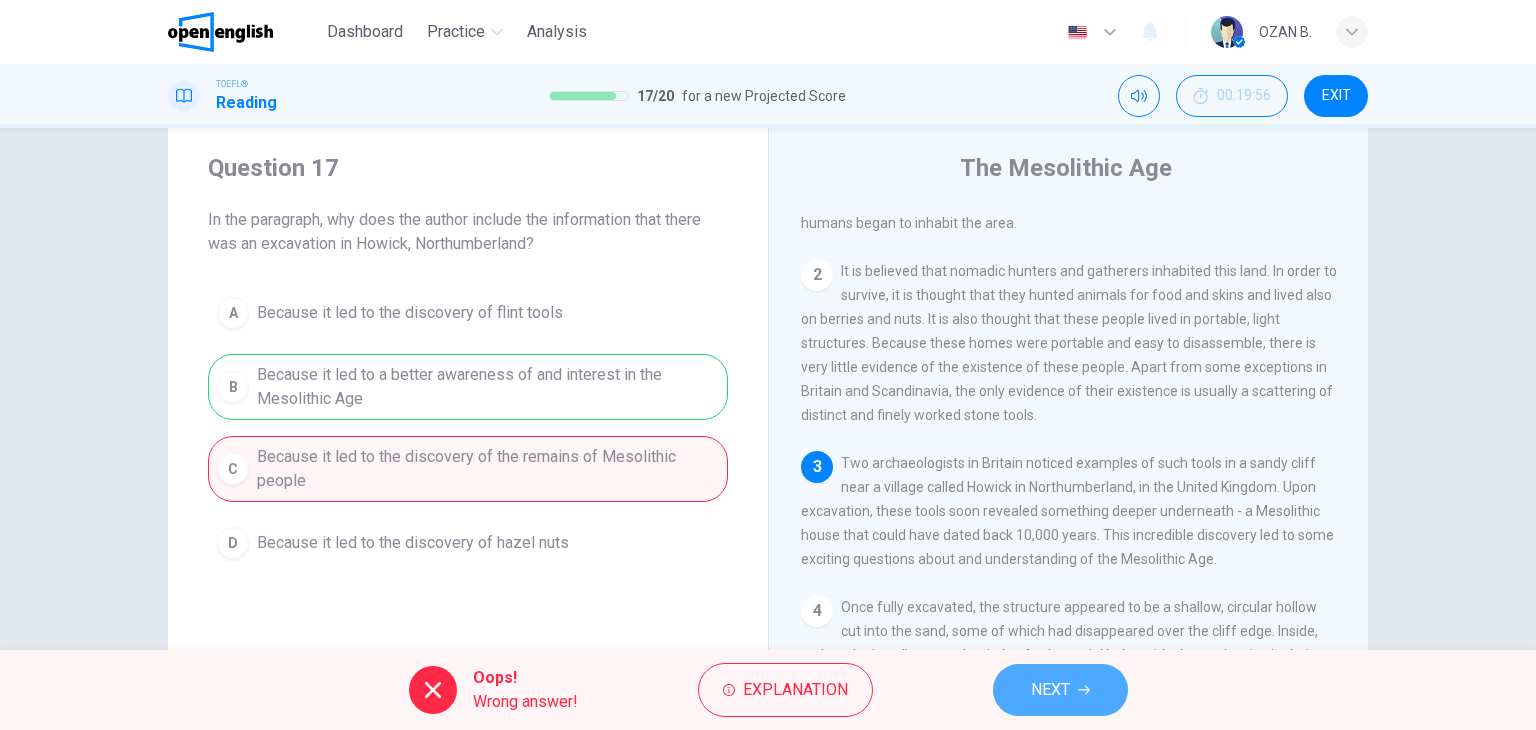 click on "NEXT" at bounding box center (1060, 690) 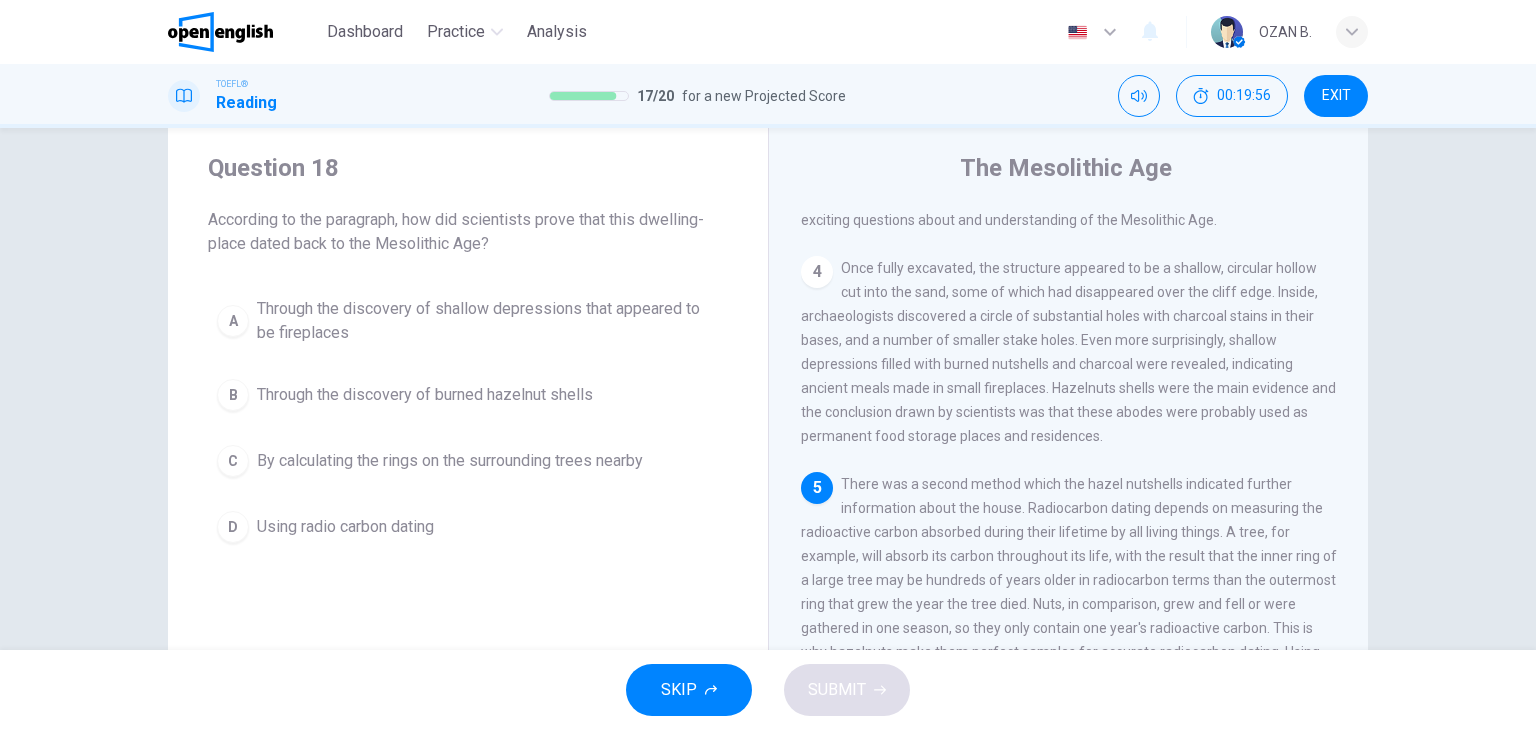 scroll, scrollTop: 588, scrollLeft: 0, axis: vertical 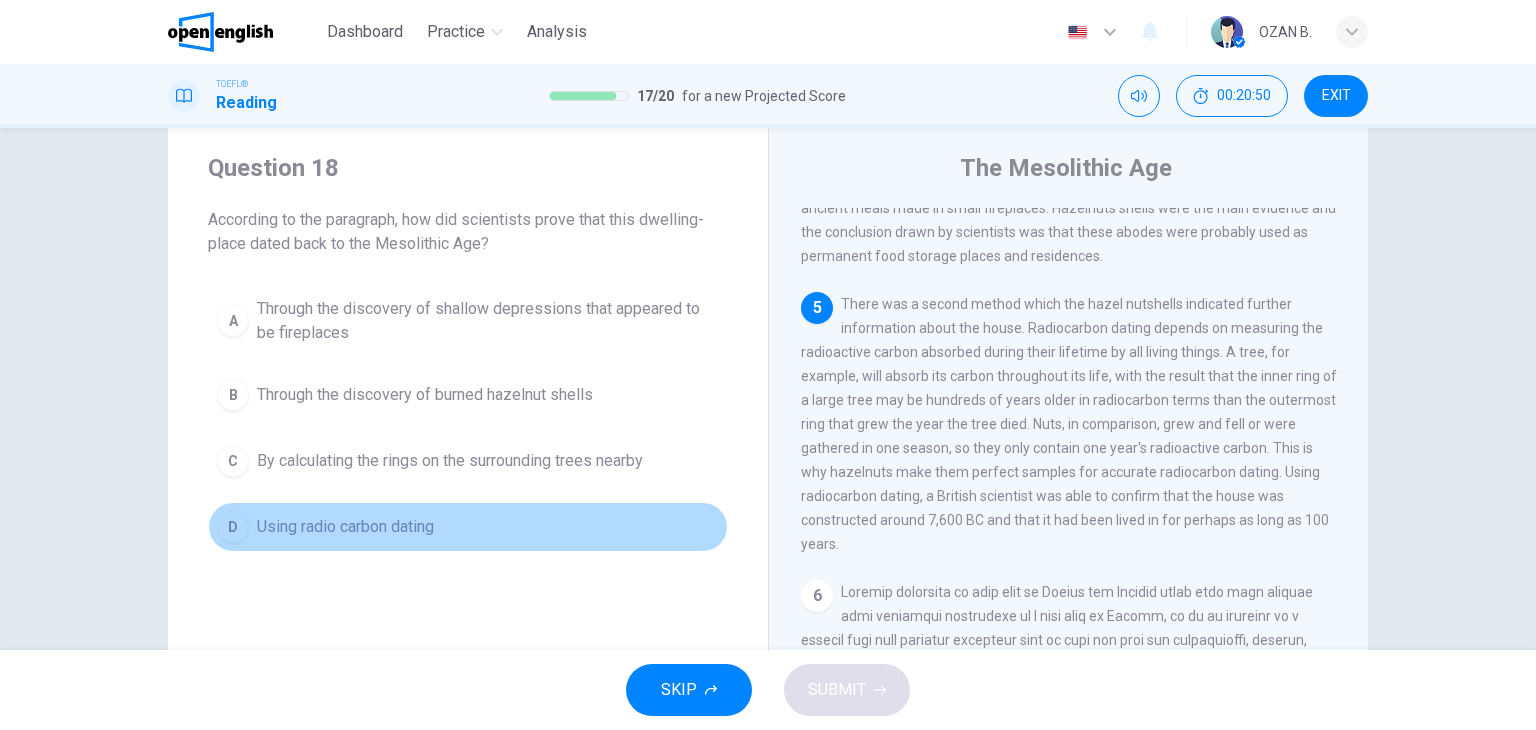 click on "Using radio carbon dating" at bounding box center (345, 527) 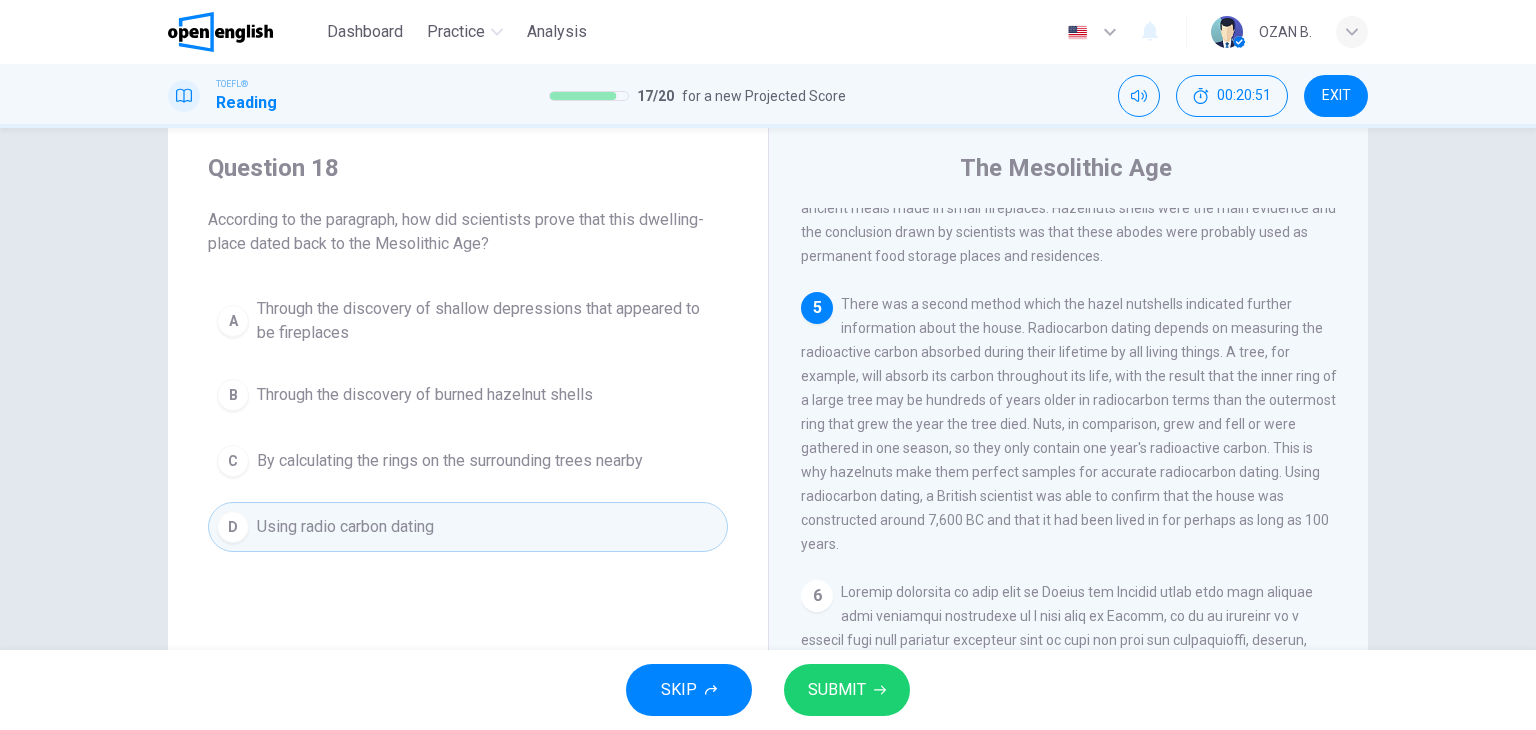 click on "SUBMIT" at bounding box center (837, 690) 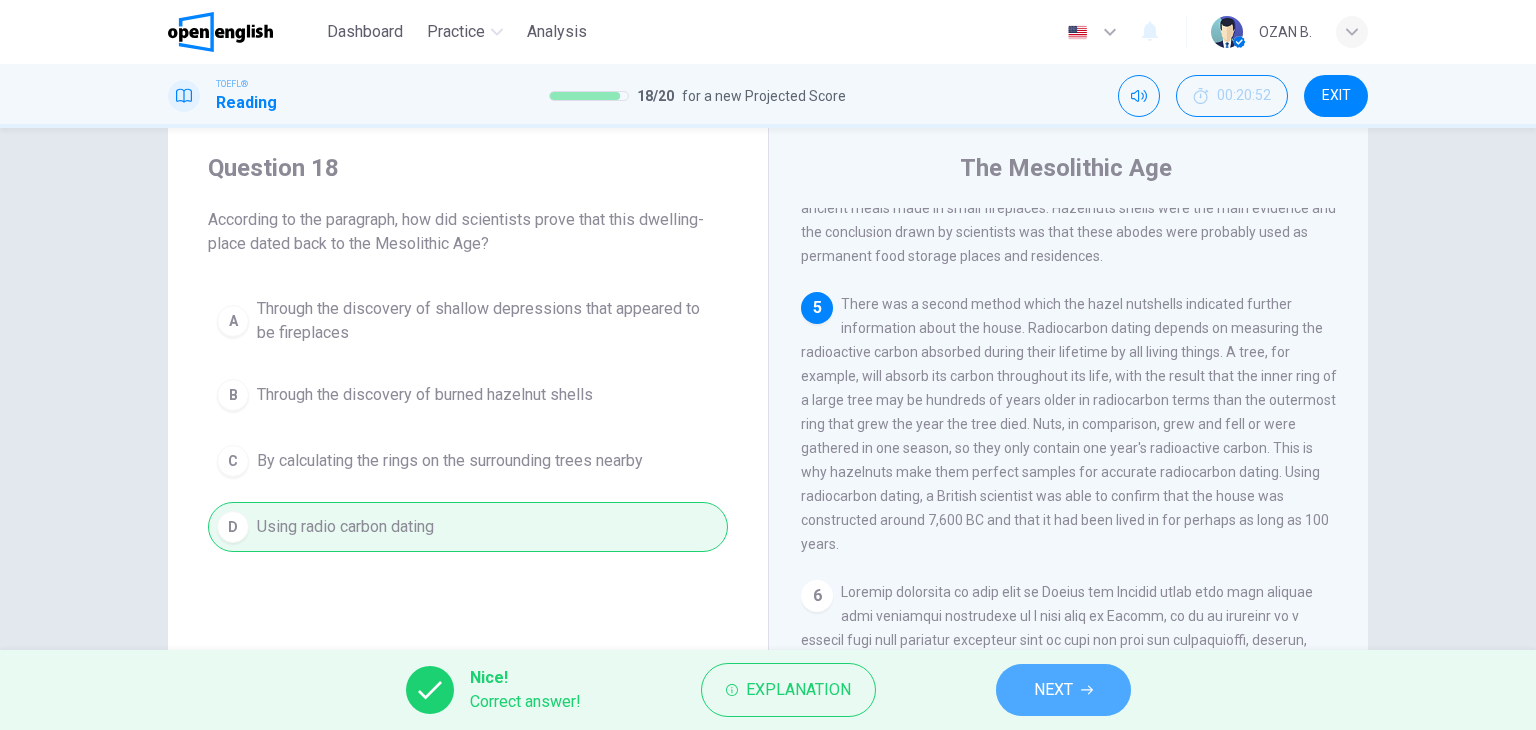 click on "NEXT" at bounding box center [1053, 690] 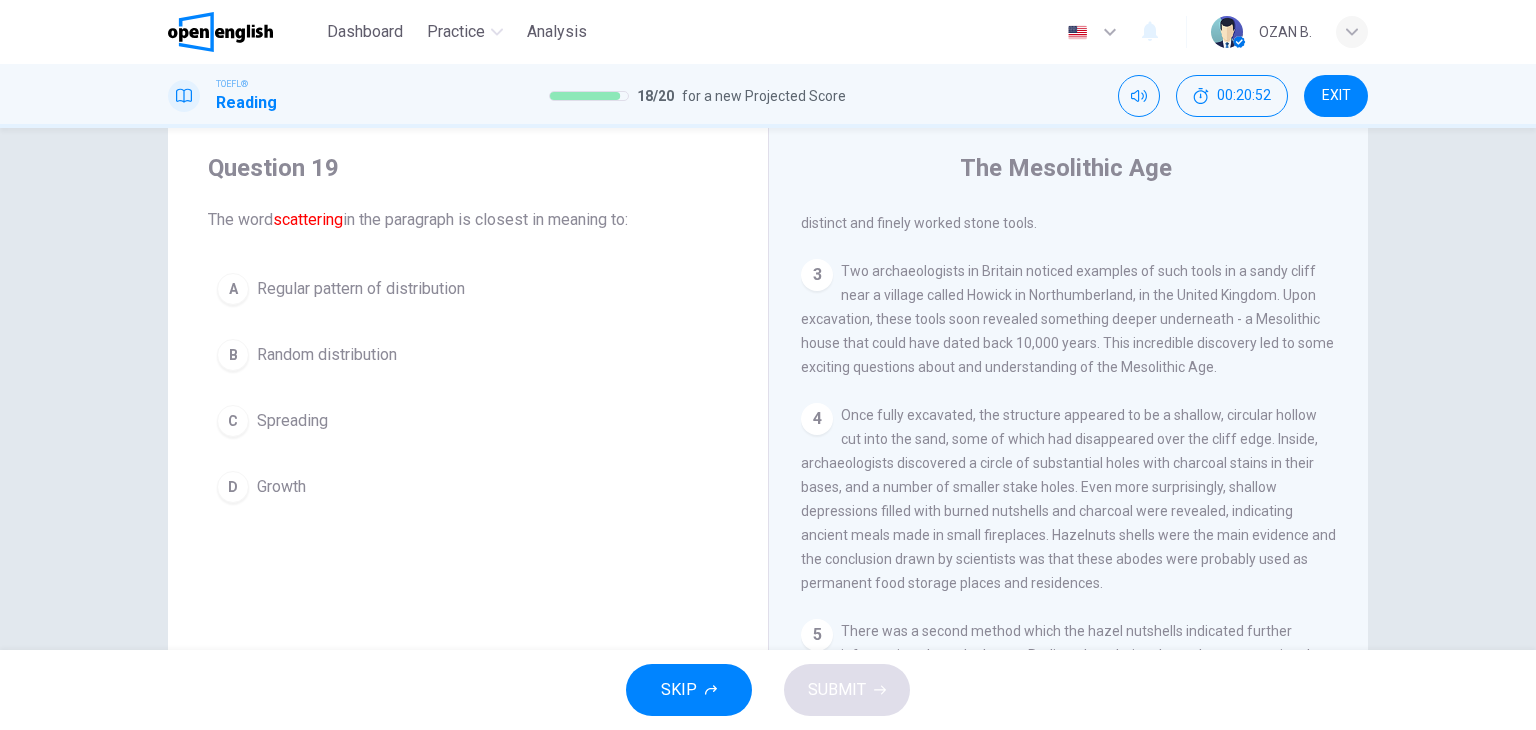 scroll, scrollTop: 123, scrollLeft: 0, axis: vertical 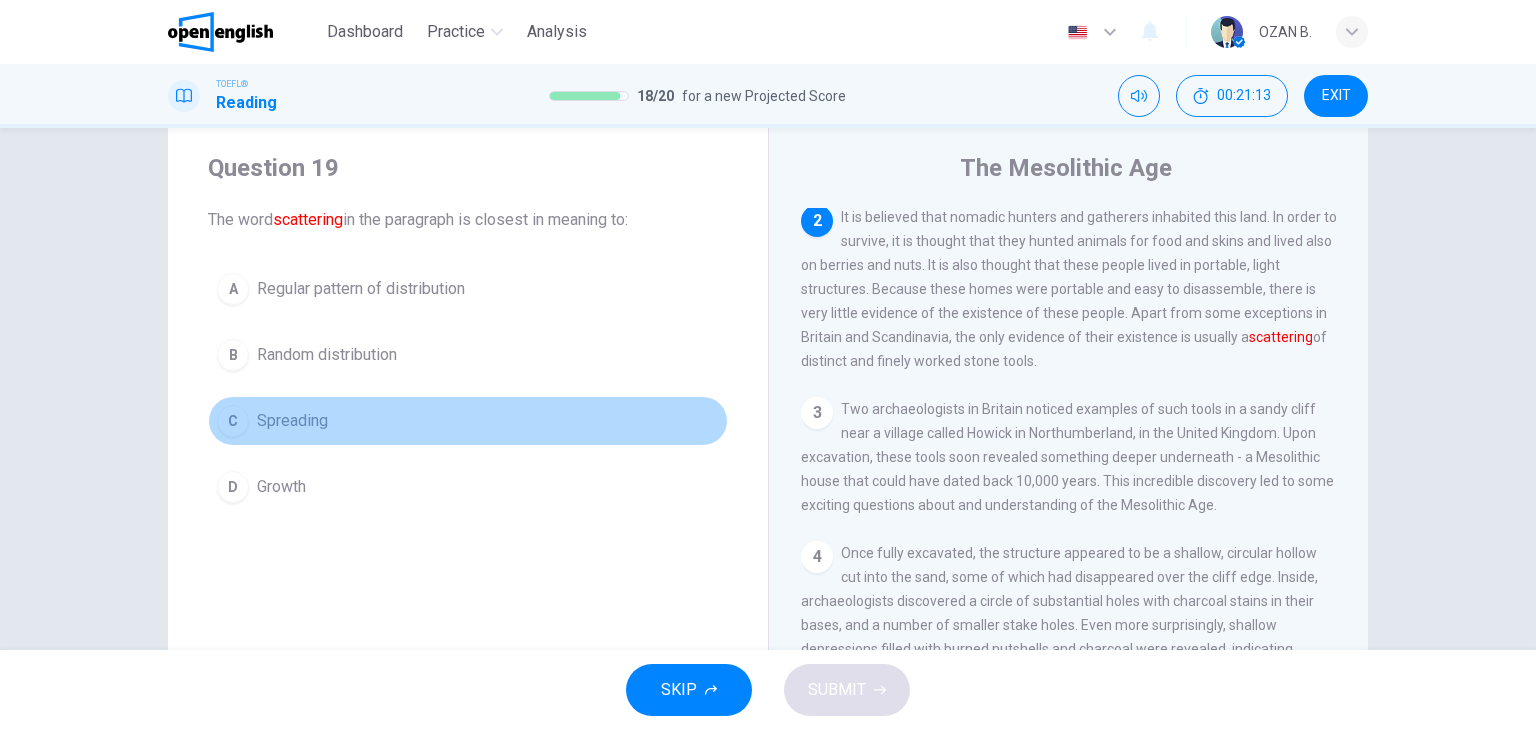click on "Spreading" at bounding box center [292, 421] 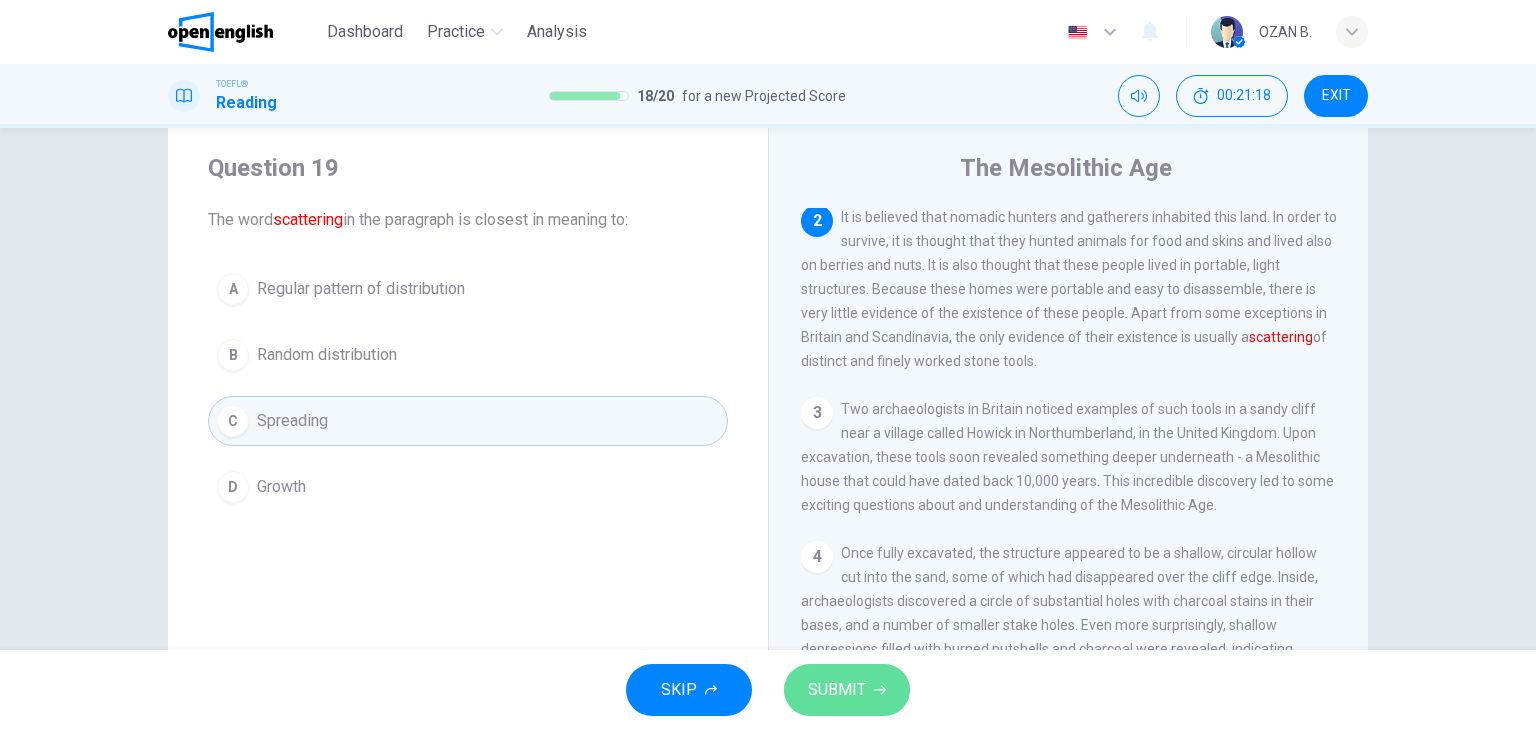 click on "SUBMIT" at bounding box center [837, 690] 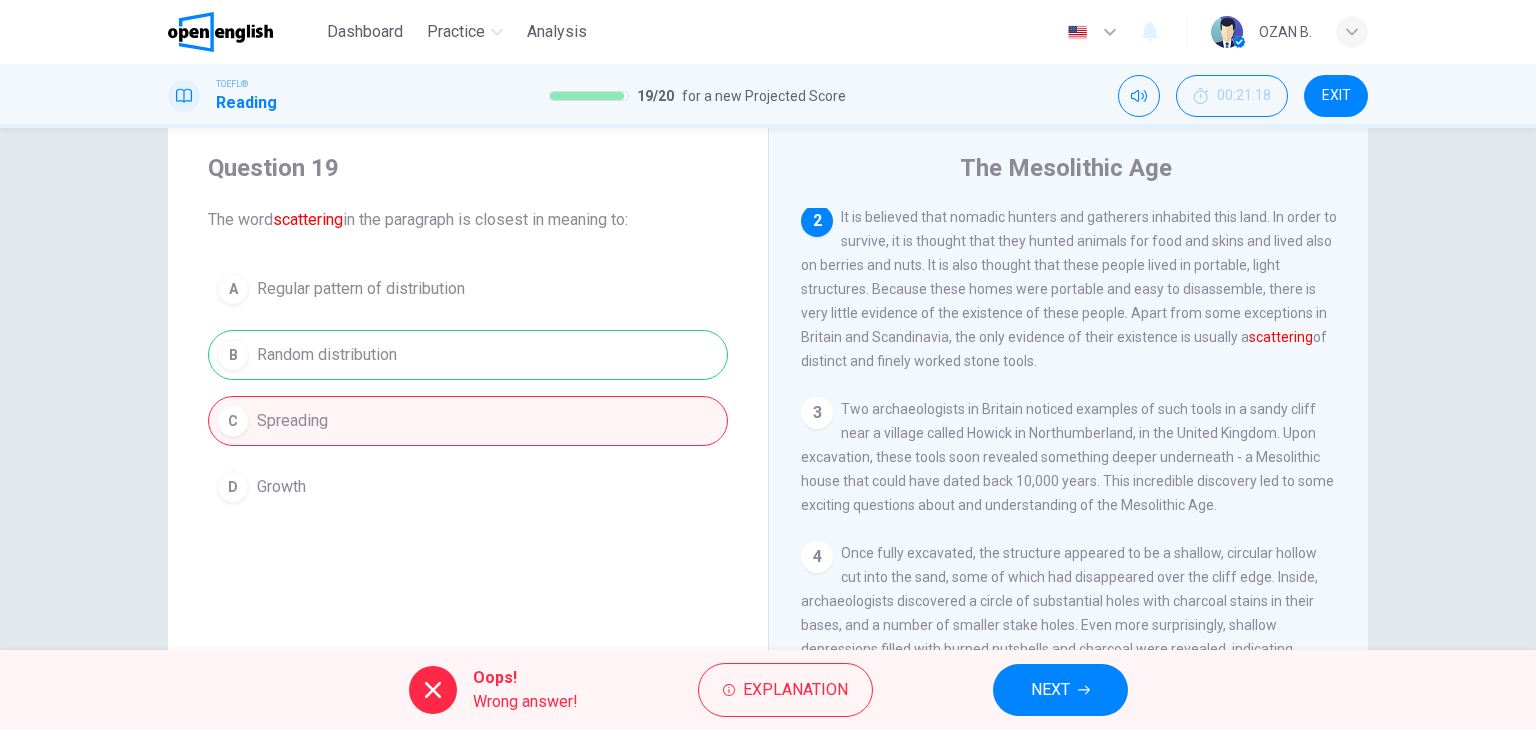 click on "A Regular pattern of distribution B Random distribution C Spreading D Growth" at bounding box center (468, 388) 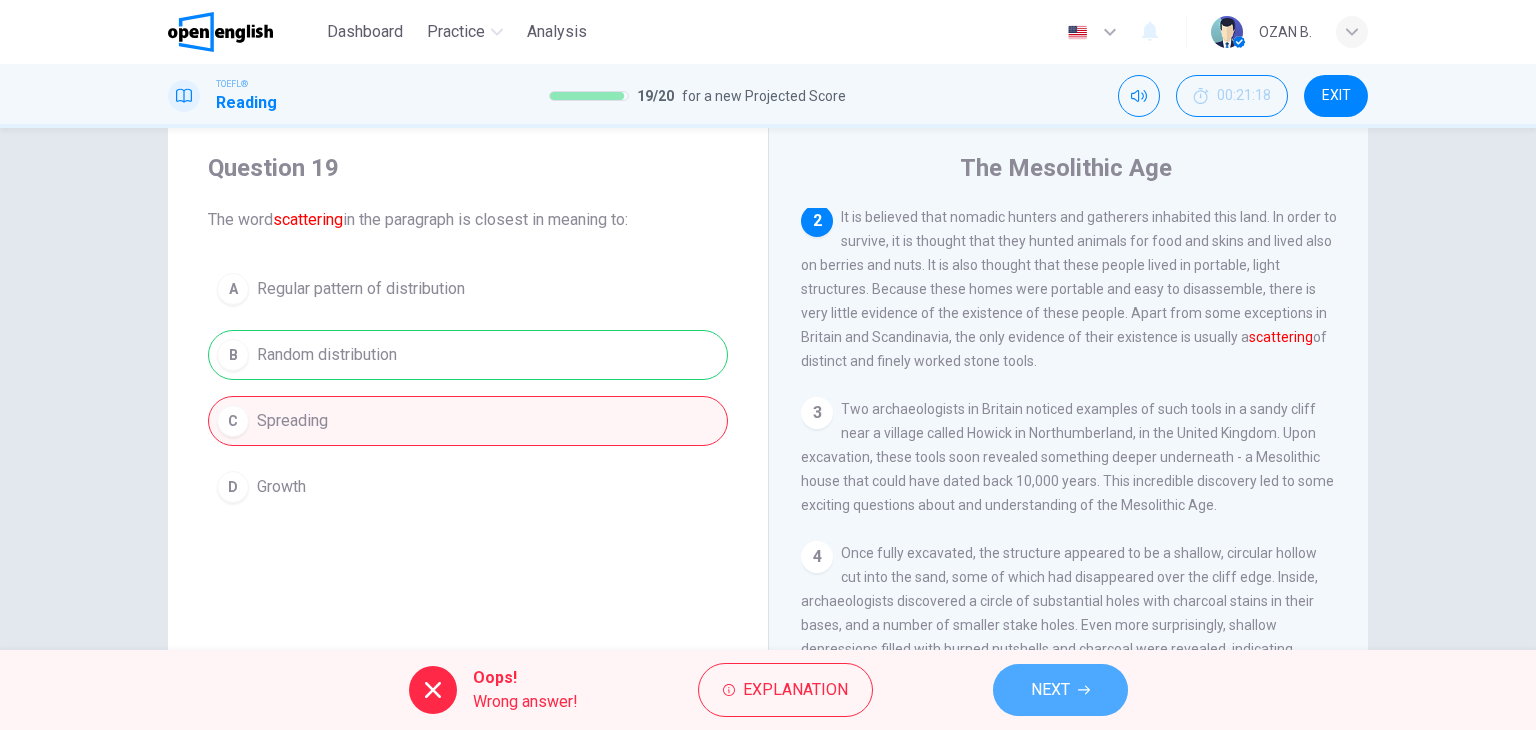 click on "NEXT" at bounding box center (1060, 690) 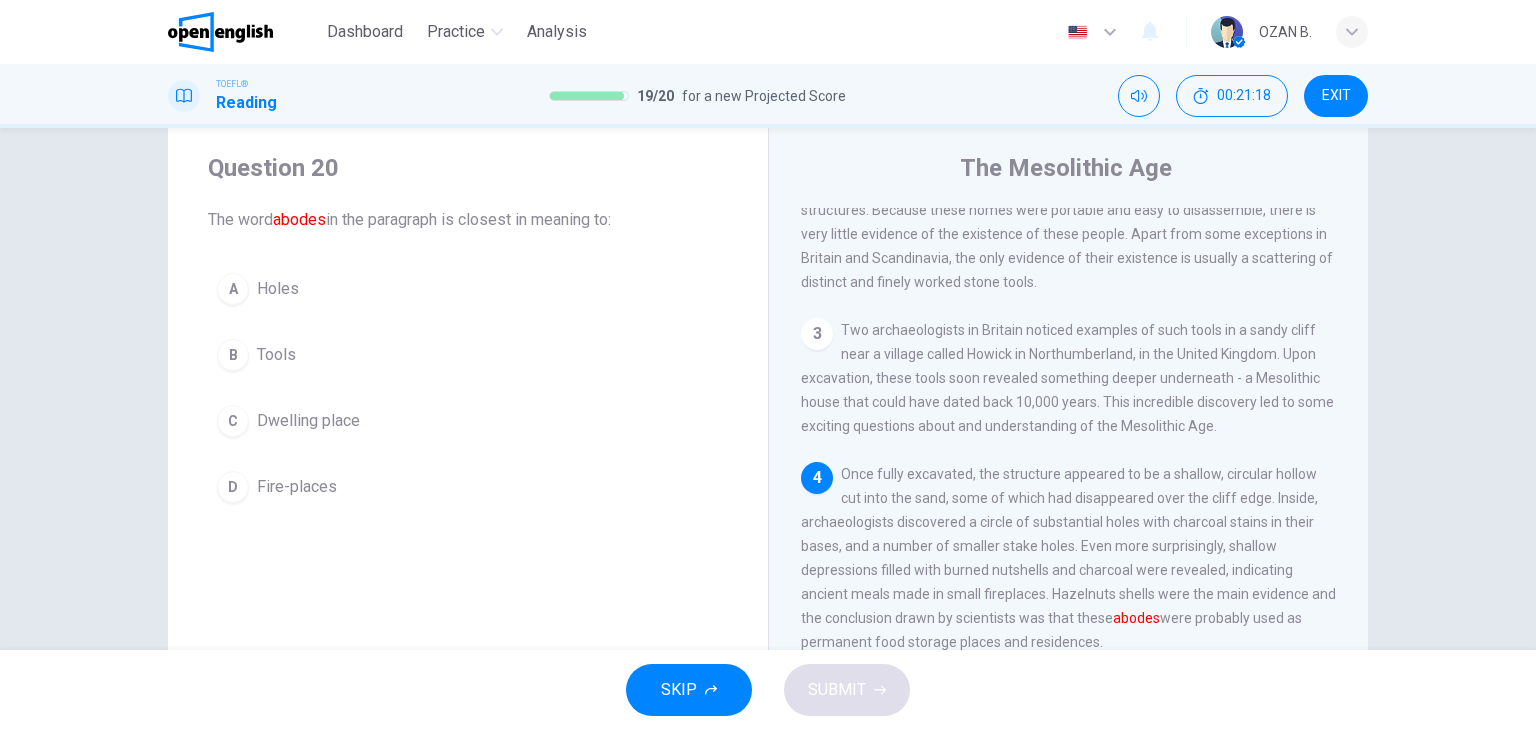 scroll, scrollTop: 292, scrollLeft: 0, axis: vertical 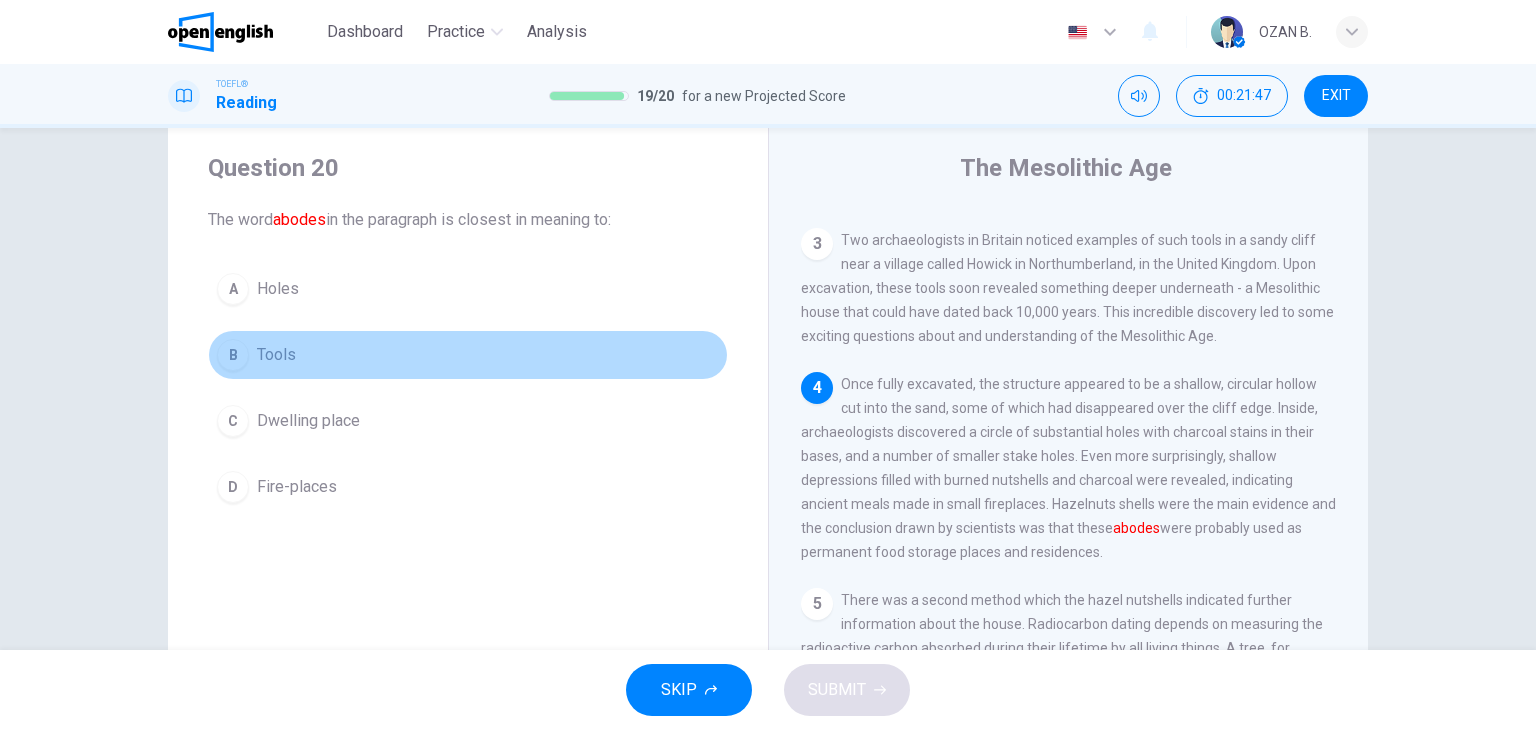 click on "B Tools" at bounding box center [468, 355] 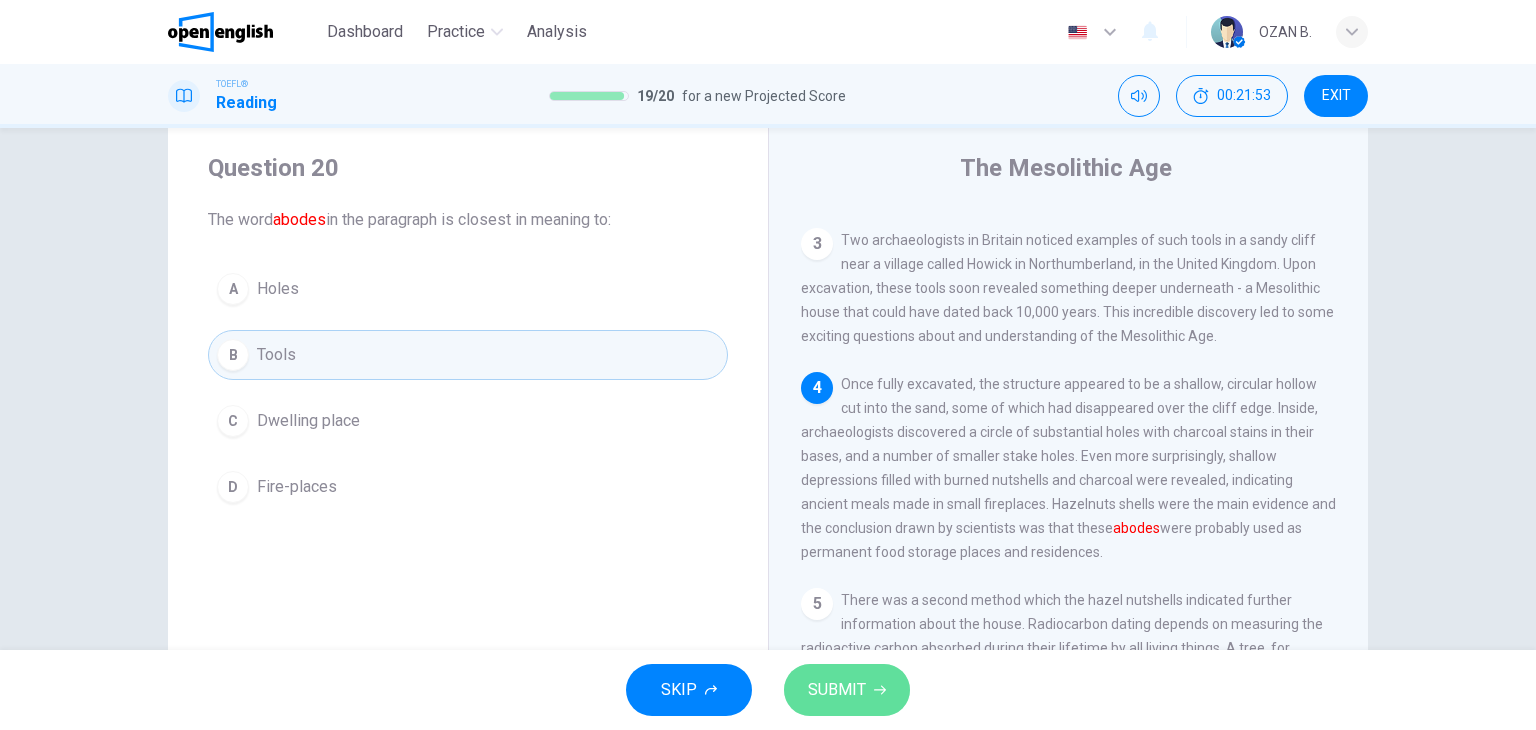 click on "SUBMIT" at bounding box center [847, 690] 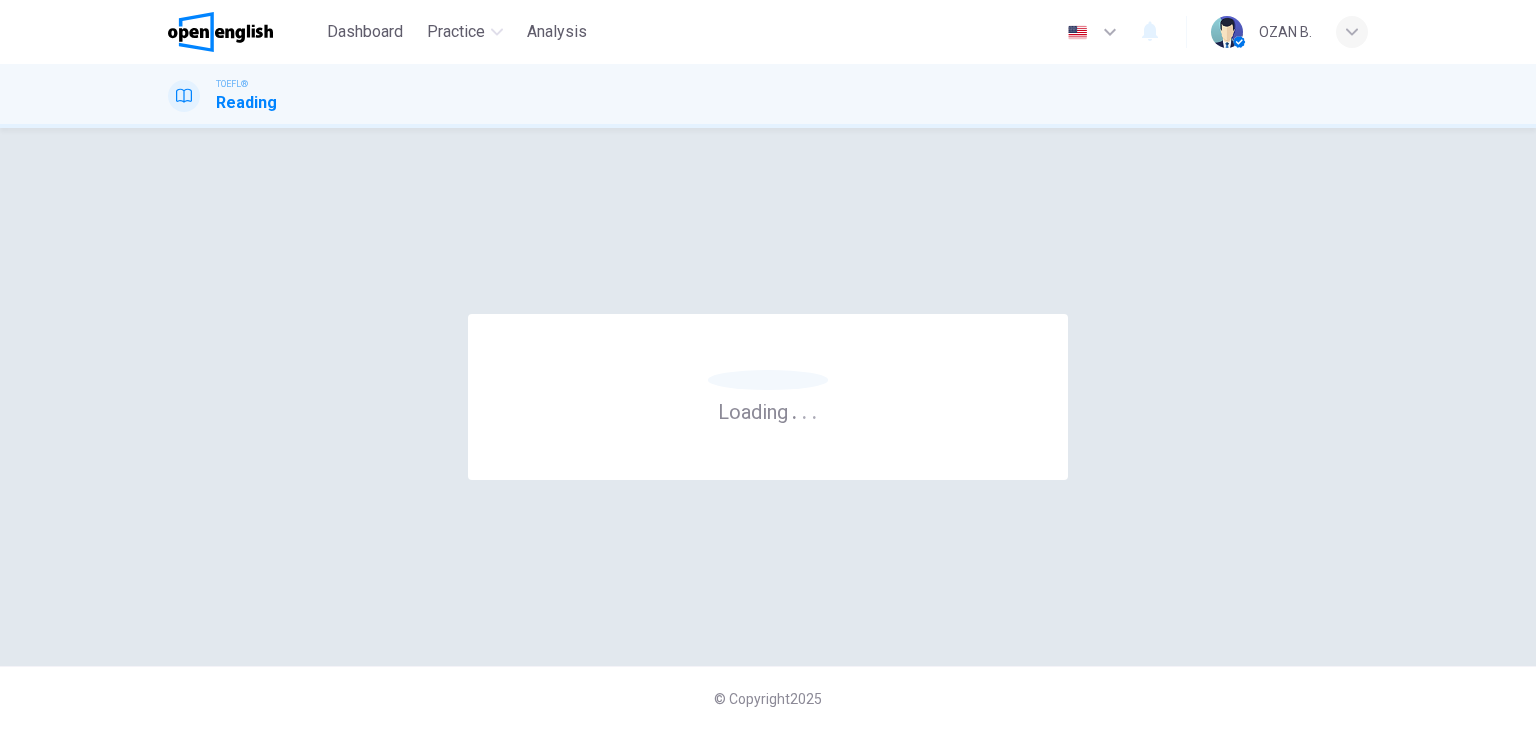 scroll, scrollTop: 0, scrollLeft: 0, axis: both 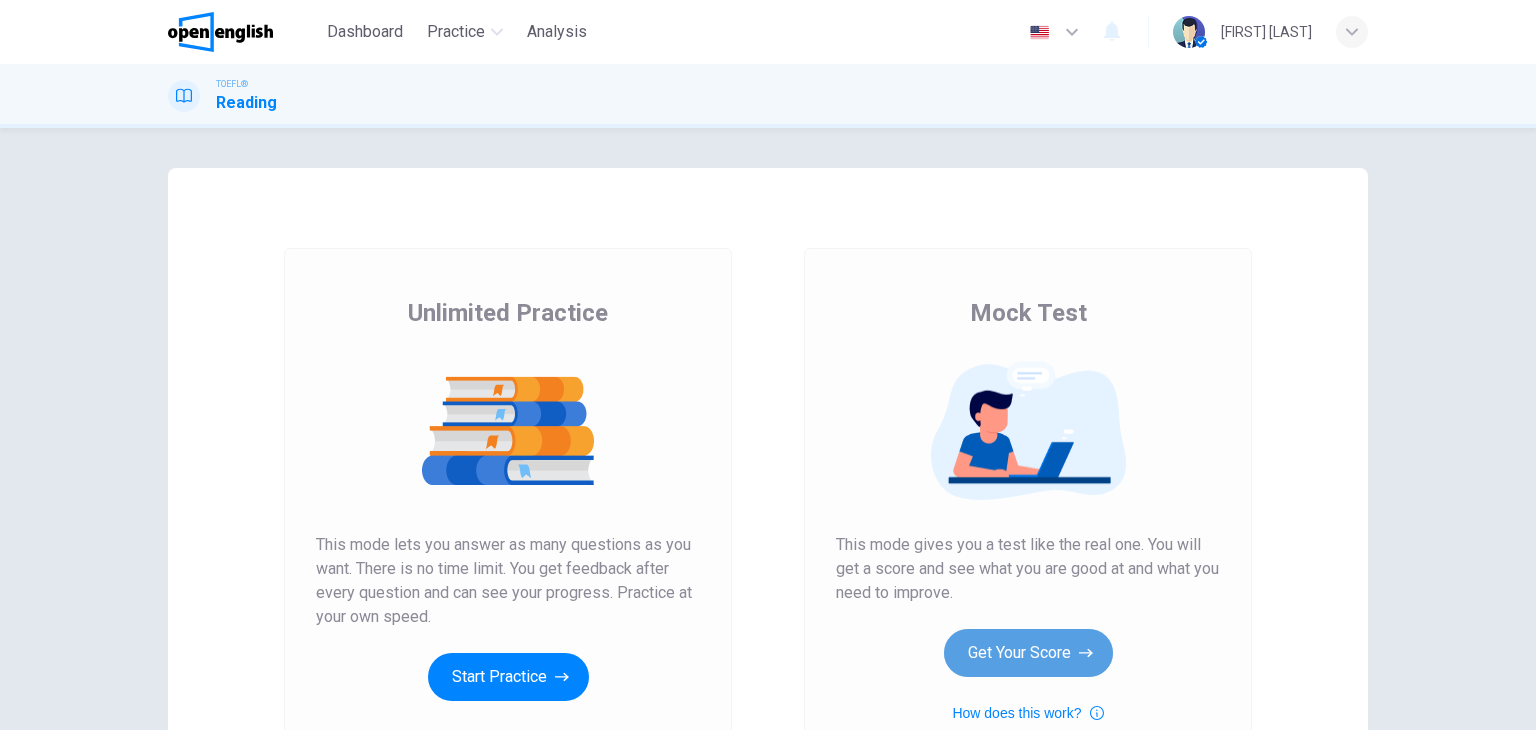 click on "Get Your Score" at bounding box center [1028, 653] 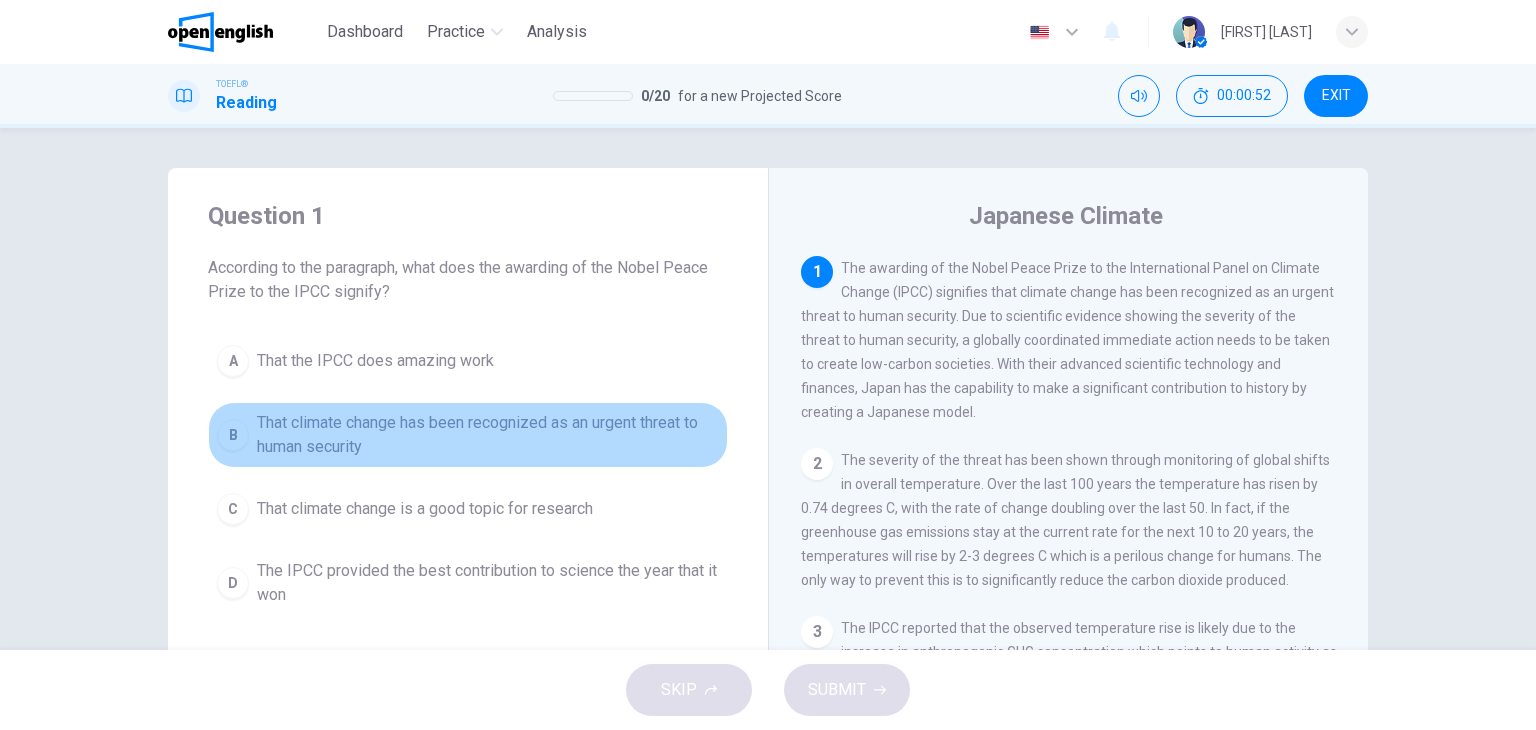 click on "That climate change has been recognized as an urgent threat to human security" at bounding box center (488, 435) 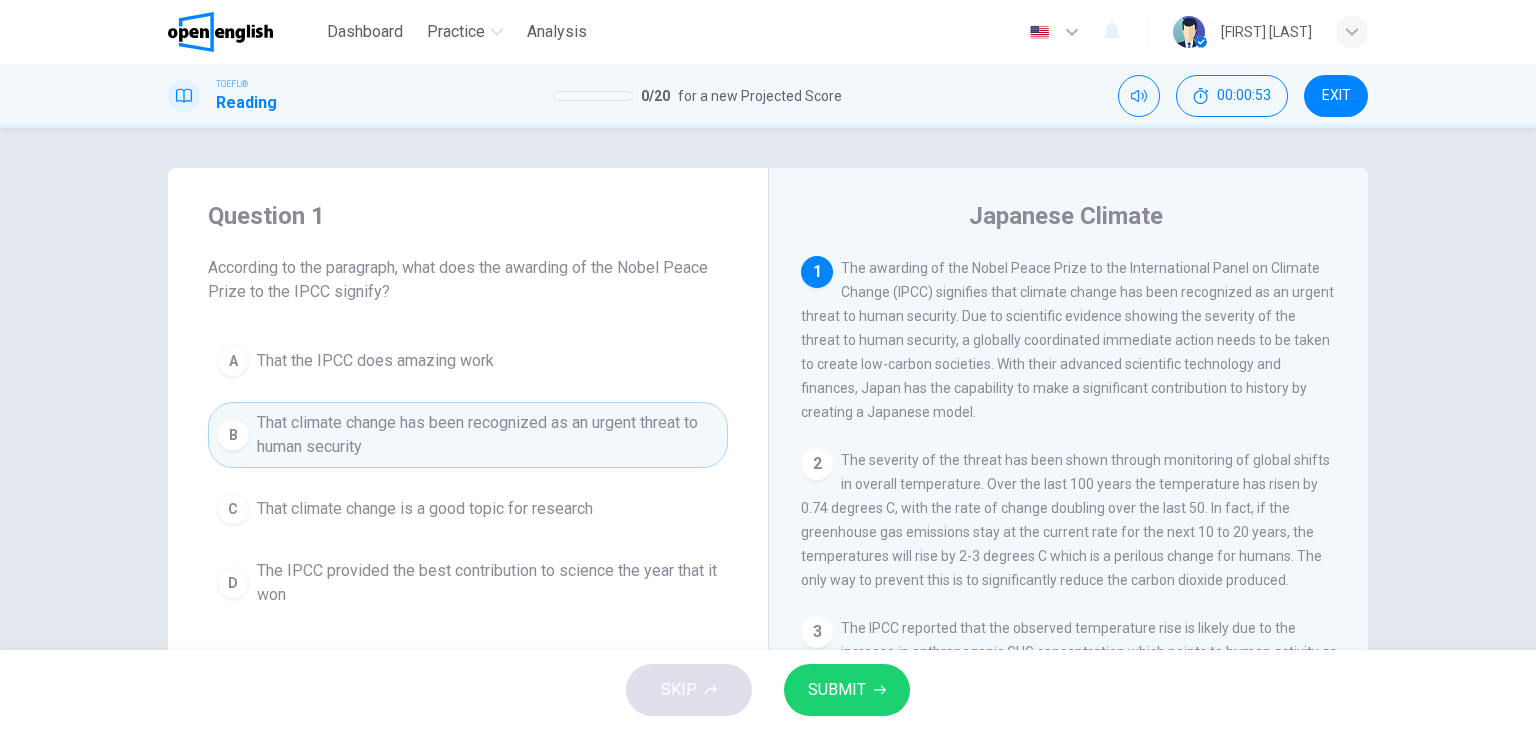 click on "SUBMIT" at bounding box center [837, 690] 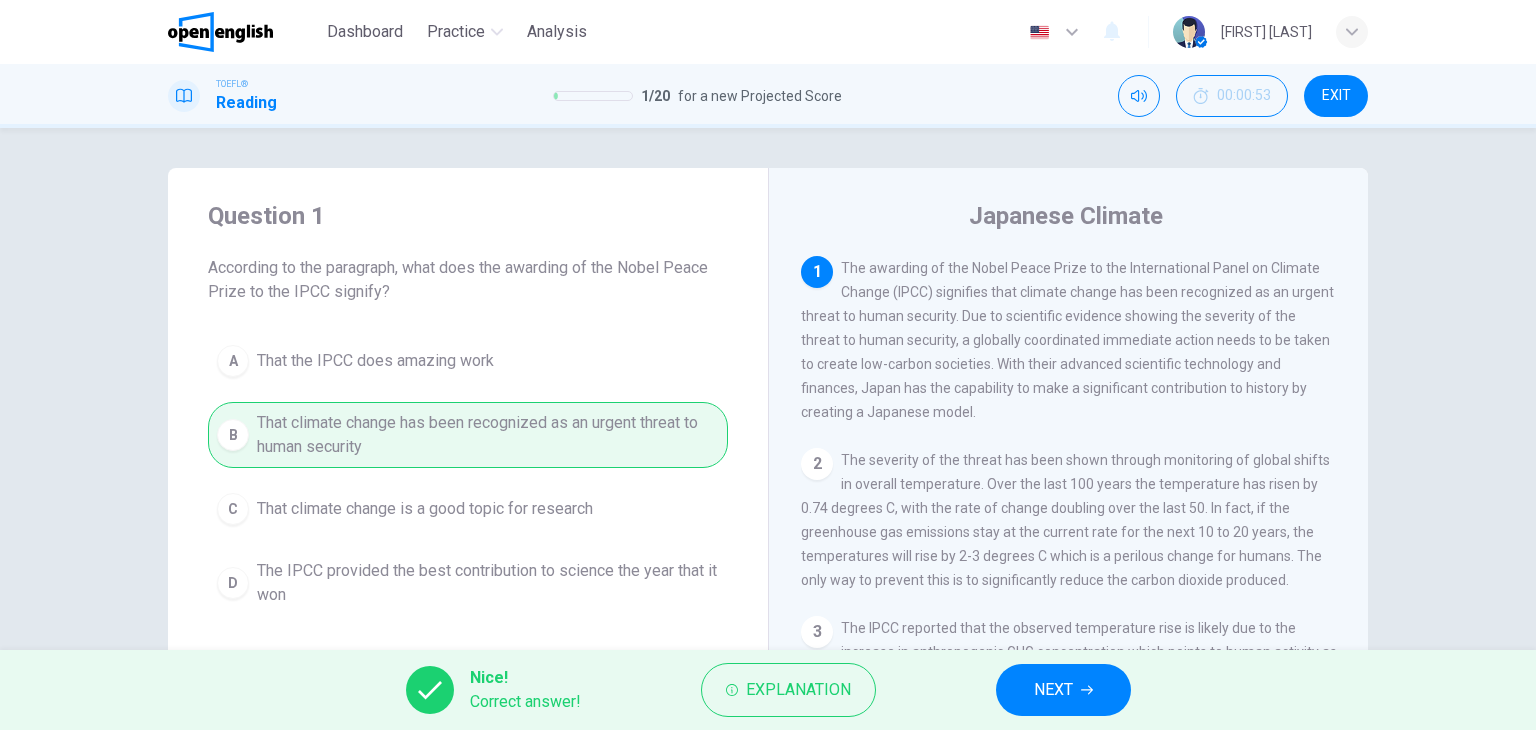 click on "NEXT" at bounding box center [1053, 690] 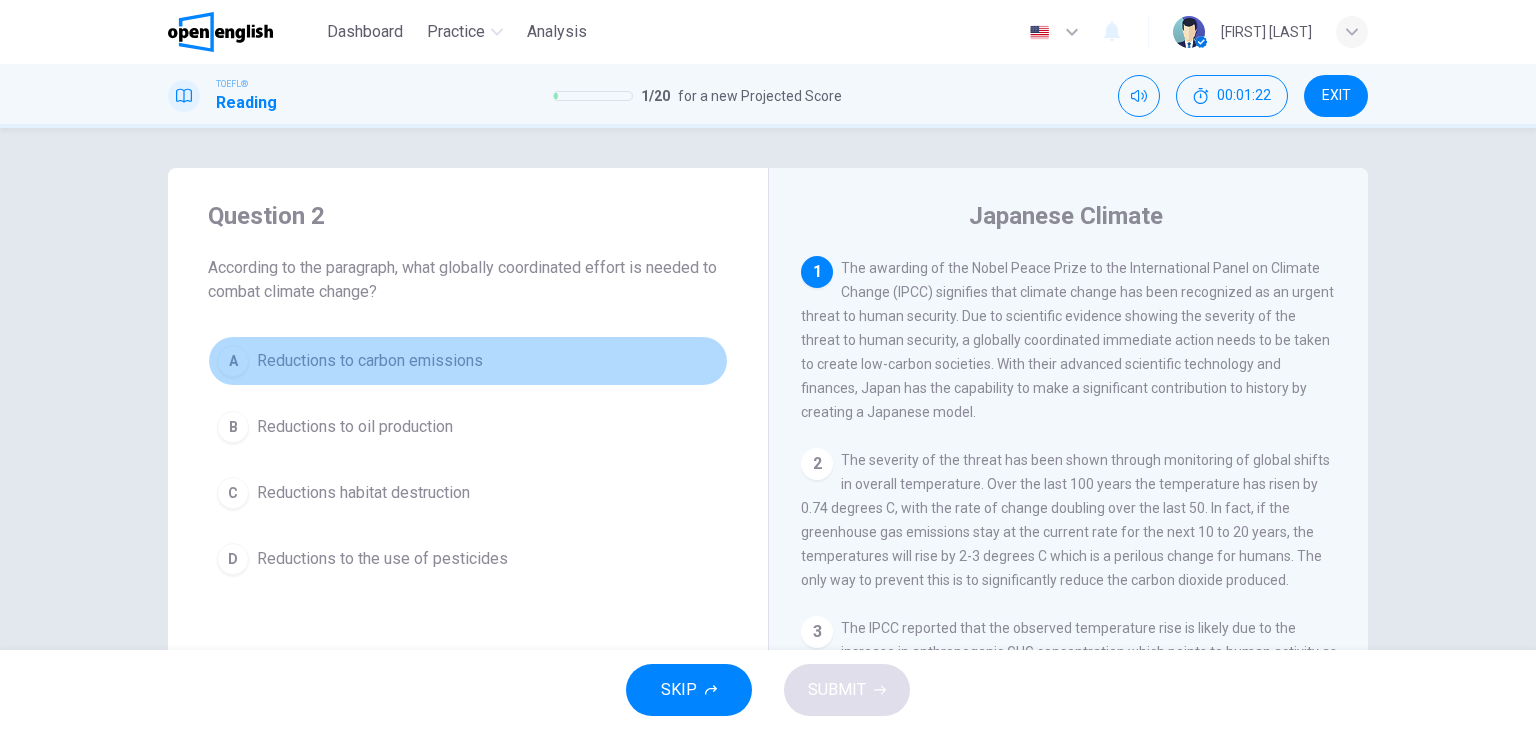 click on "Reductions to carbon emissions" at bounding box center [370, 361] 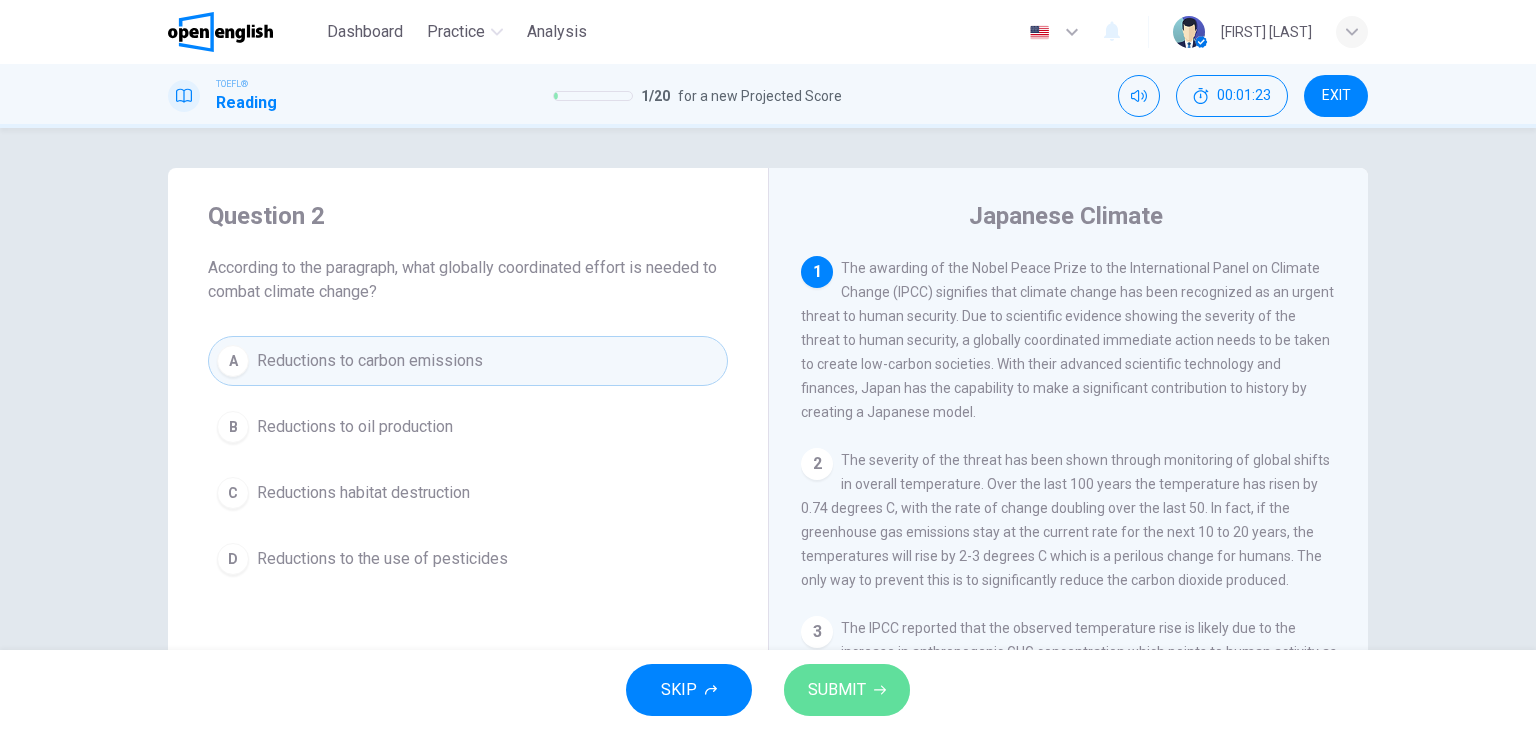 click on "SUBMIT" at bounding box center (847, 690) 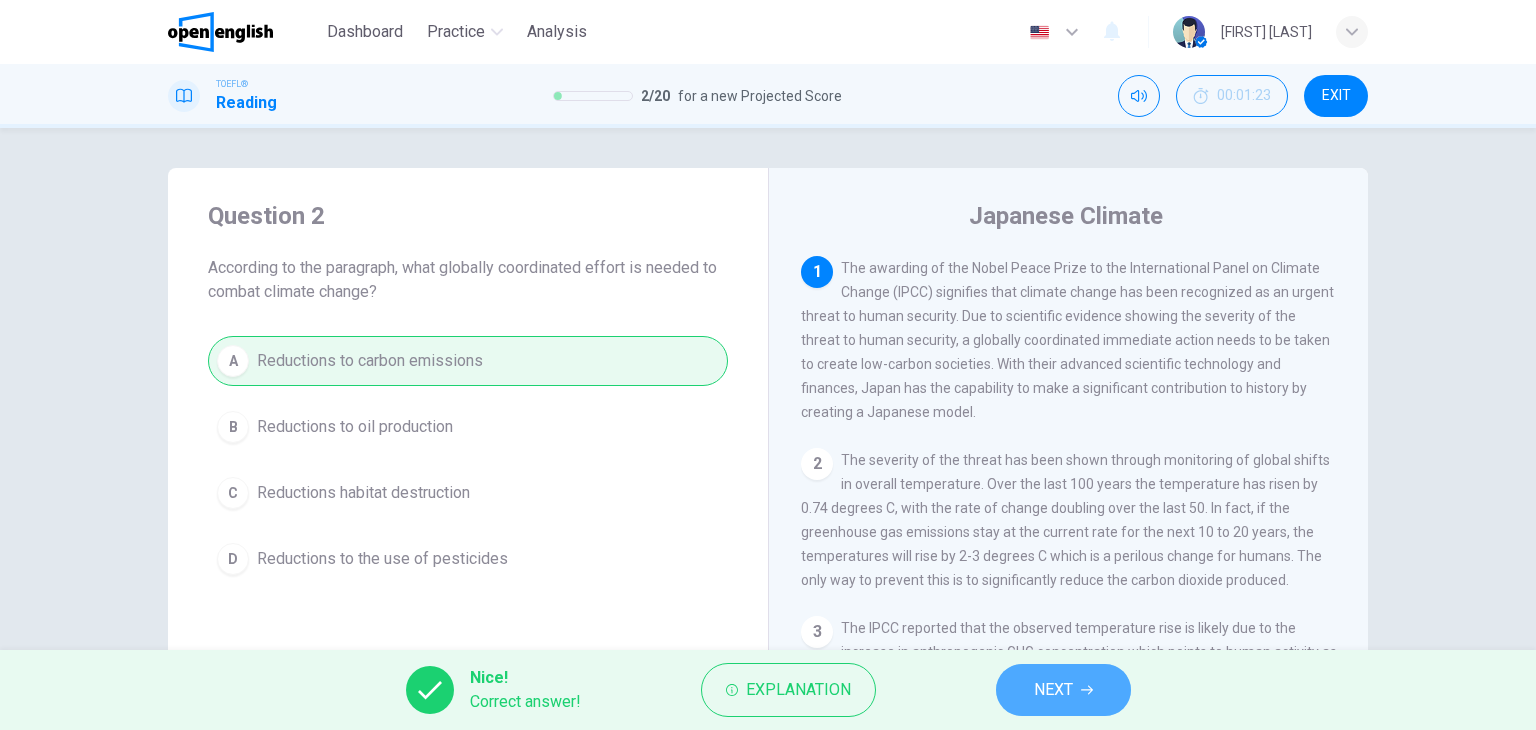click on "NEXT" at bounding box center [1053, 690] 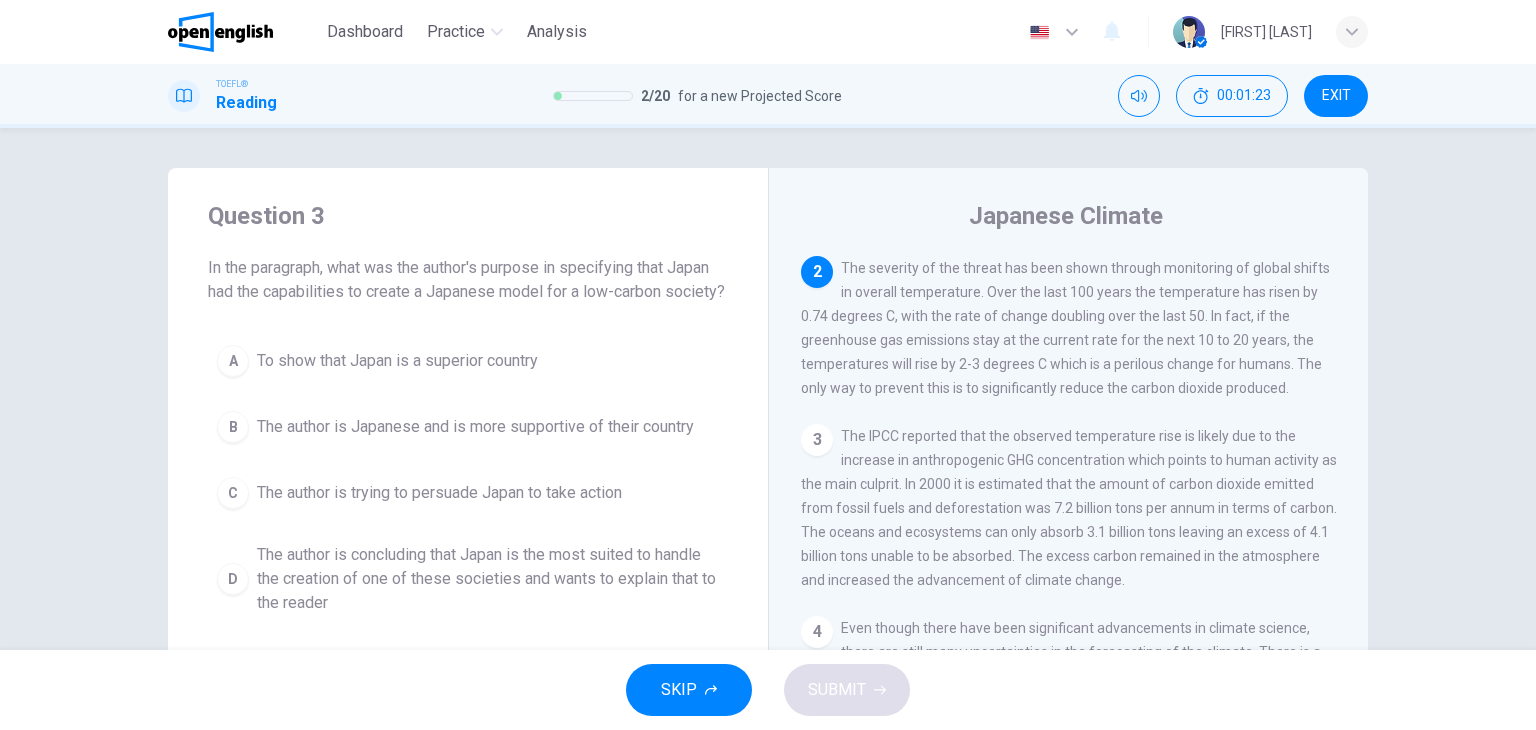 scroll, scrollTop: 197, scrollLeft: 0, axis: vertical 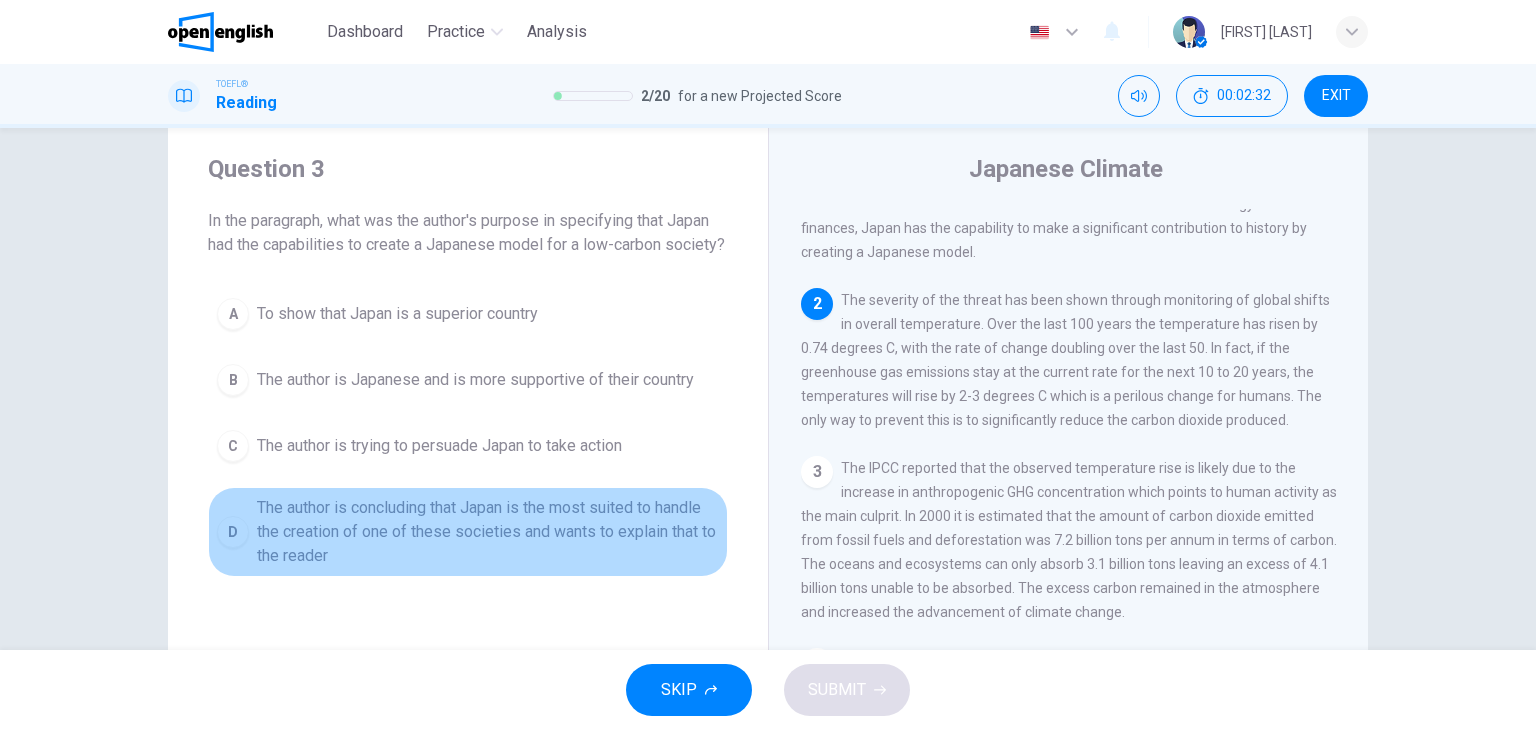 click on "The author is concluding that Japan is the most suited to handle the creation of one of these societies and wants to explain that to the reader" at bounding box center [488, 532] 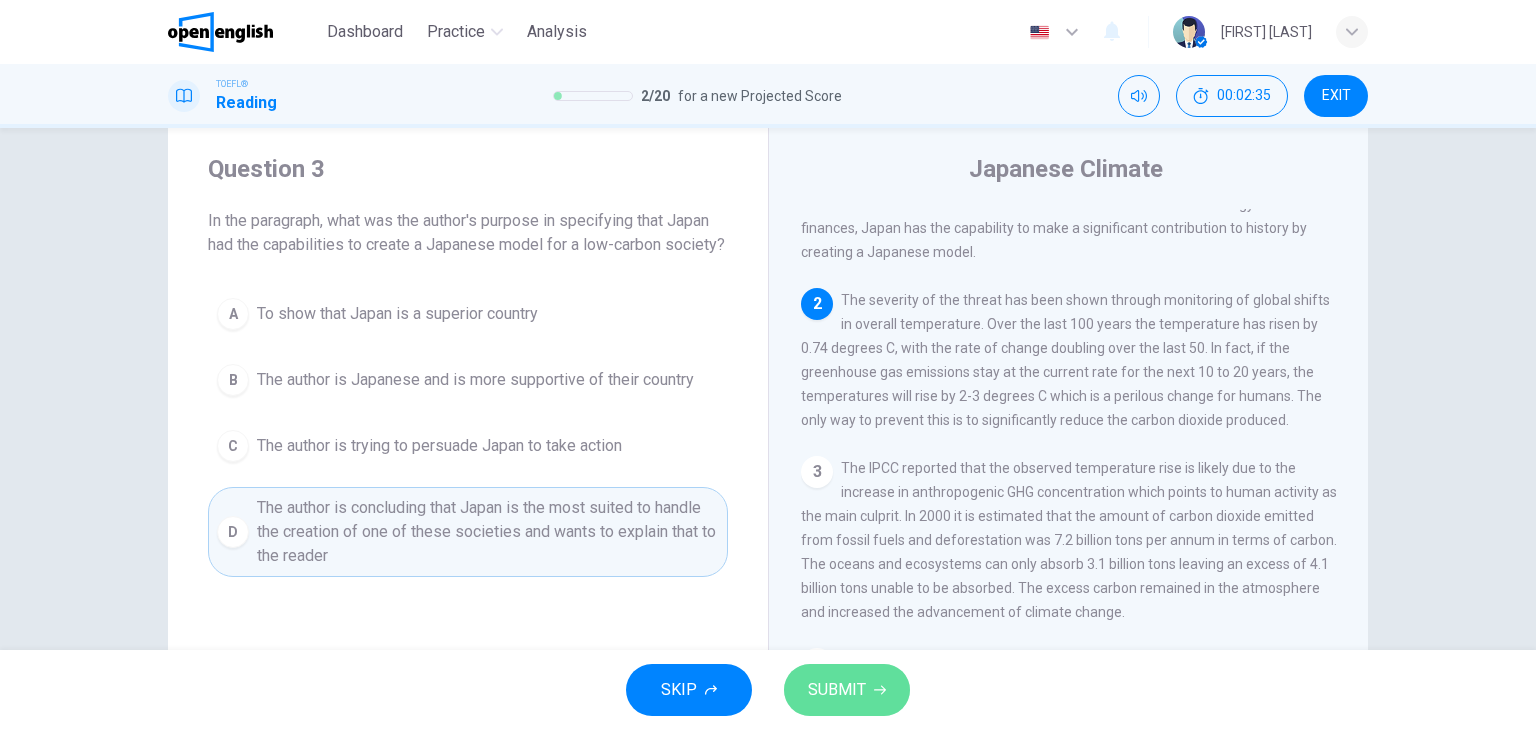 click on "SUBMIT" at bounding box center (837, 690) 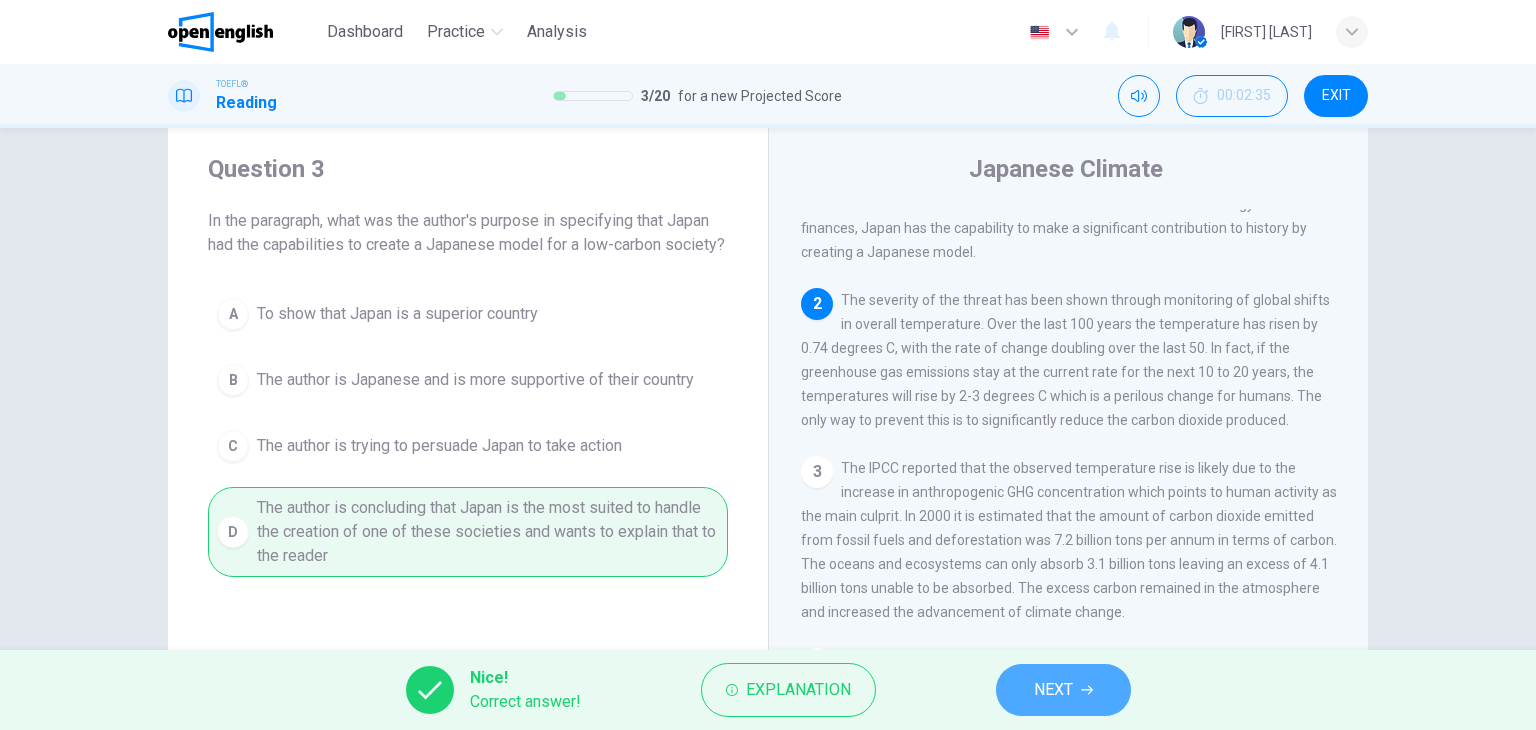 click on "NEXT" at bounding box center [1053, 690] 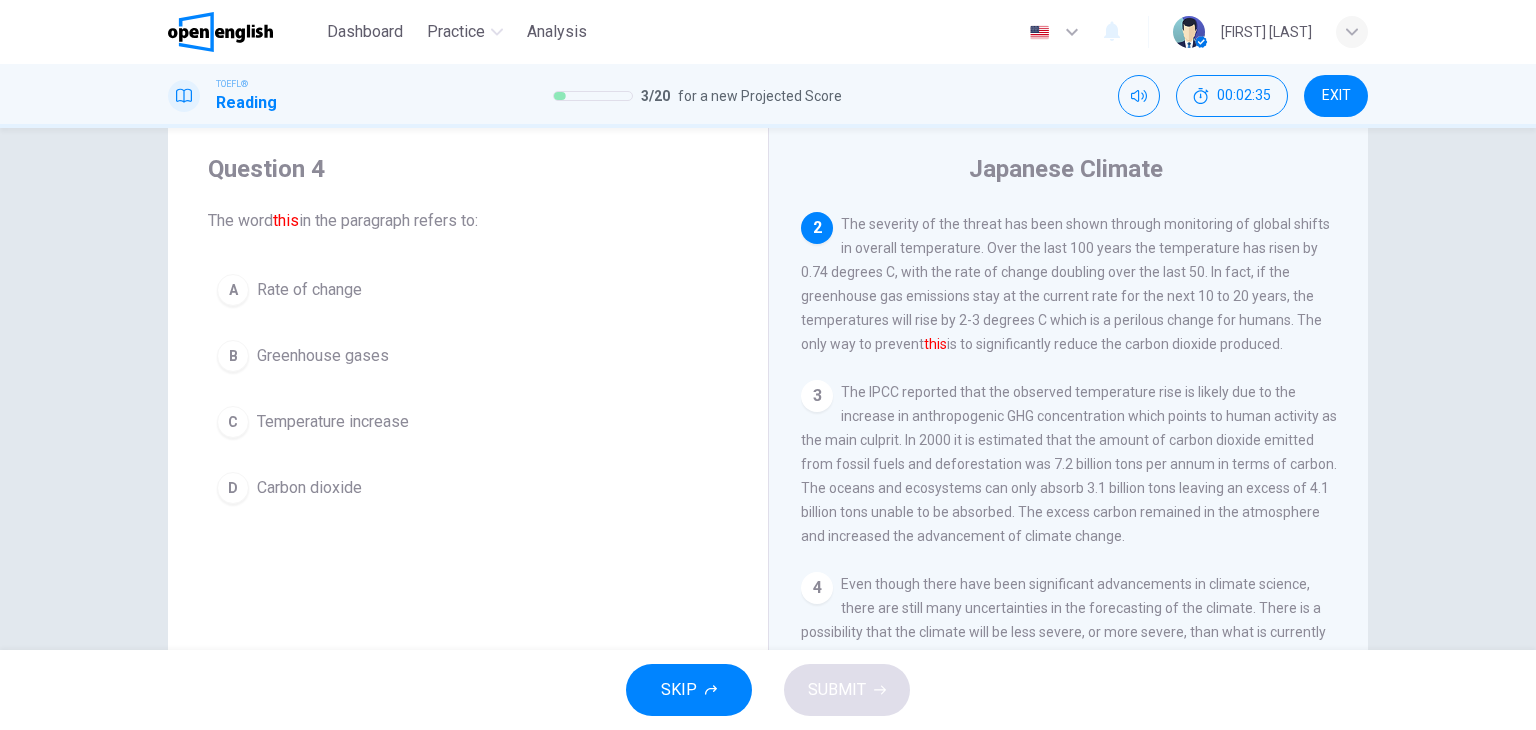 scroll, scrollTop: 197, scrollLeft: 0, axis: vertical 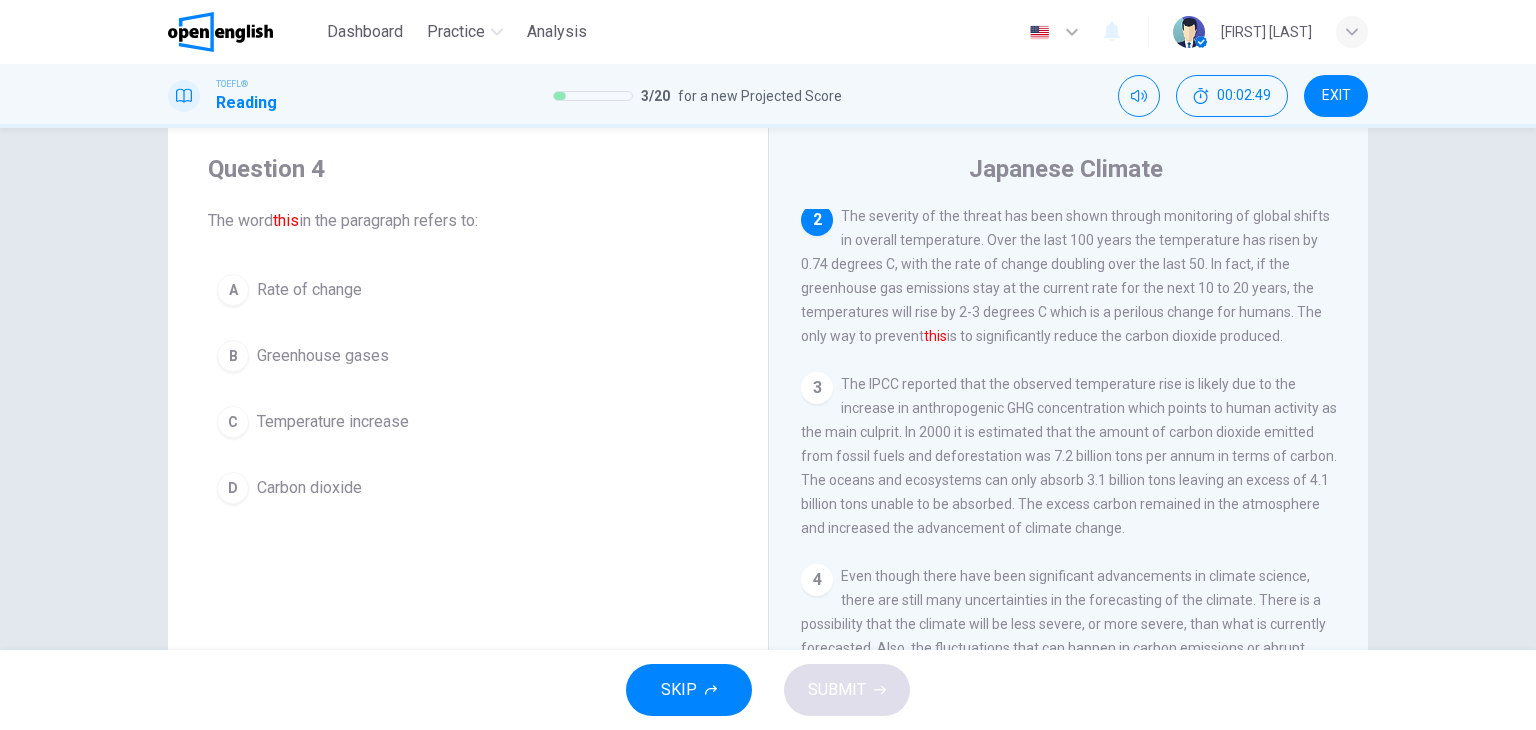 click on "Temperature increase" at bounding box center [333, 422] 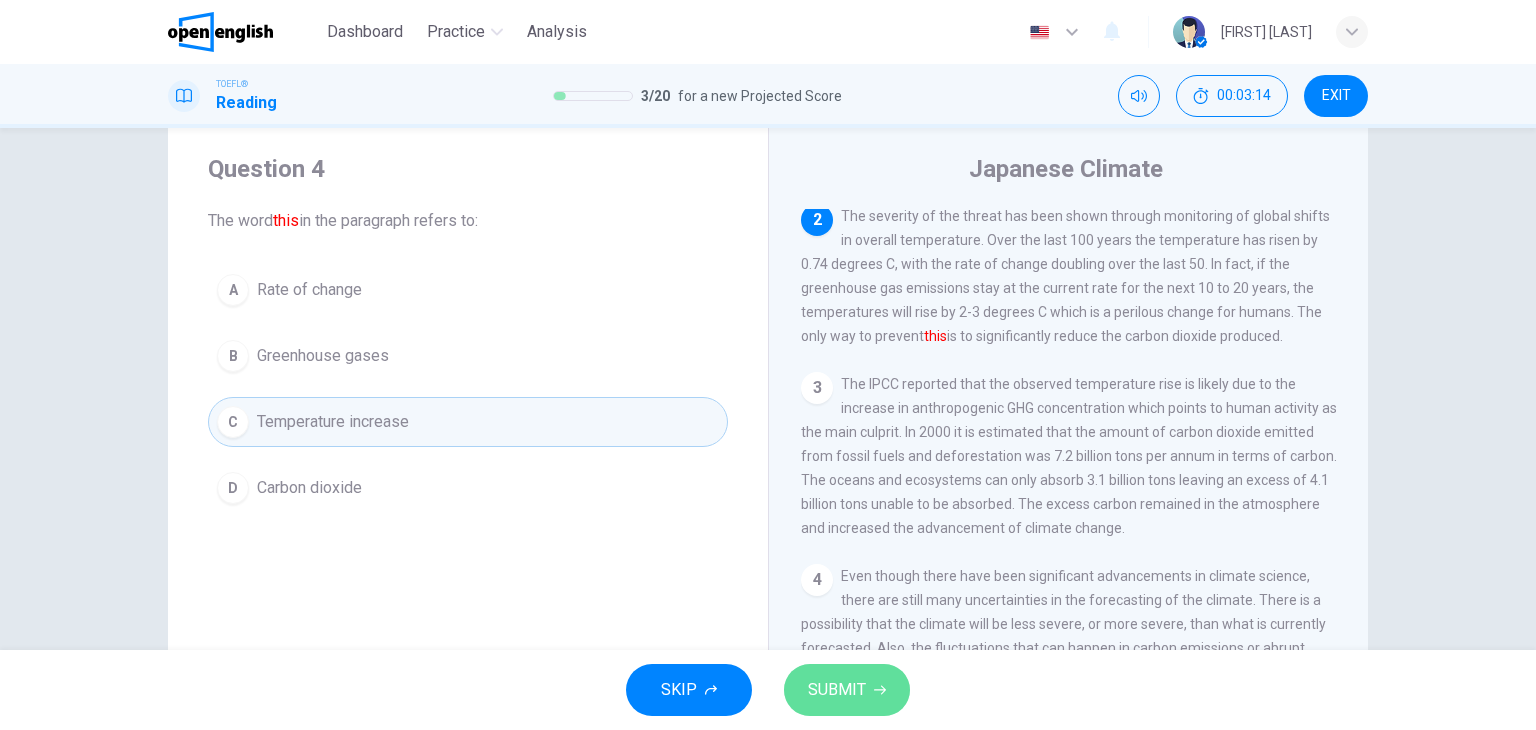 click on "SUBMIT" at bounding box center (837, 690) 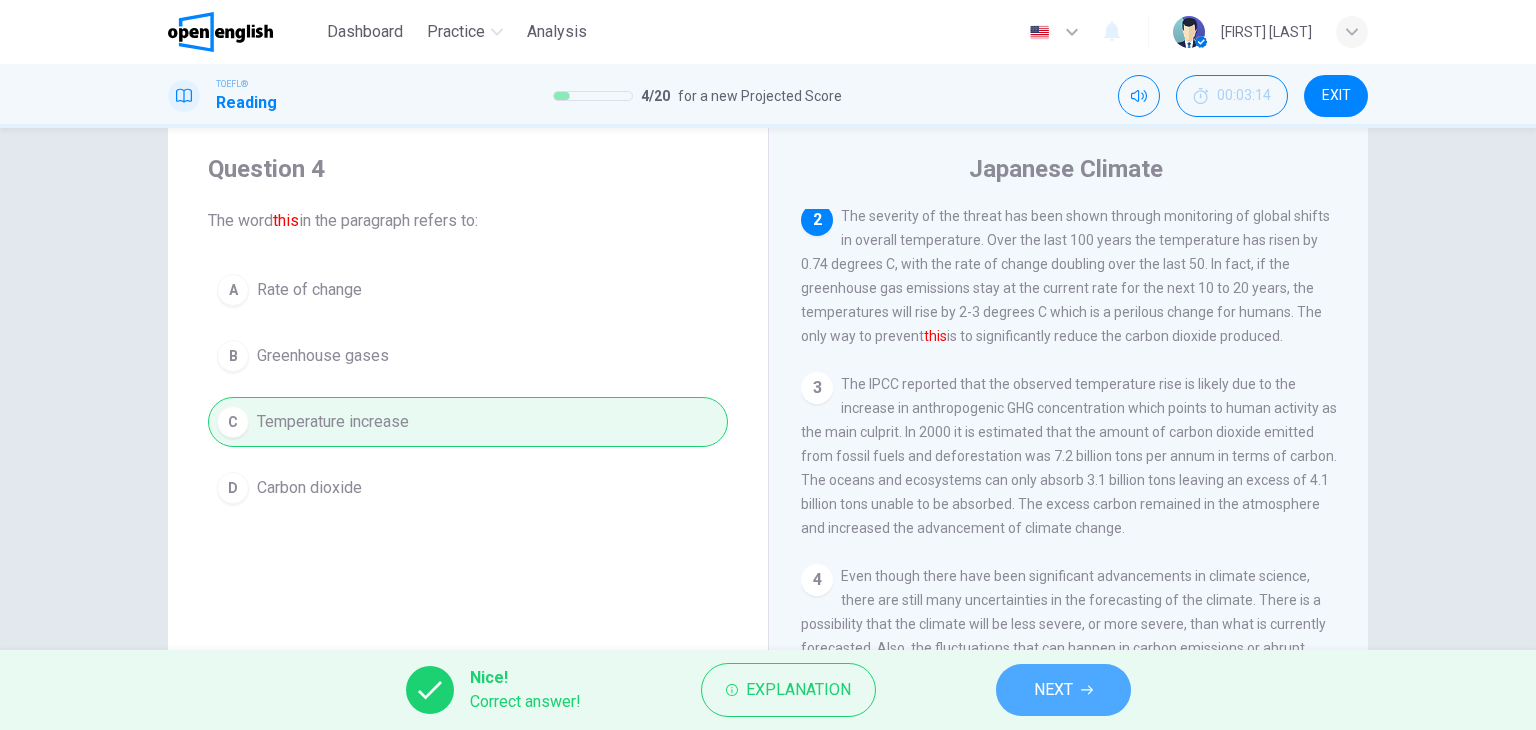 click on "NEXT" at bounding box center [1063, 690] 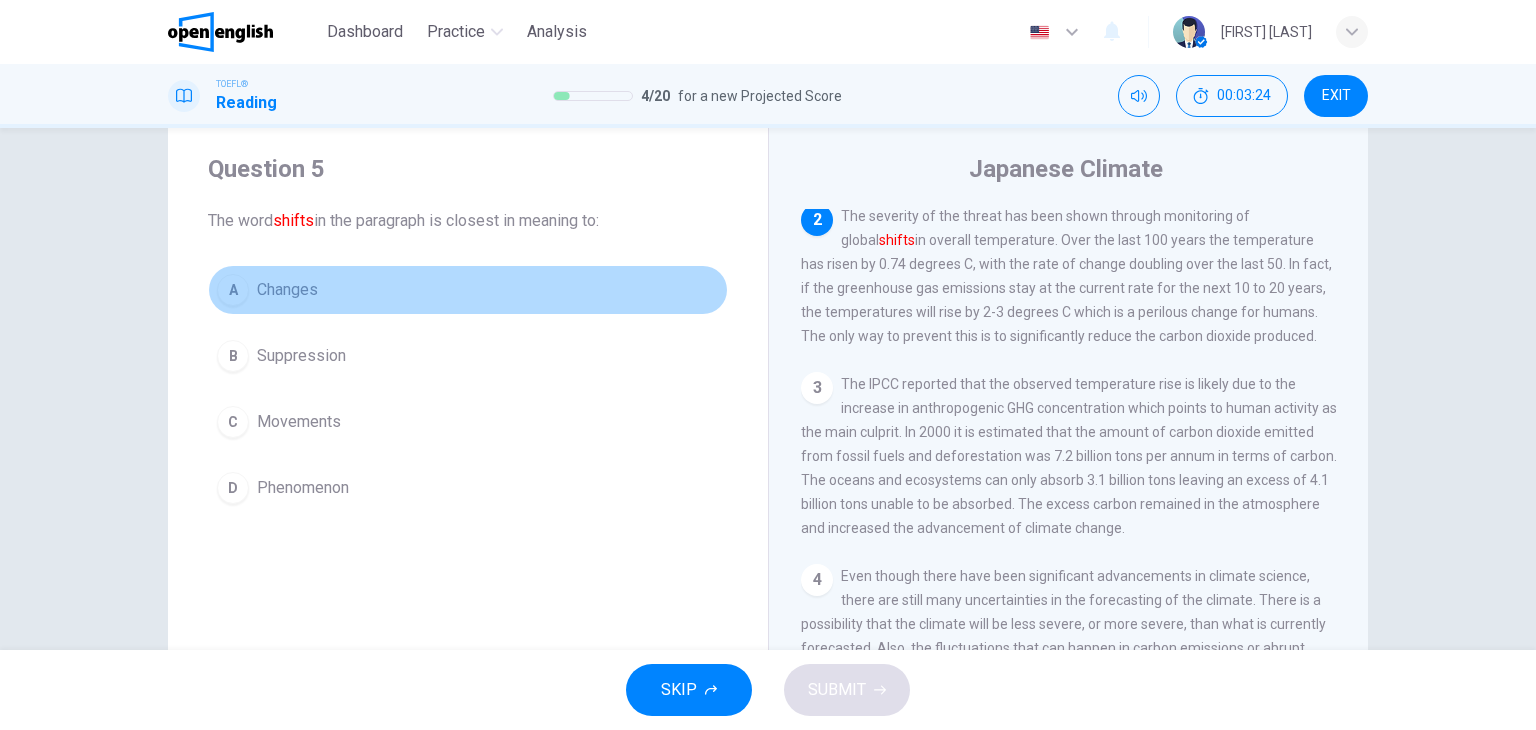 click on "Changes" at bounding box center (287, 290) 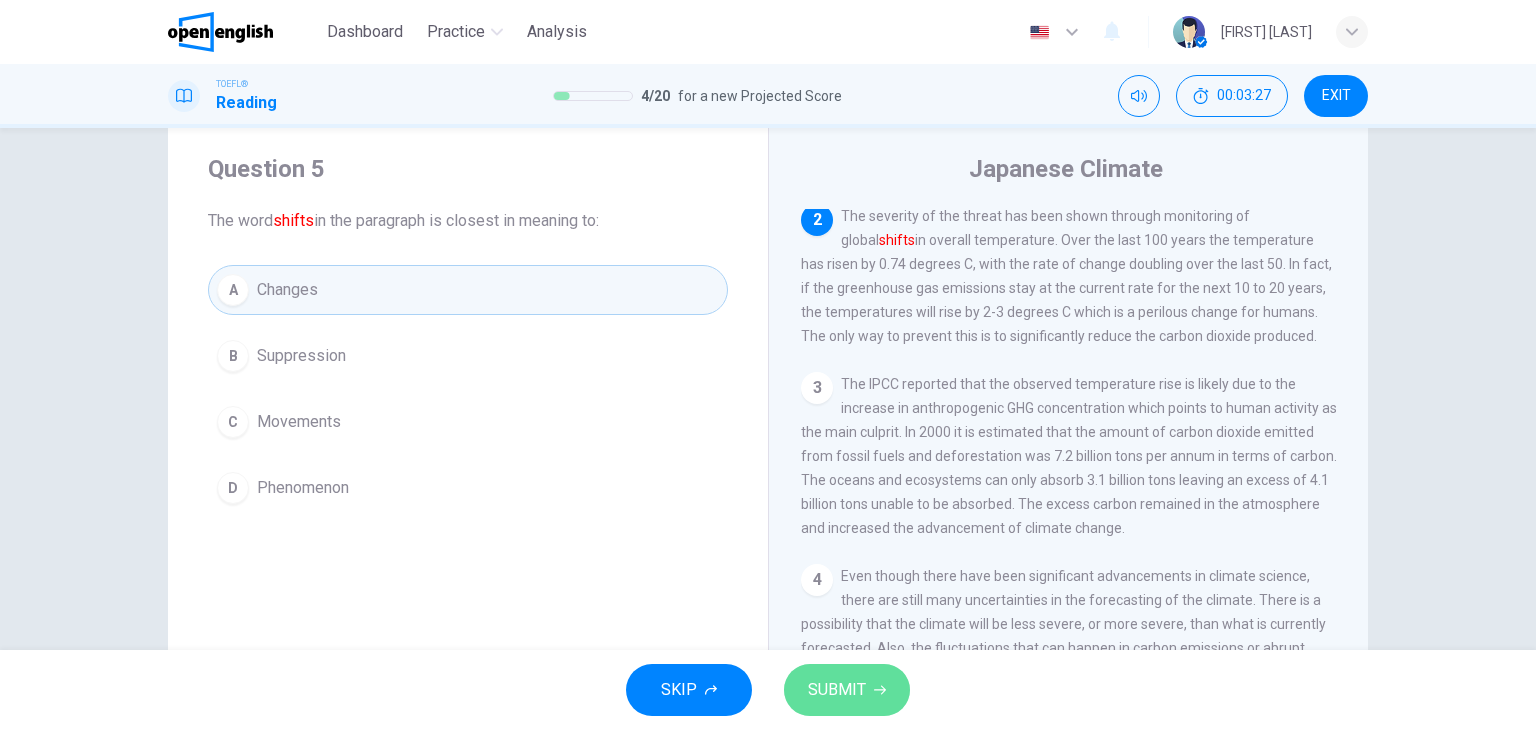 click on "SUBMIT" at bounding box center [847, 690] 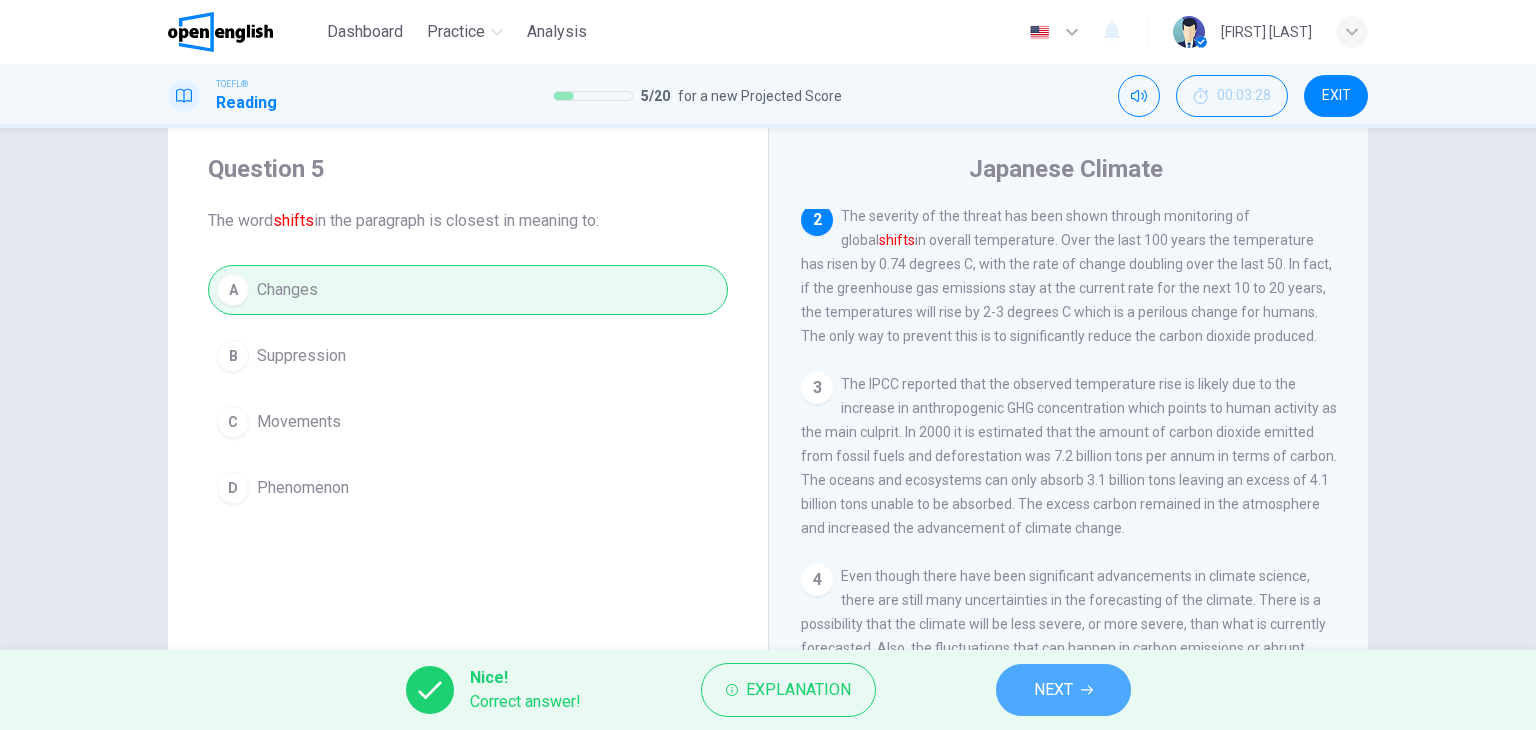click on "NEXT" at bounding box center (1053, 690) 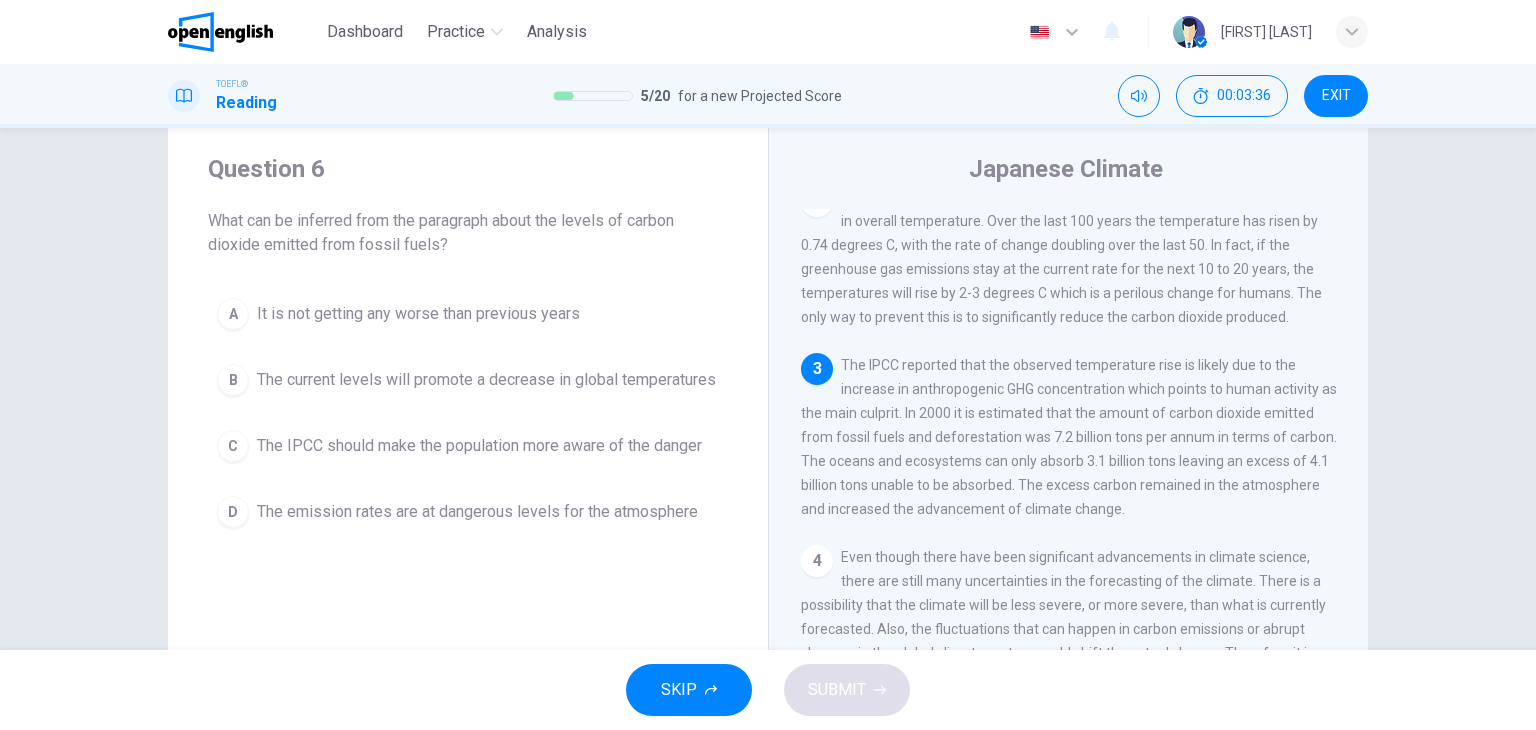 scroll, scrollTop: 220, scrollLeft: 0, axis: vertical 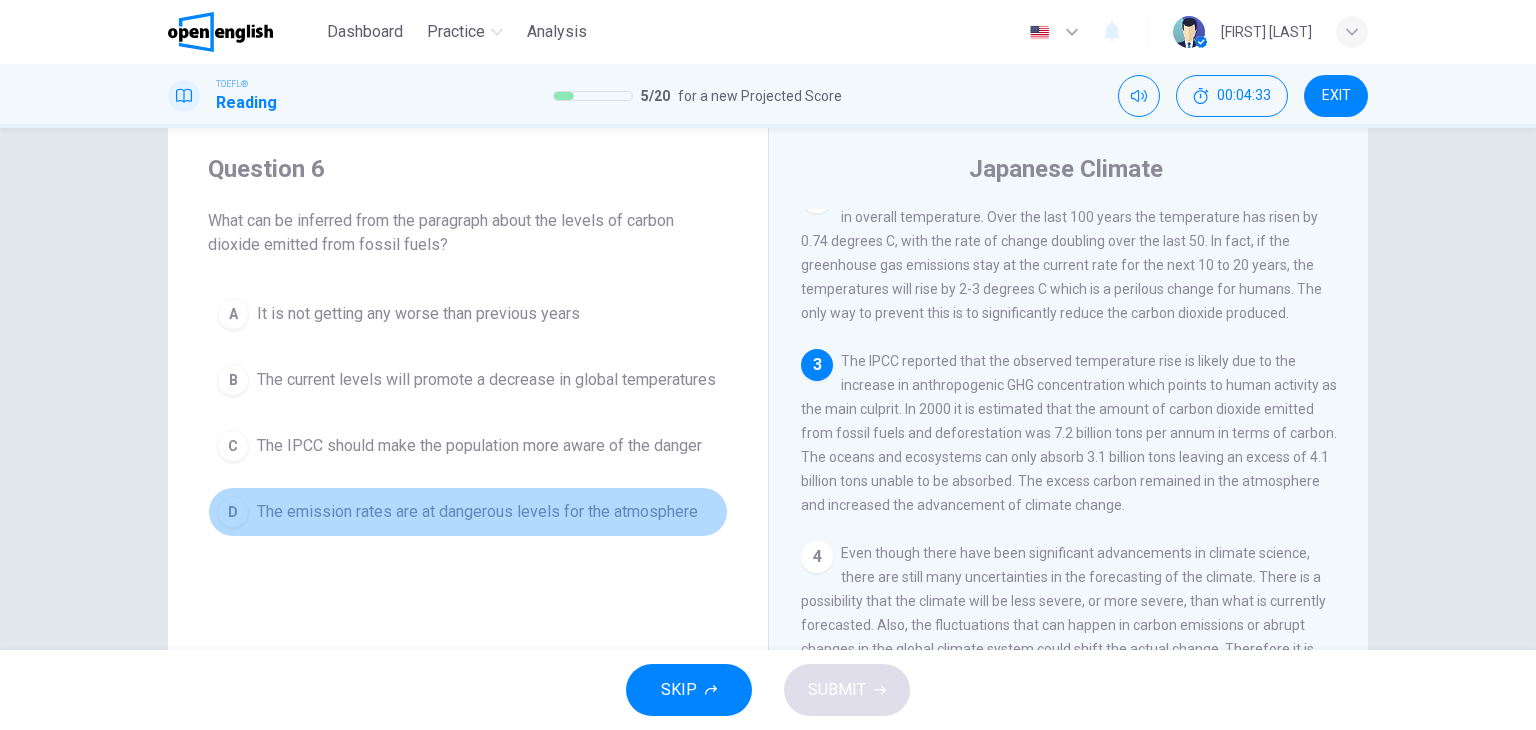 click on "The emission rates are at dangerous levels for the atmosphere" at bounding box center [477, 512] 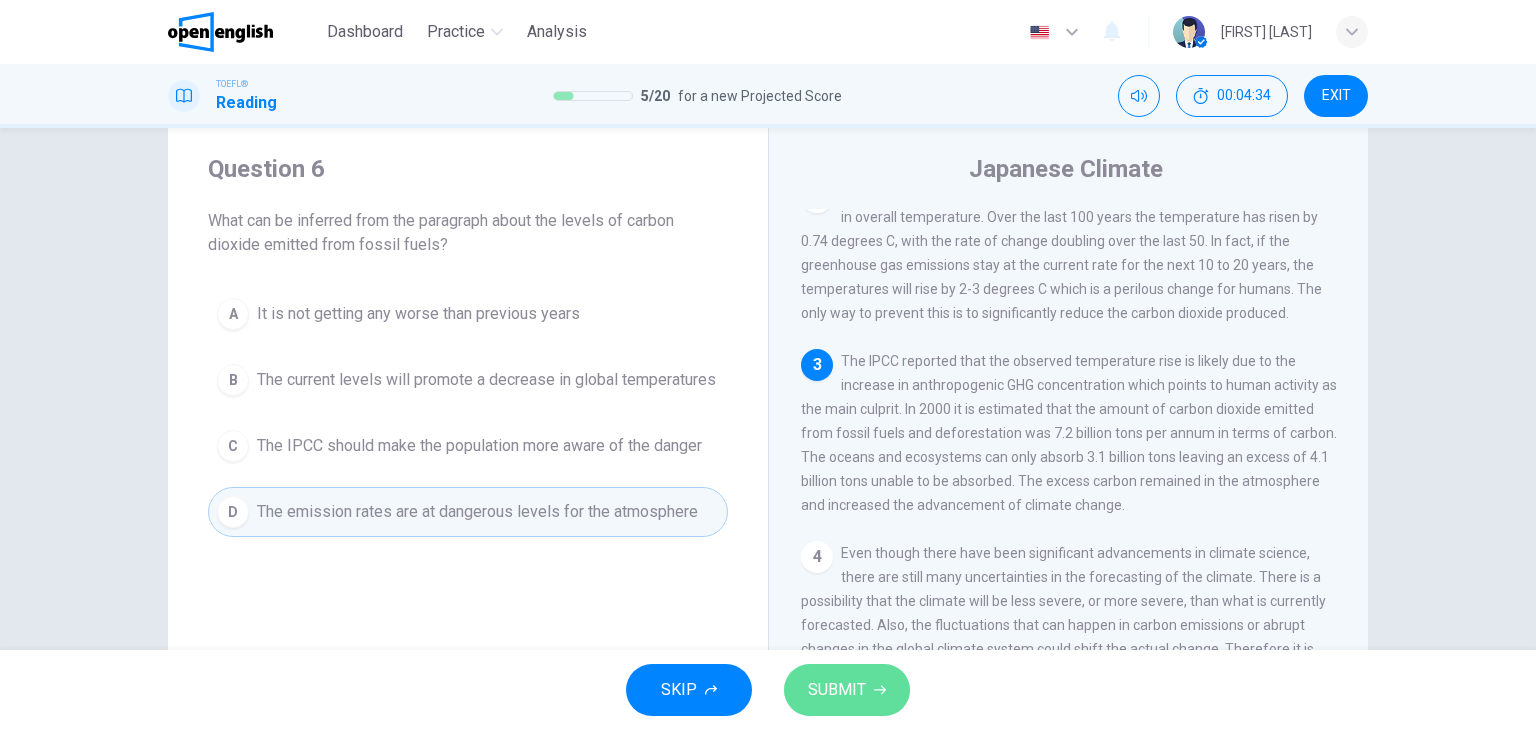 click on "SUBMIT" at bounding box center [837, 690] 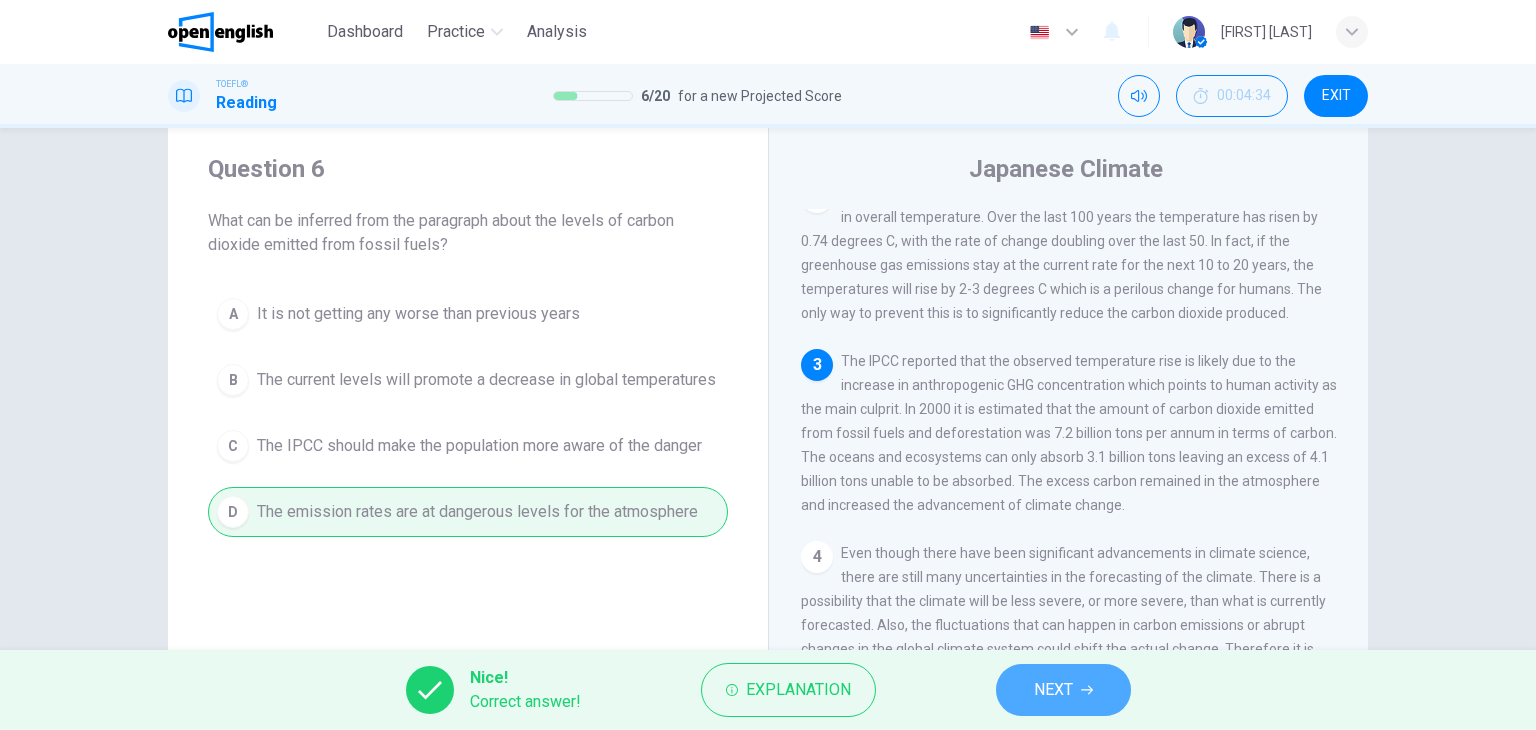click on "NEXT" at bounding box center [1063, 690] 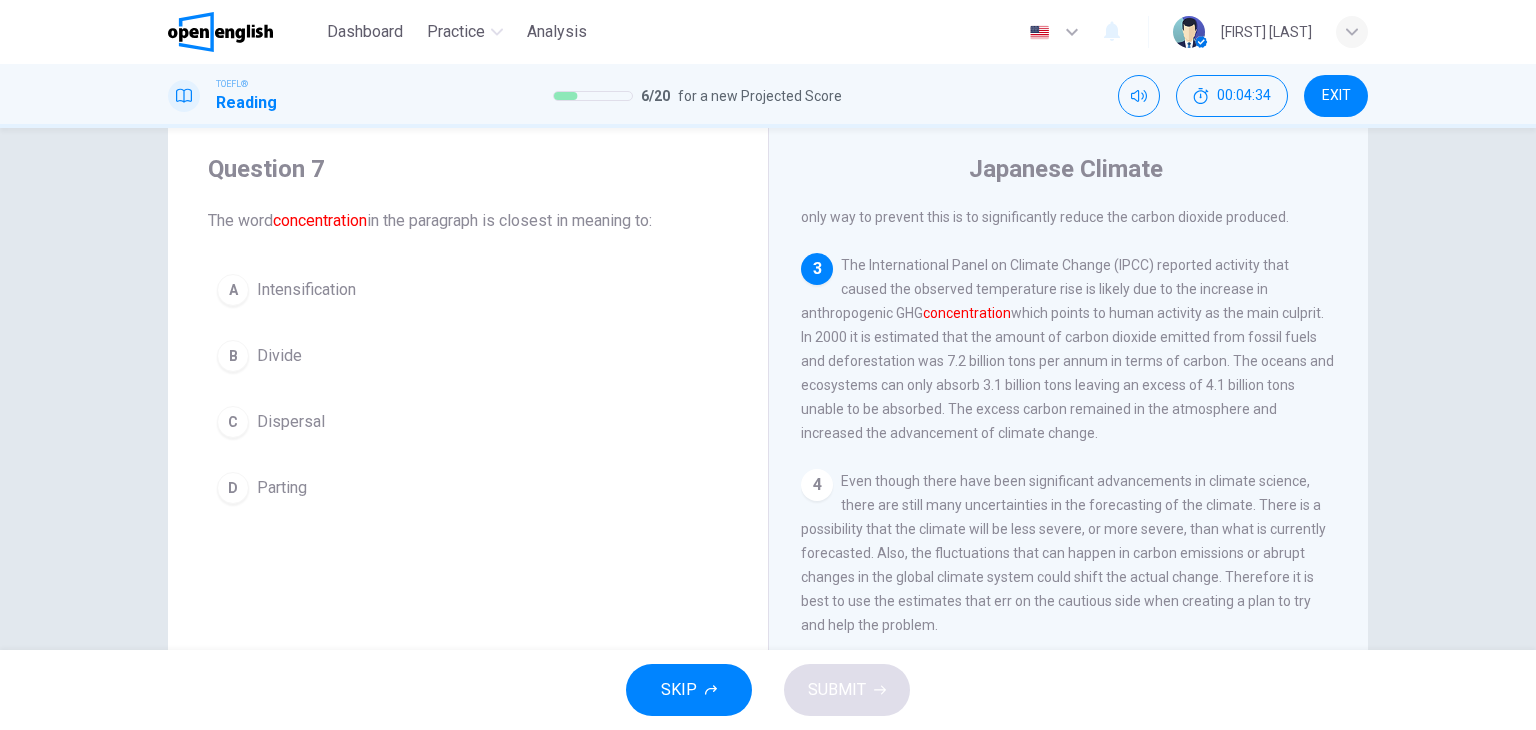 scroll, scrollTop: 370, scrollLeft: 0, axis: vertical 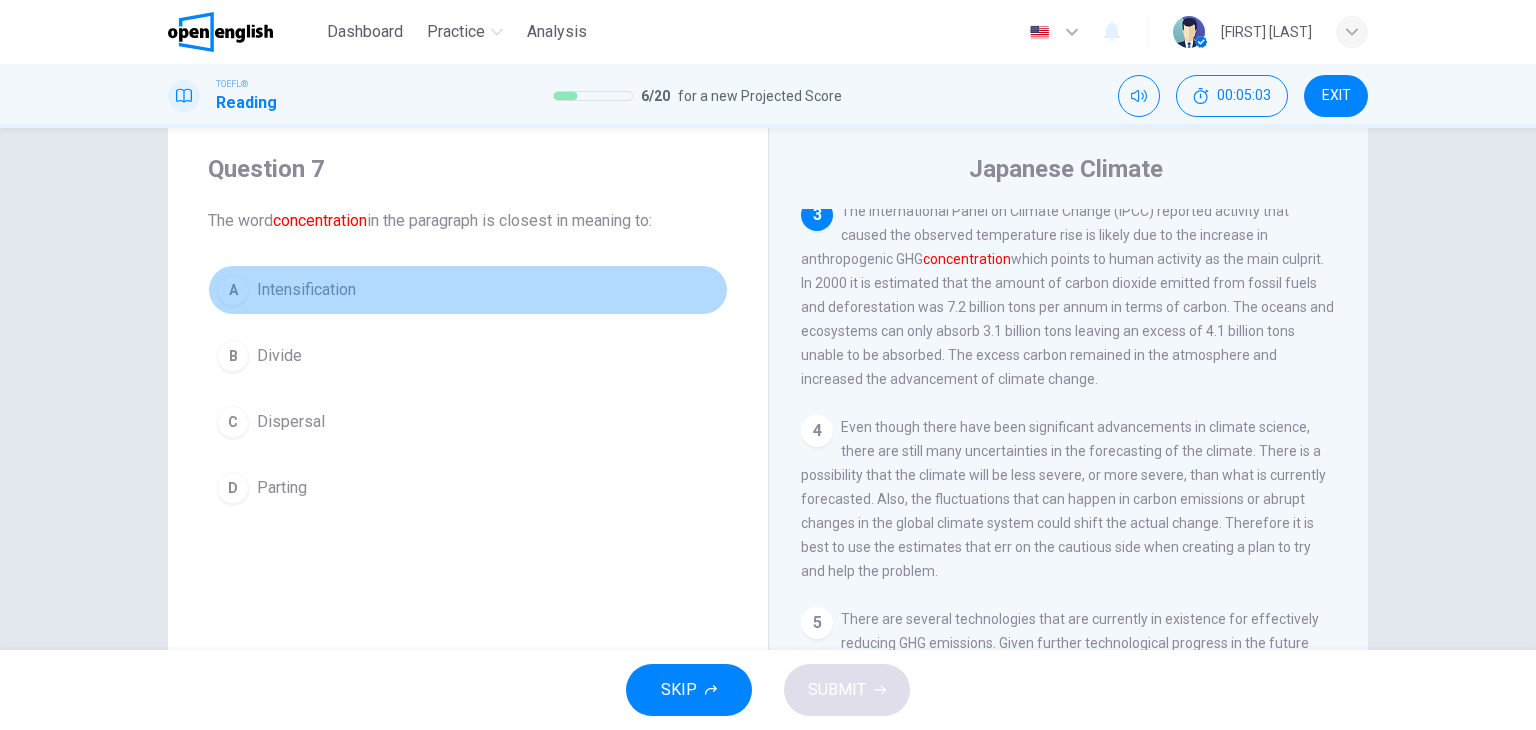click on "Intensification" at bounding box center [306, 290] 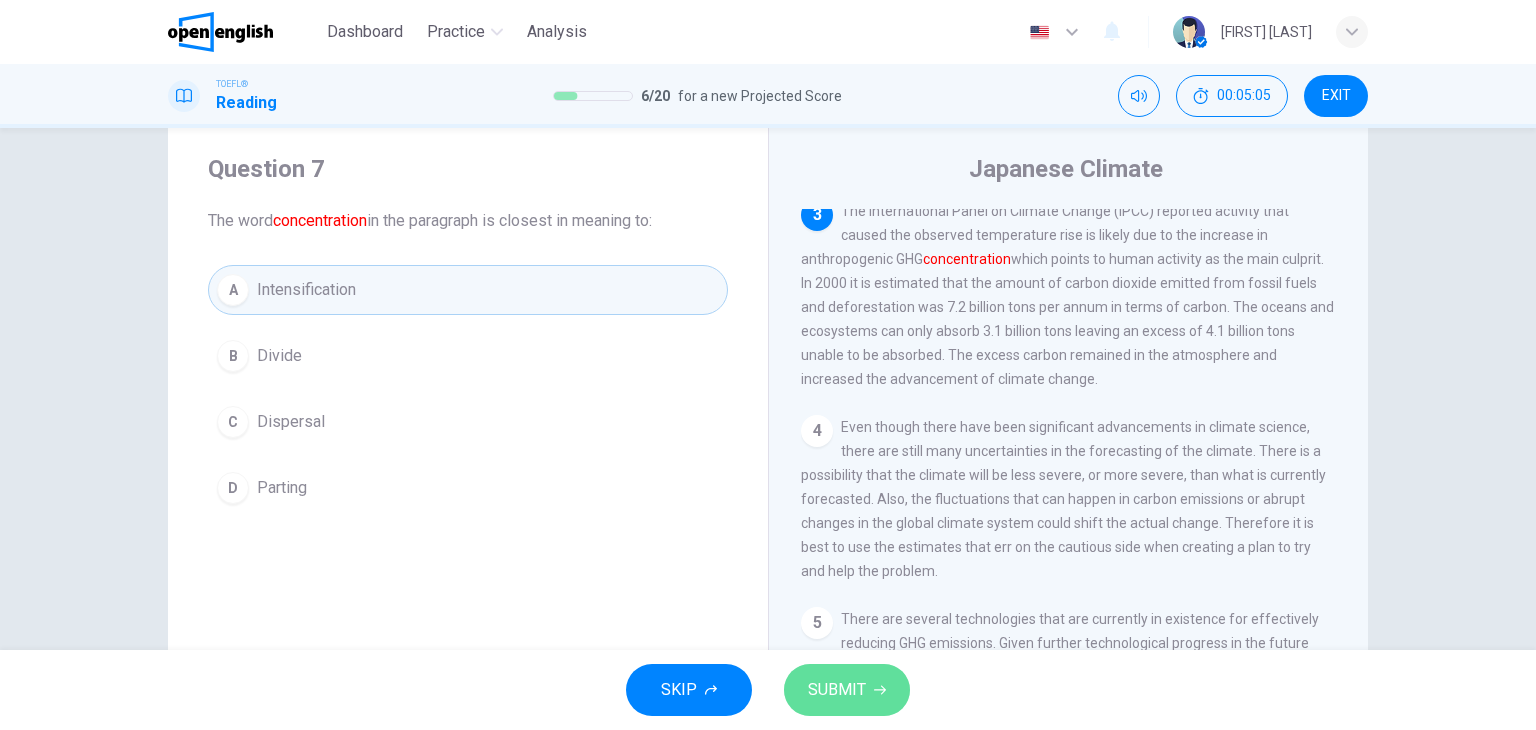 click on "SUBMIT" at bounding box center [837, 690] 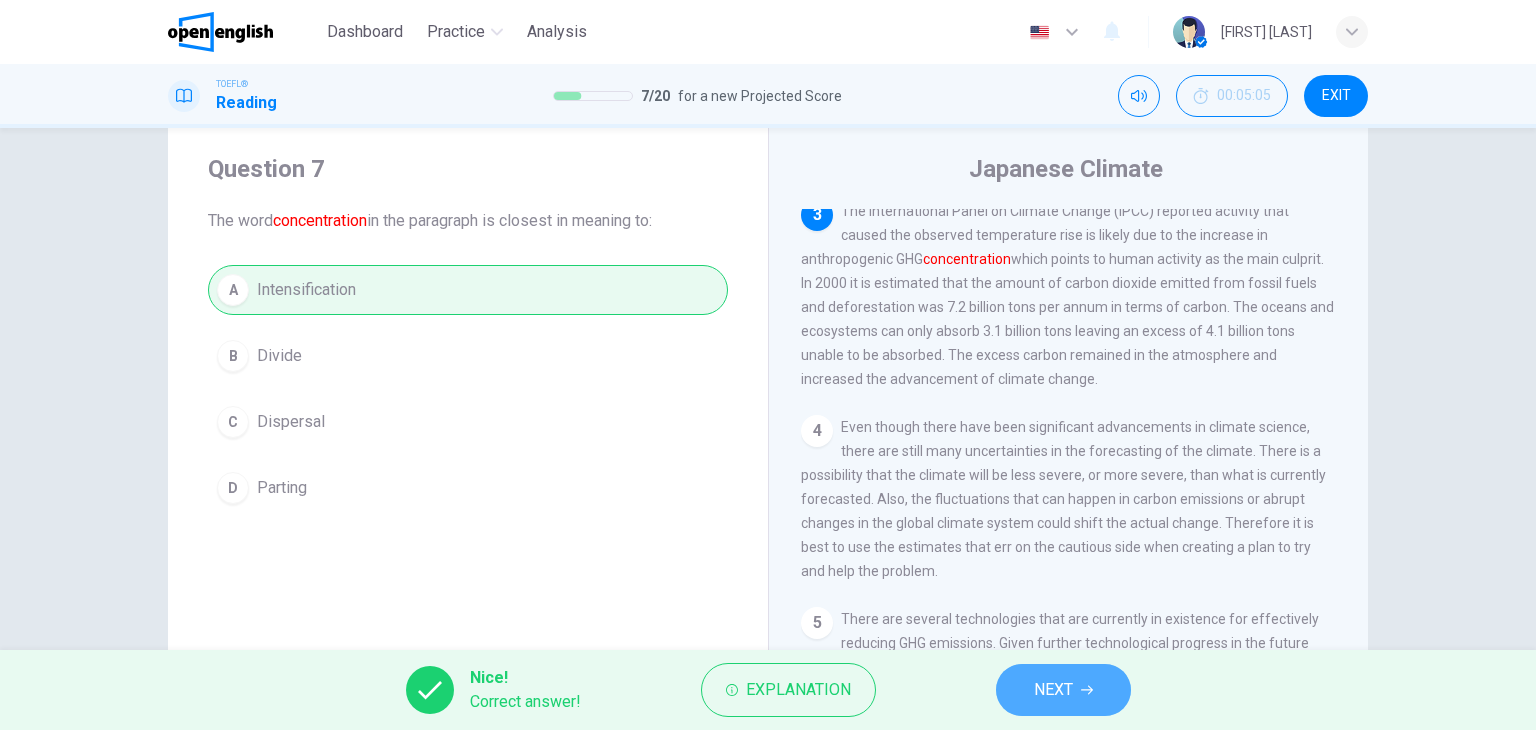 click on "NEXT" at bounding box center [1053, 690] 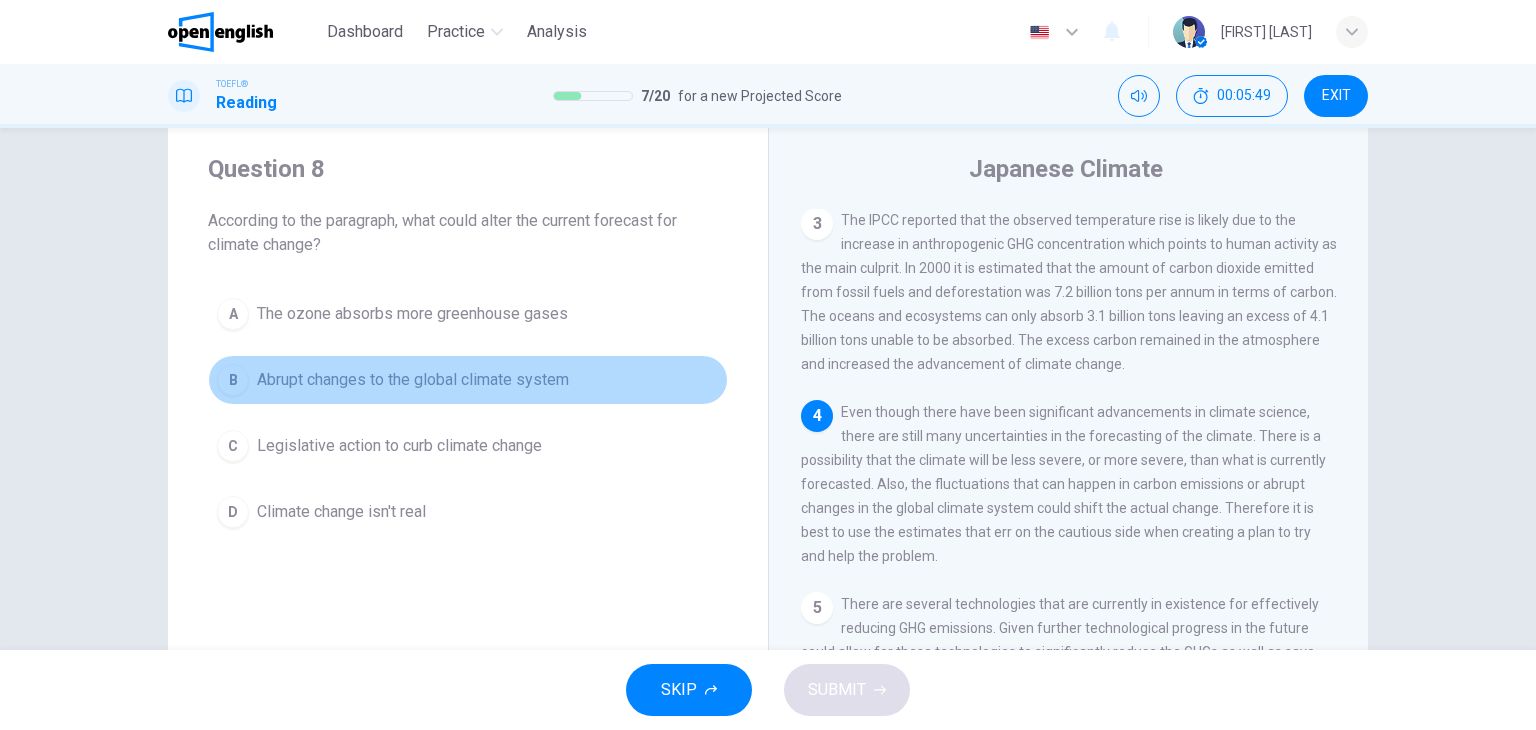 click on "Abrupt changes to the global climate system" at bounding box center [413, 380] 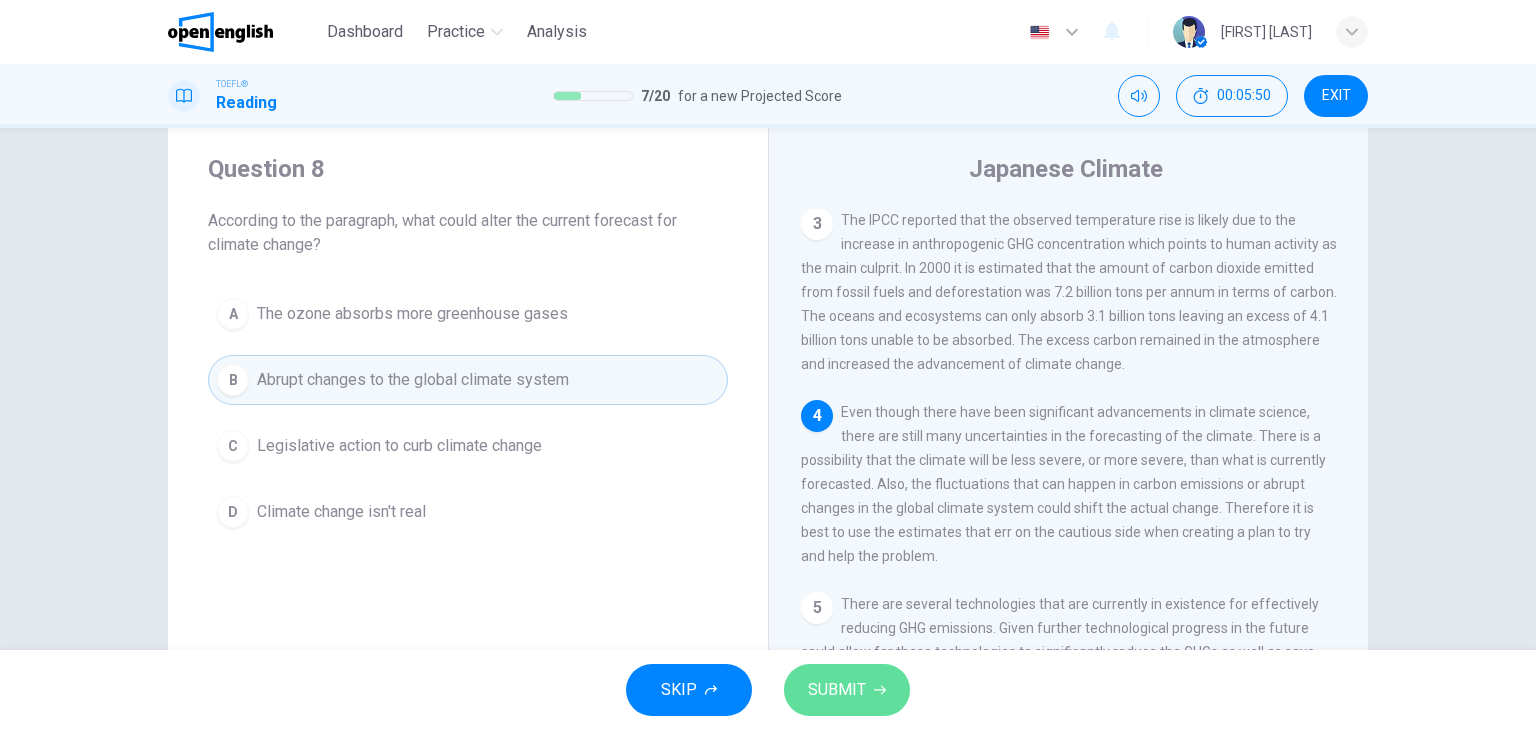 click on "SUBMIT" at bounding box center (837, 690) 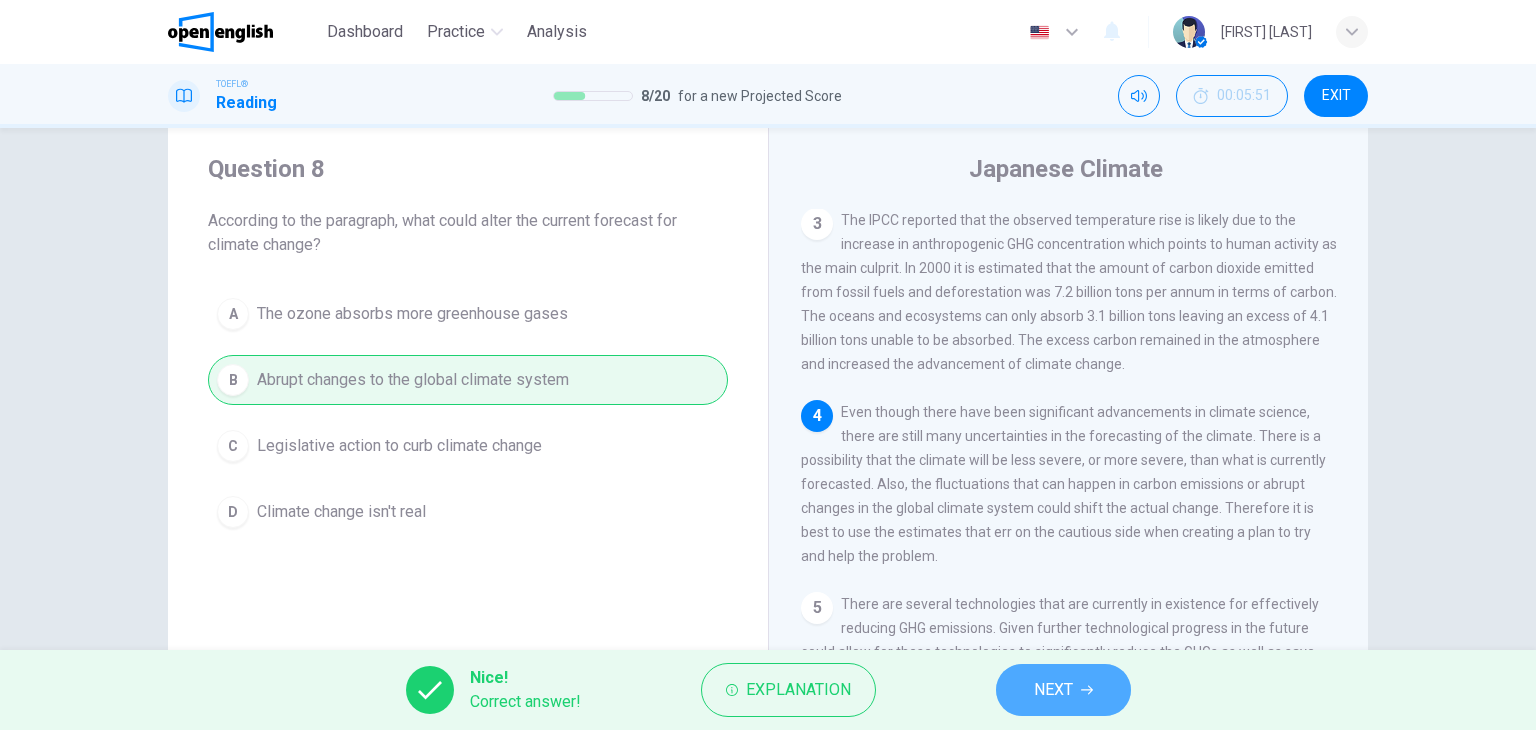 click on "NEXT" at bounding box center [1053, 690] 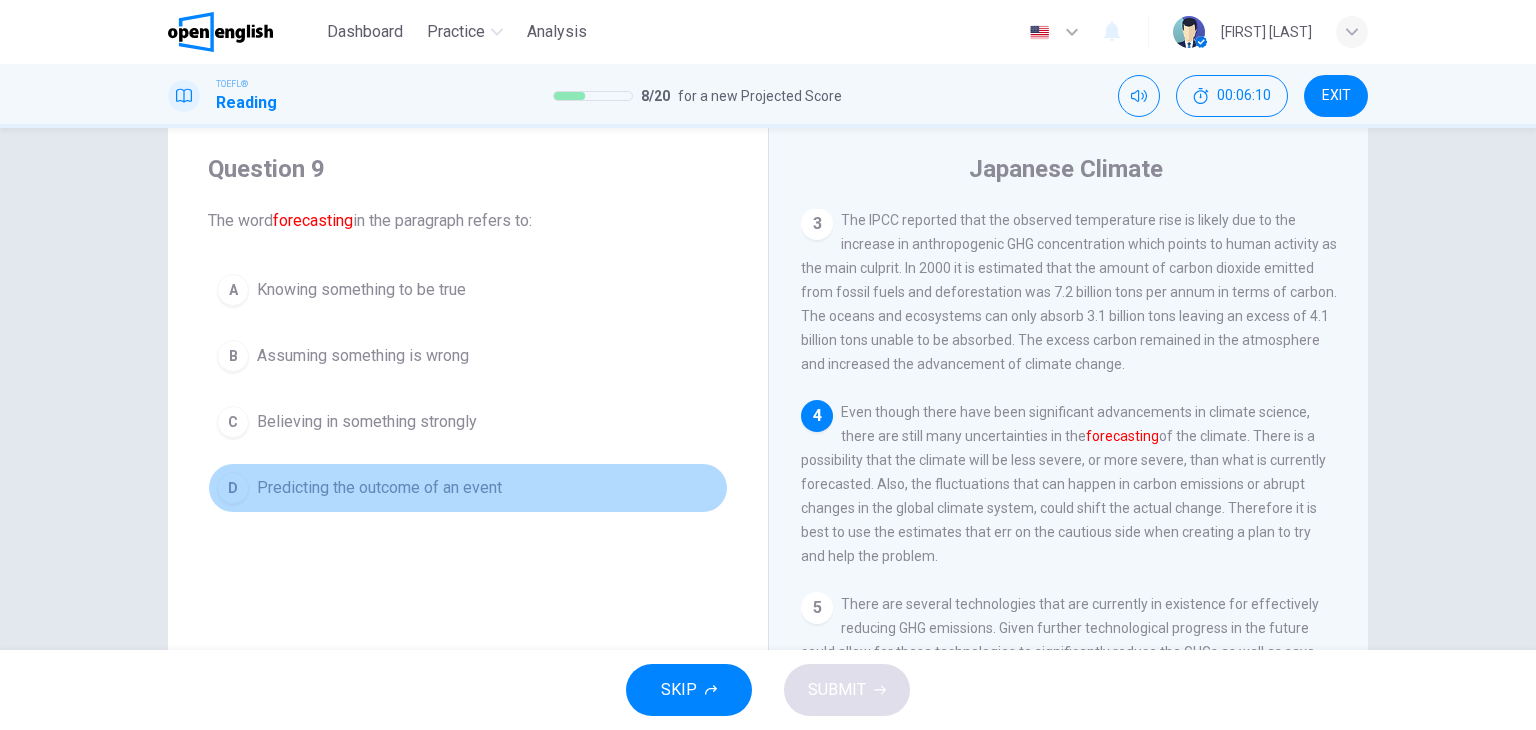 click on "D Predicting the outcome of an event" at bounding box center (468, 488) 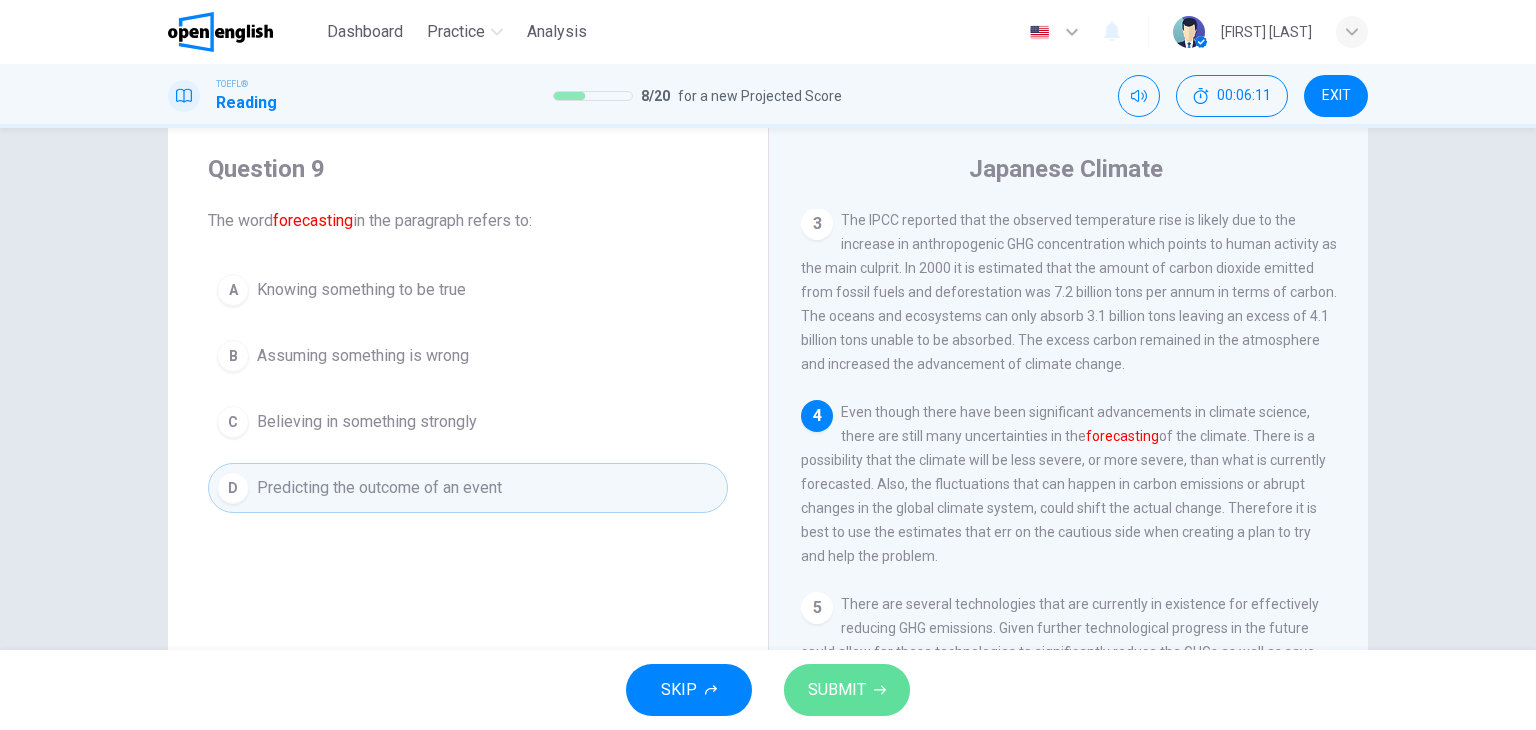 click on "SUBMIT" at bounding box center [837, 690] 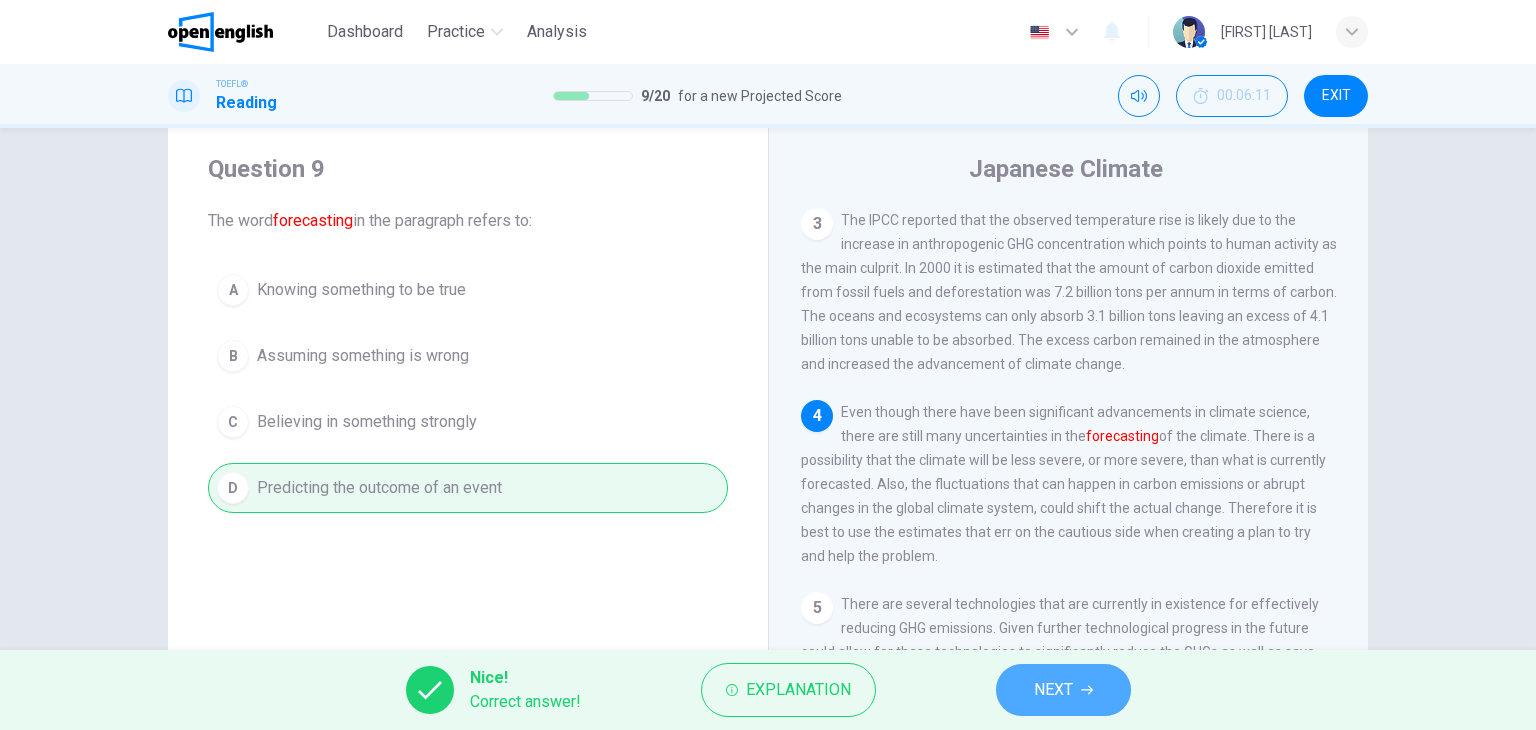 click on "NEXT" at bounding box center (1053, 690) 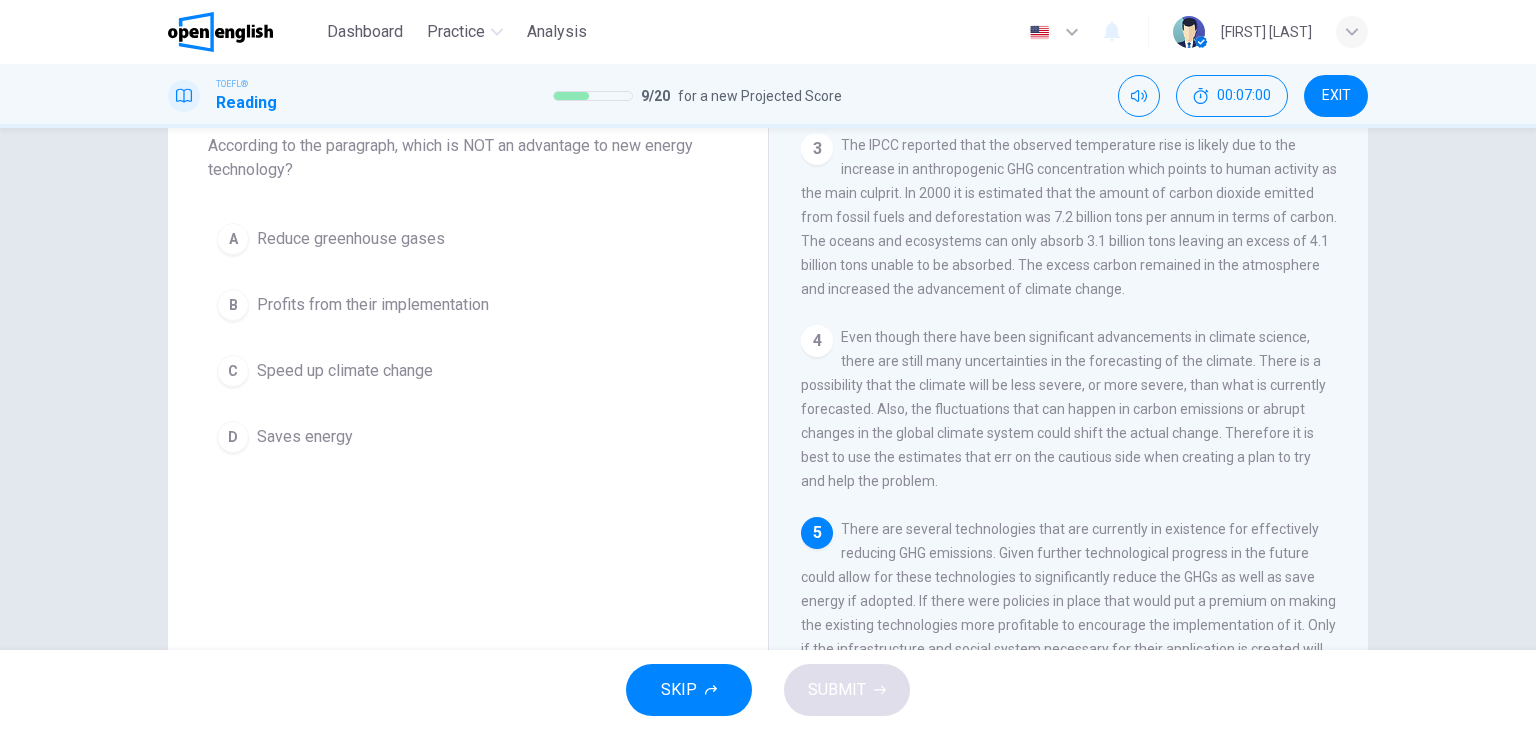 scroll, scrollTop: 120, scrollLeft: 0, axis: vertical 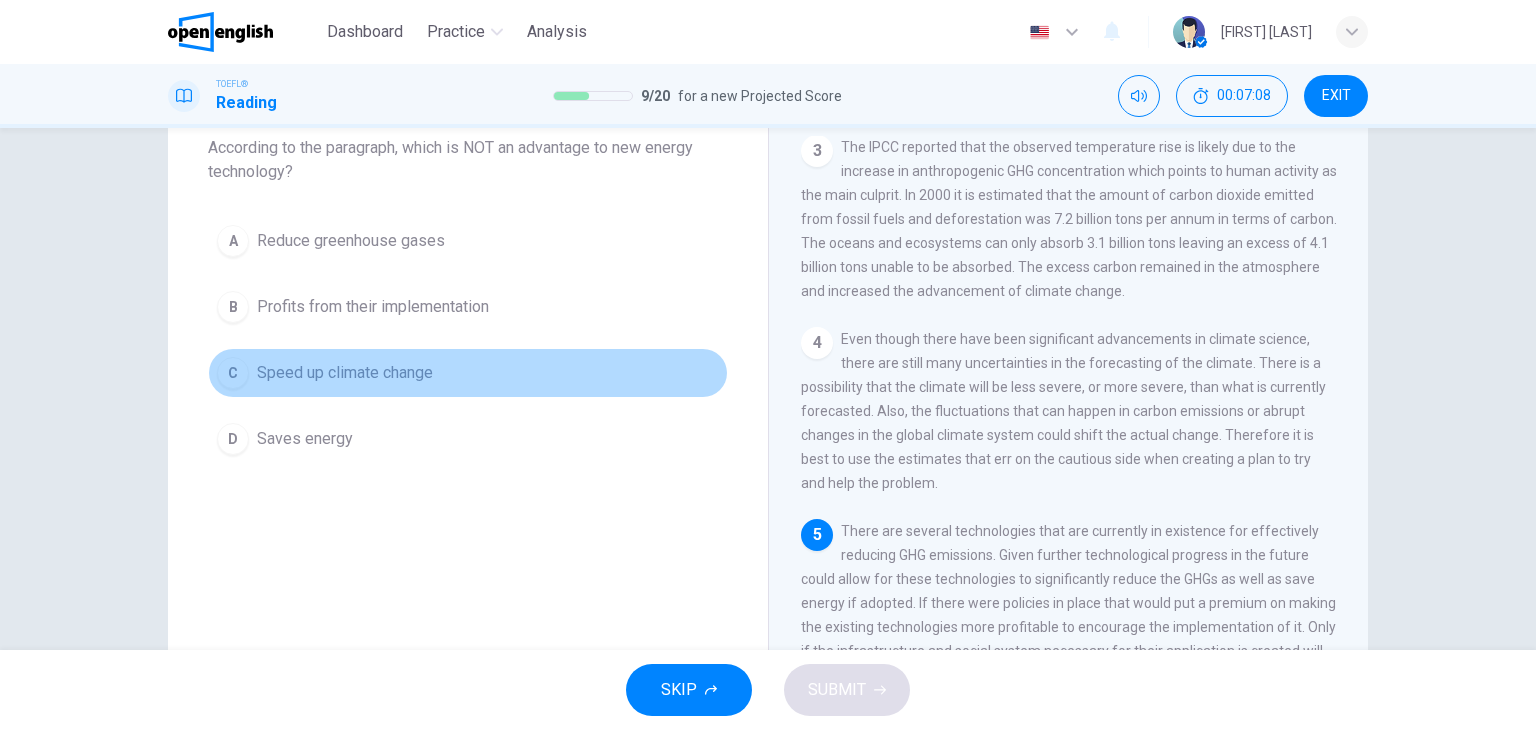 click on "C Speed up climate change" at bounding box center [468, 373] 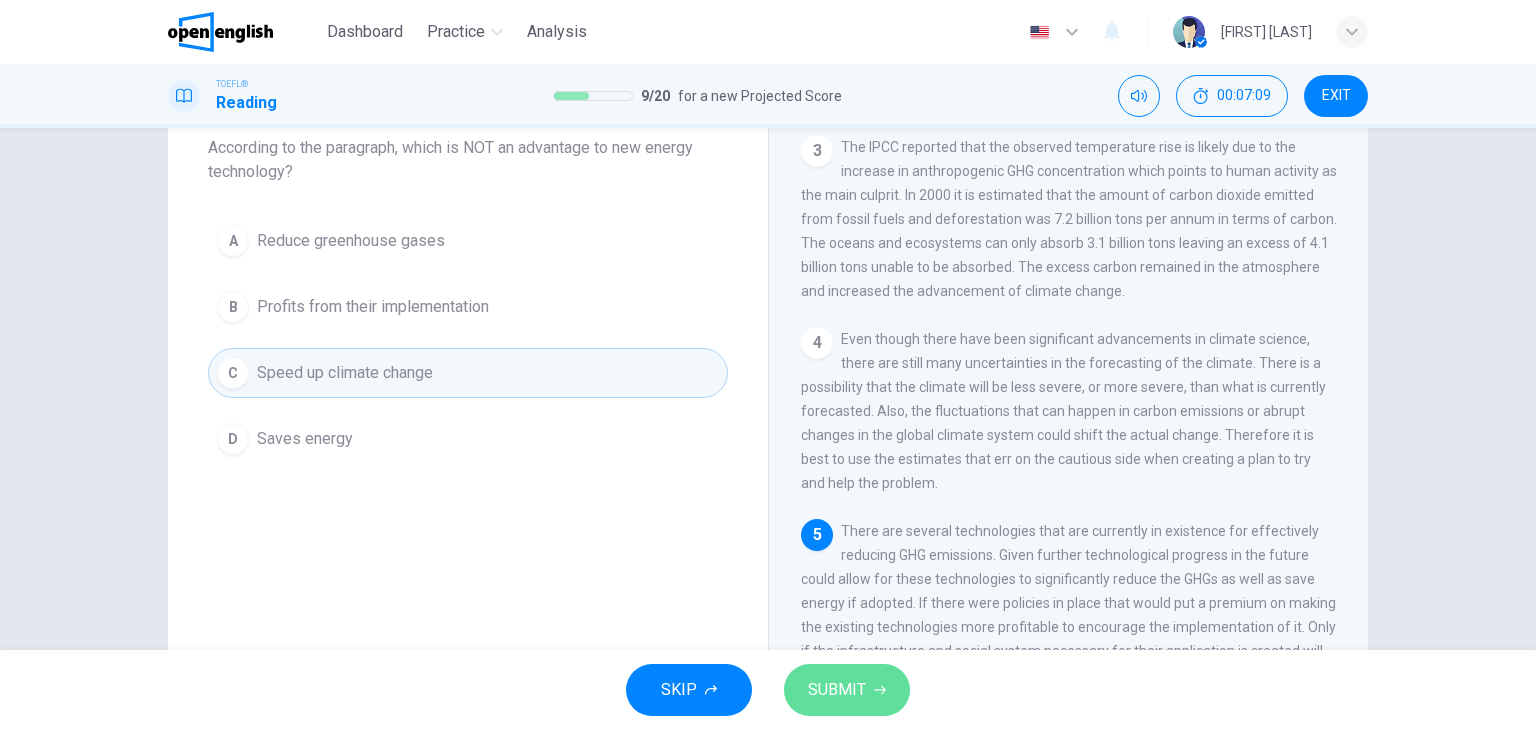 click 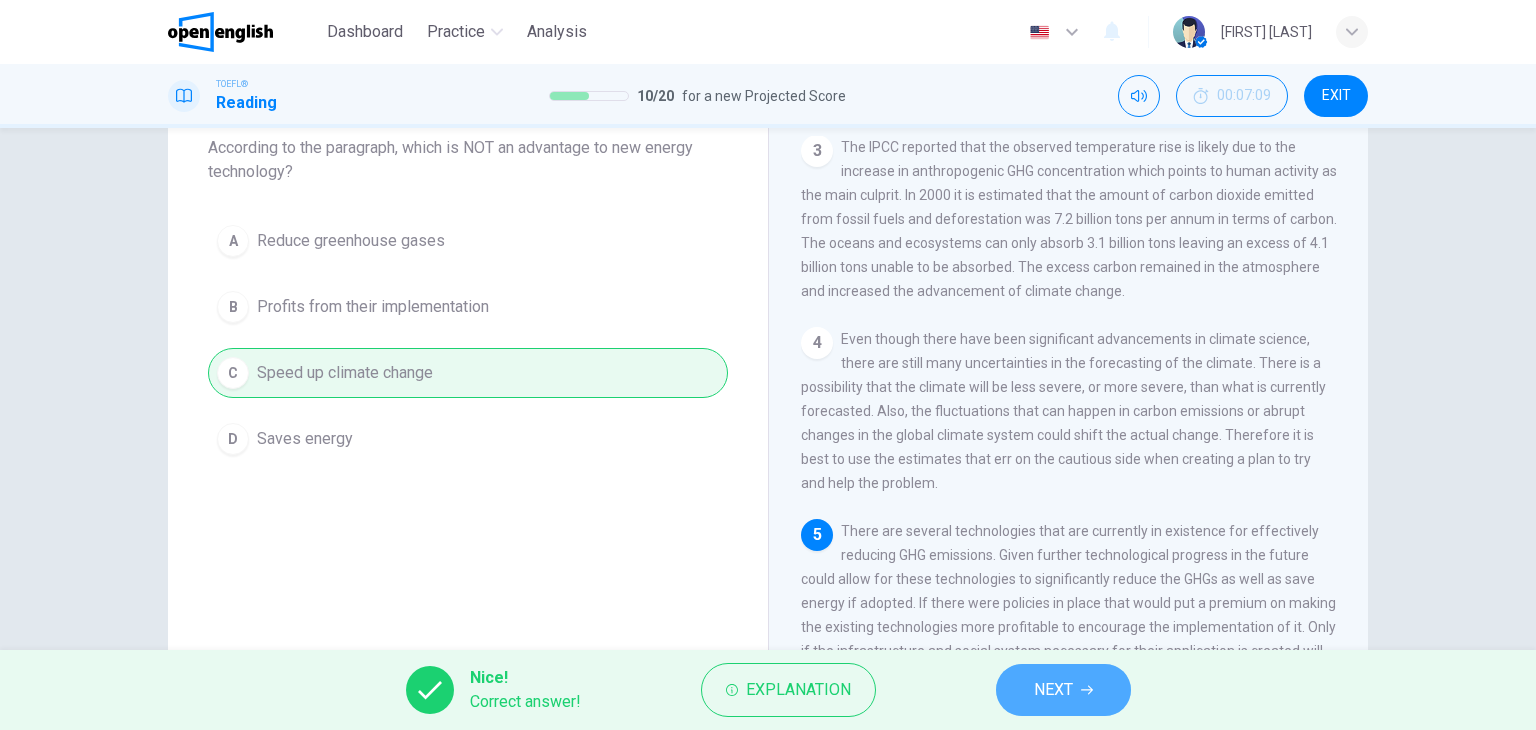 click on "NEXT" at bounding box center [1053, 690] 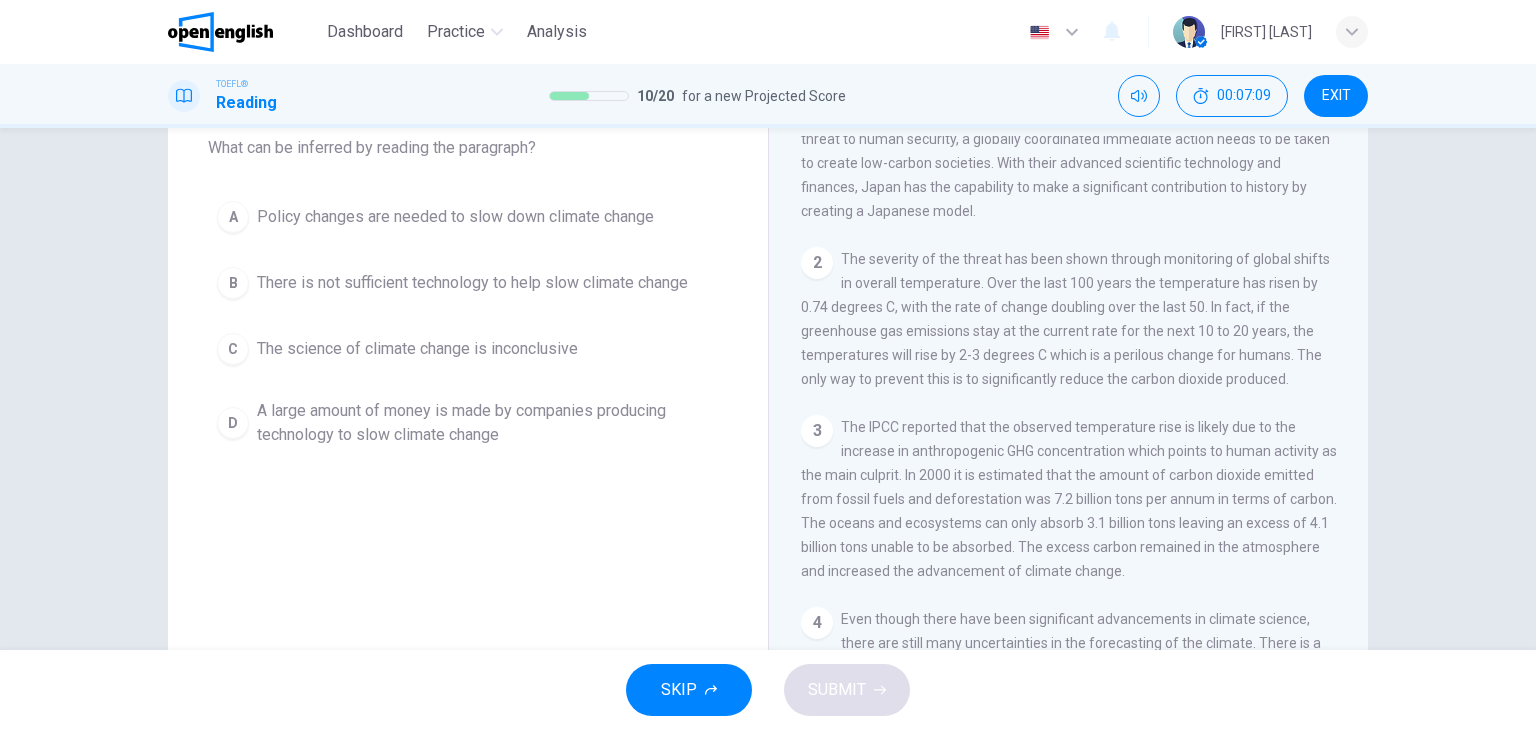 scroll, scrollTop: 0, scrollLeft: 0, axis: both 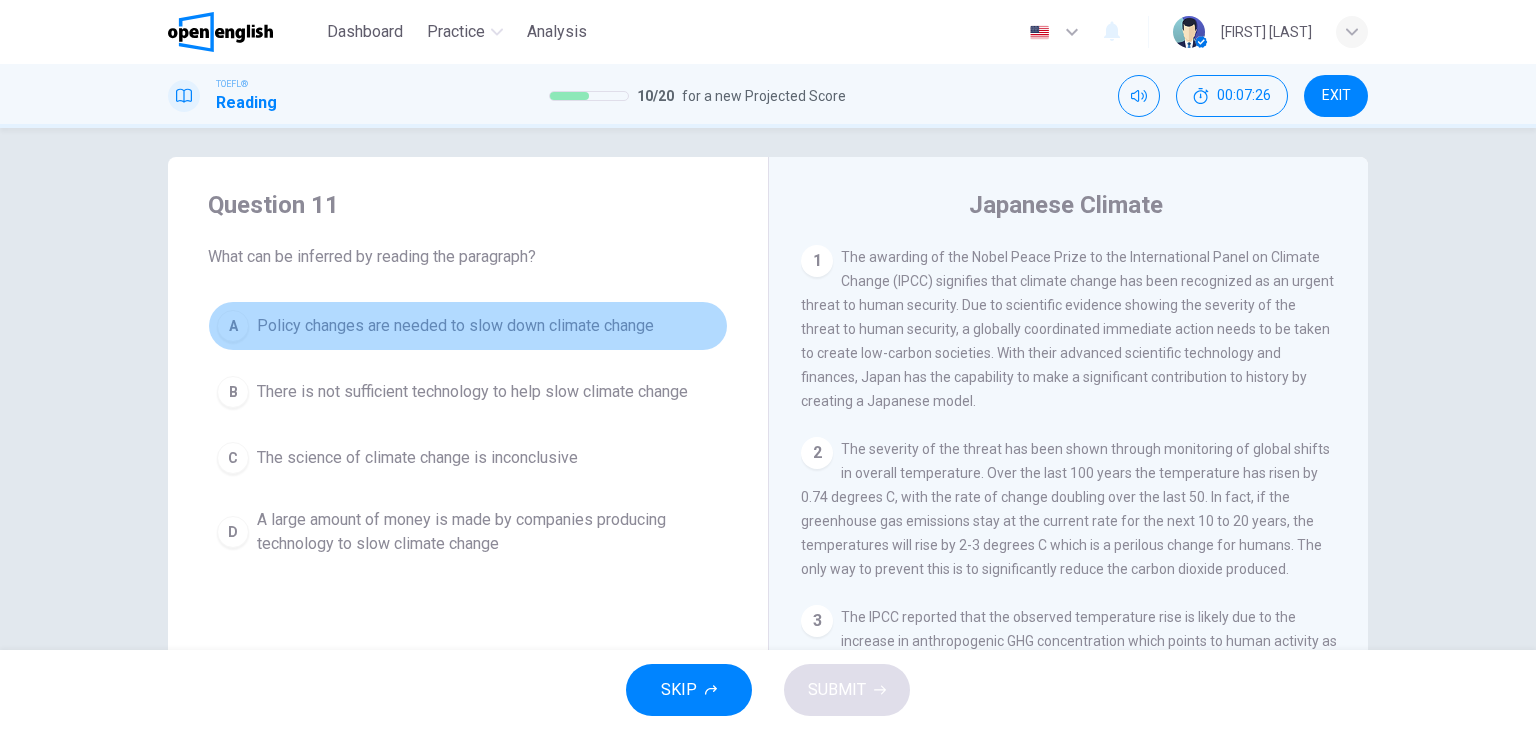 click on "Policy changes are needed to slow down climate change" at bounding box center [455, 326] 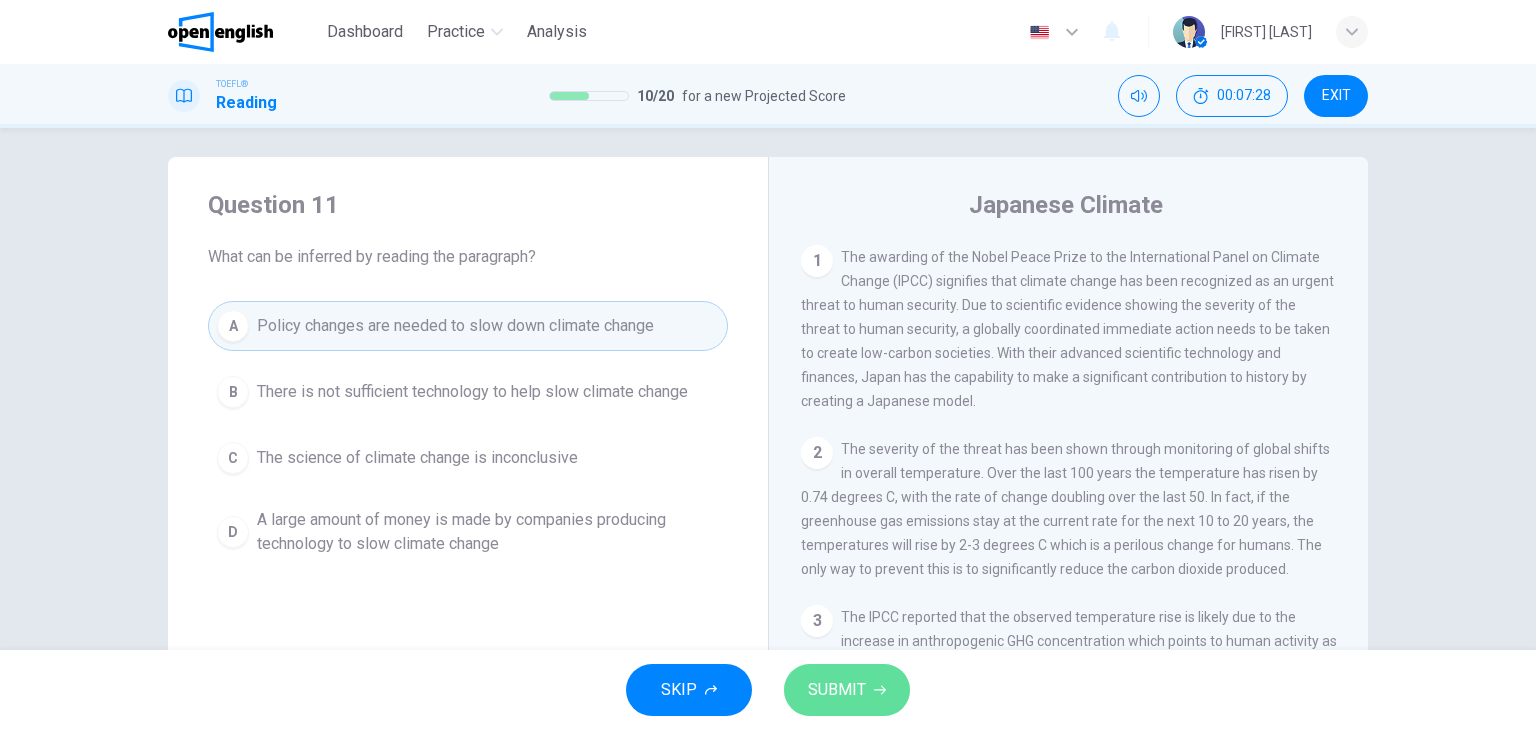 click on "SUBMIT" at bounding box center [837, 690] 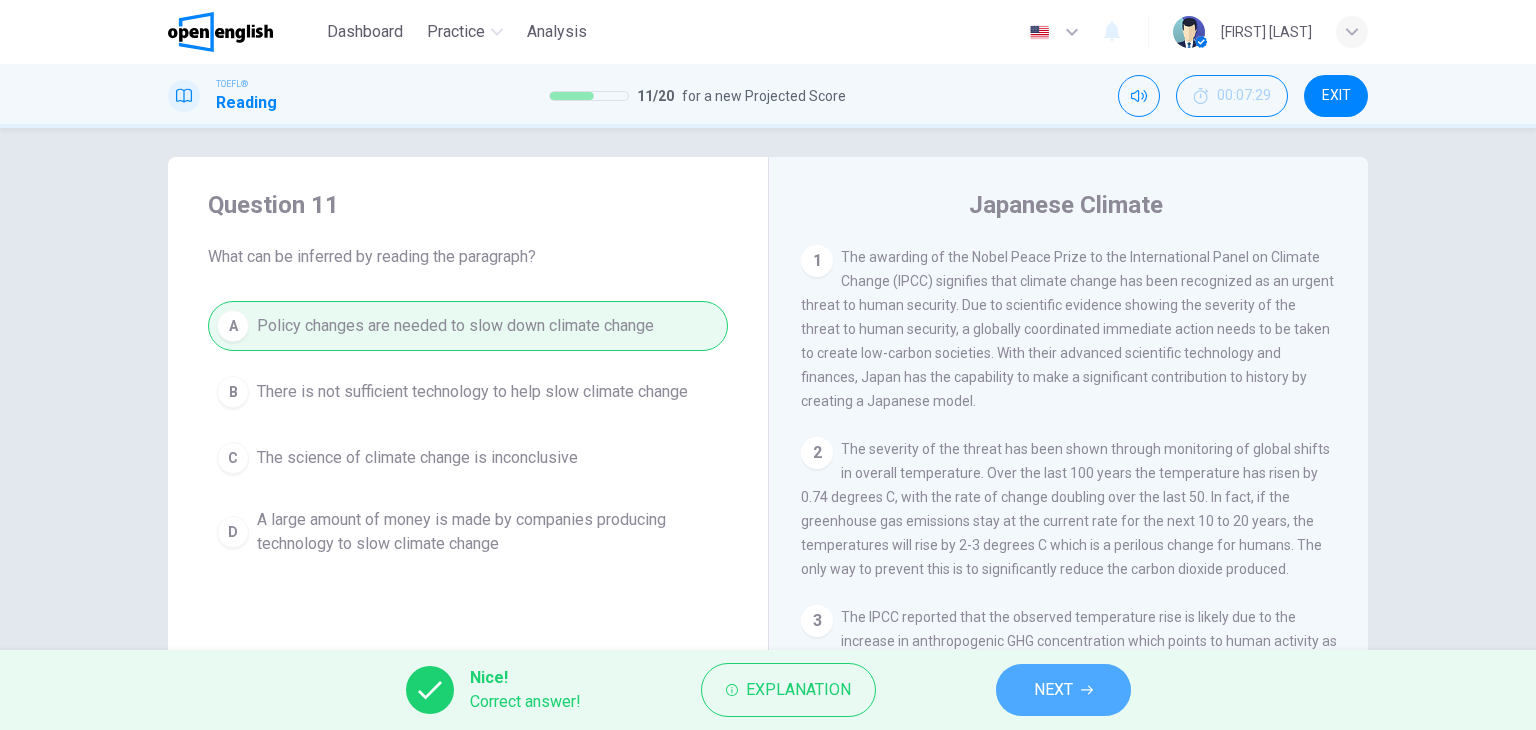 click on "NEXT" at bounding box center (1063, 690) 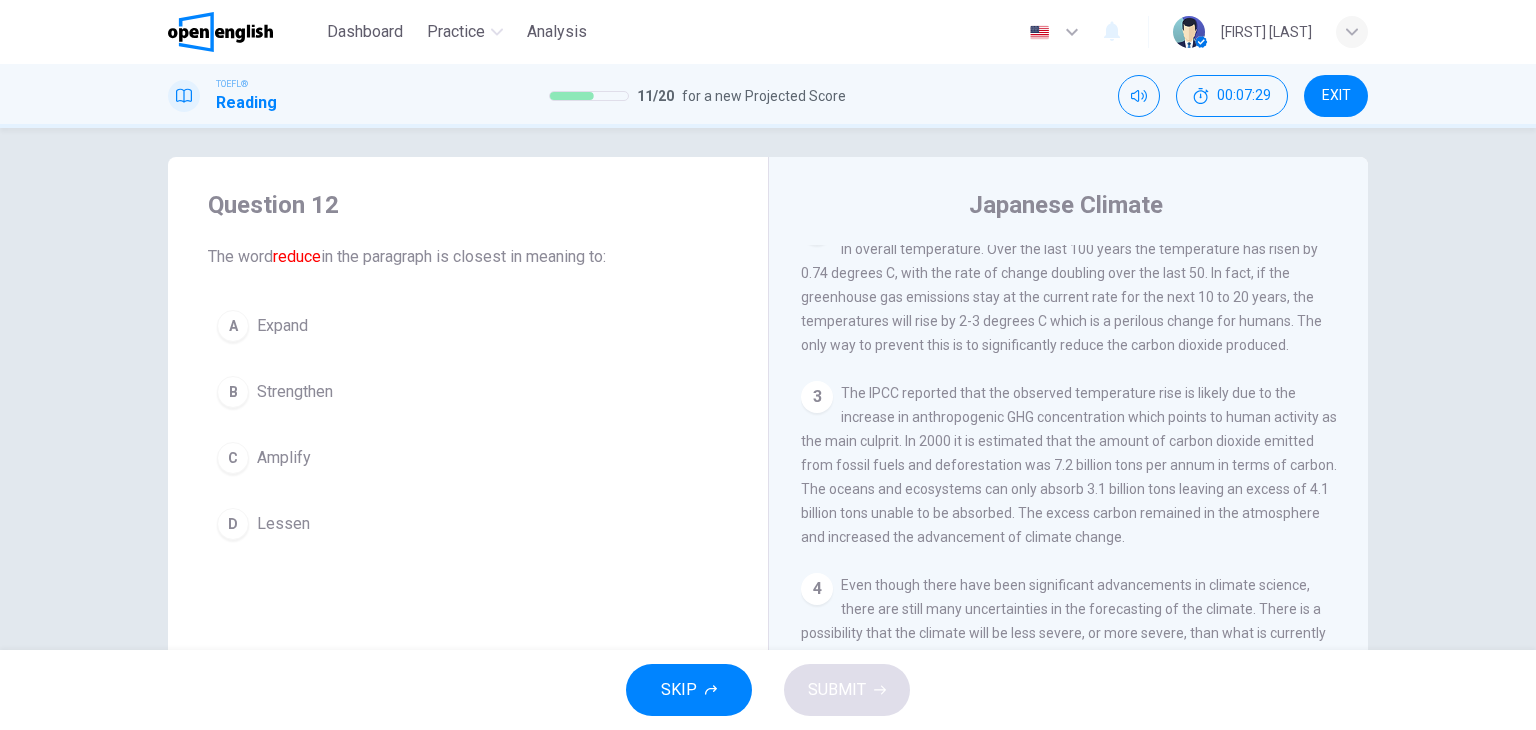 scroll, scrollTop: 388, scrollLeft: 0, axis: vertical 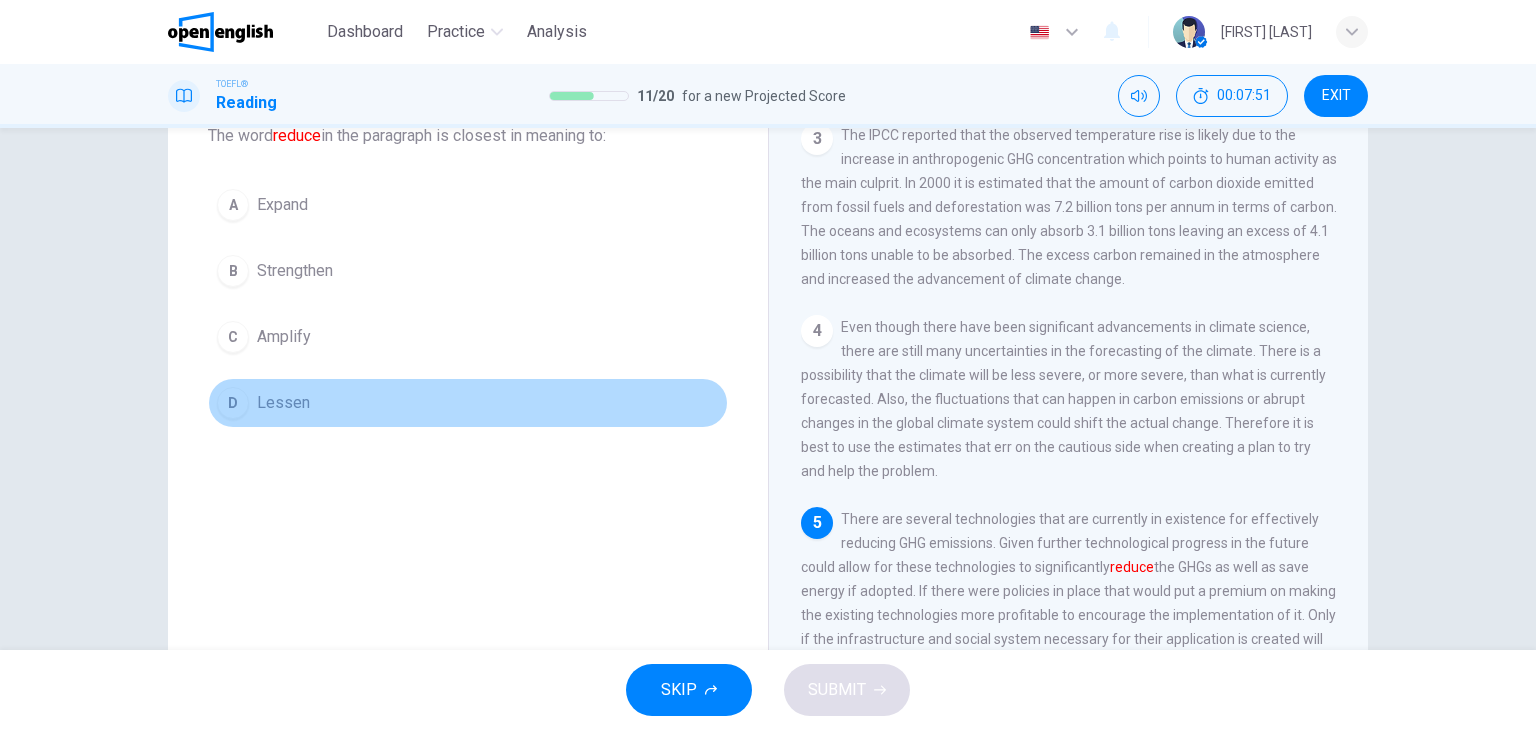 click on "Lessen" at bounding box center (283, 403) 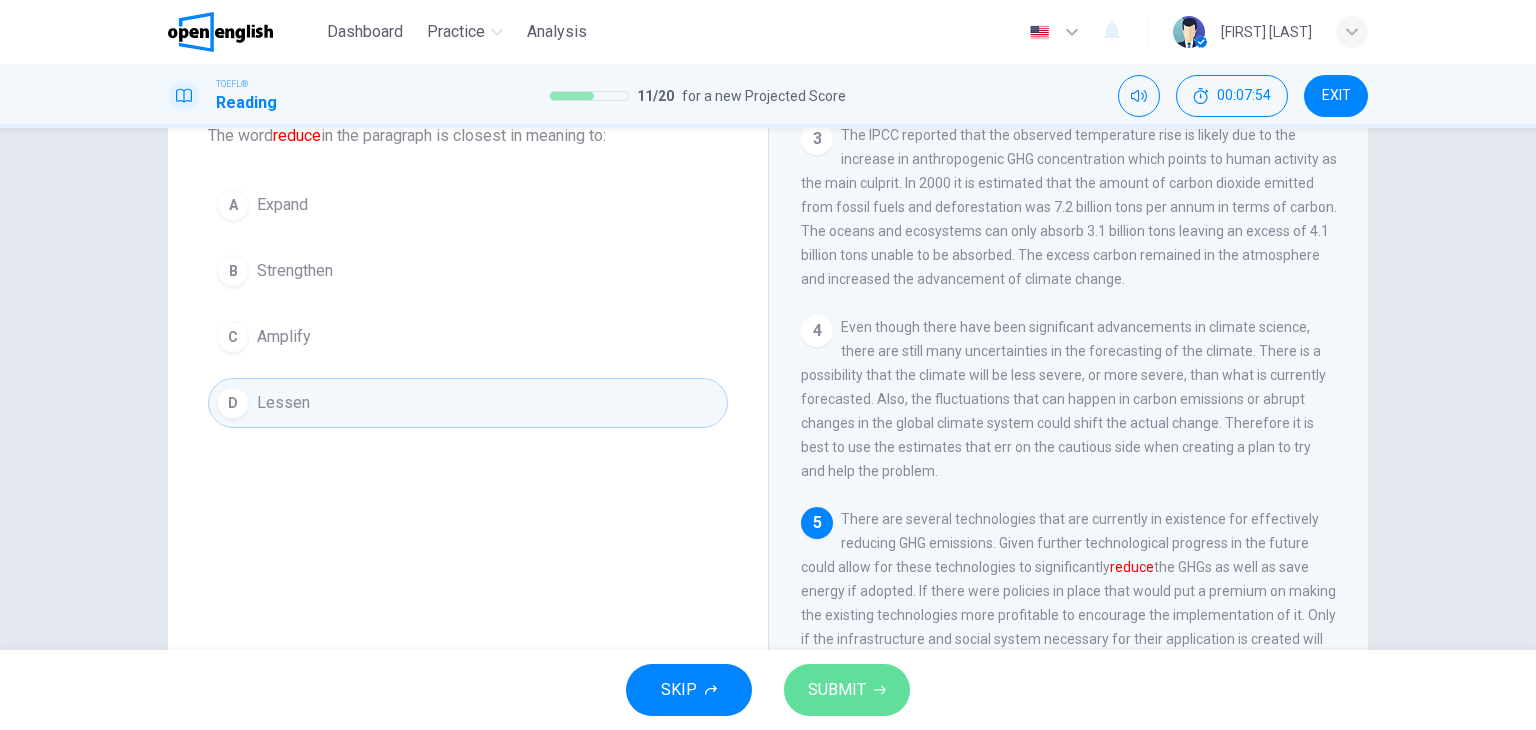 click on "SUBMIT" at bounding box center [837, 690] 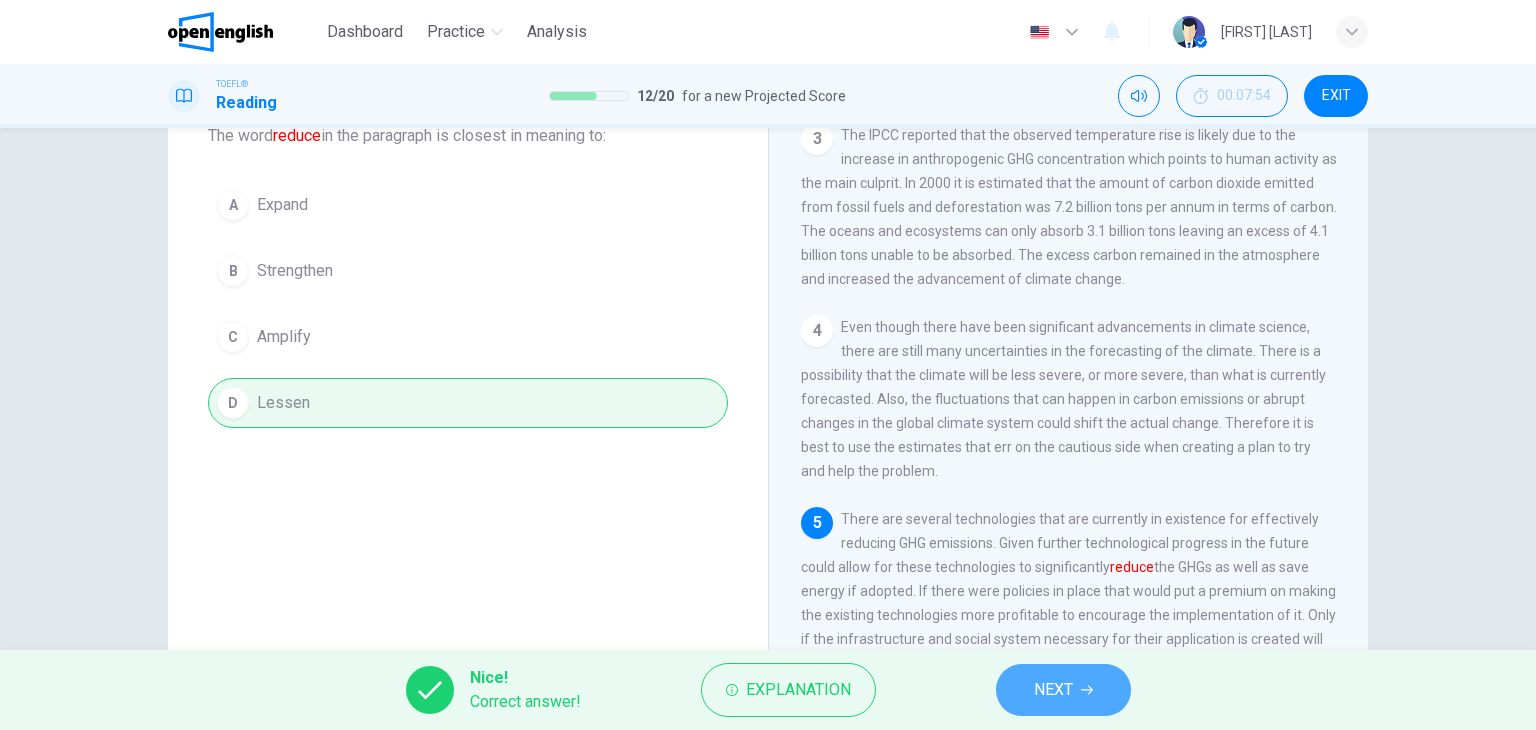 click on "NEXT" at bounding box center (1053, 690) 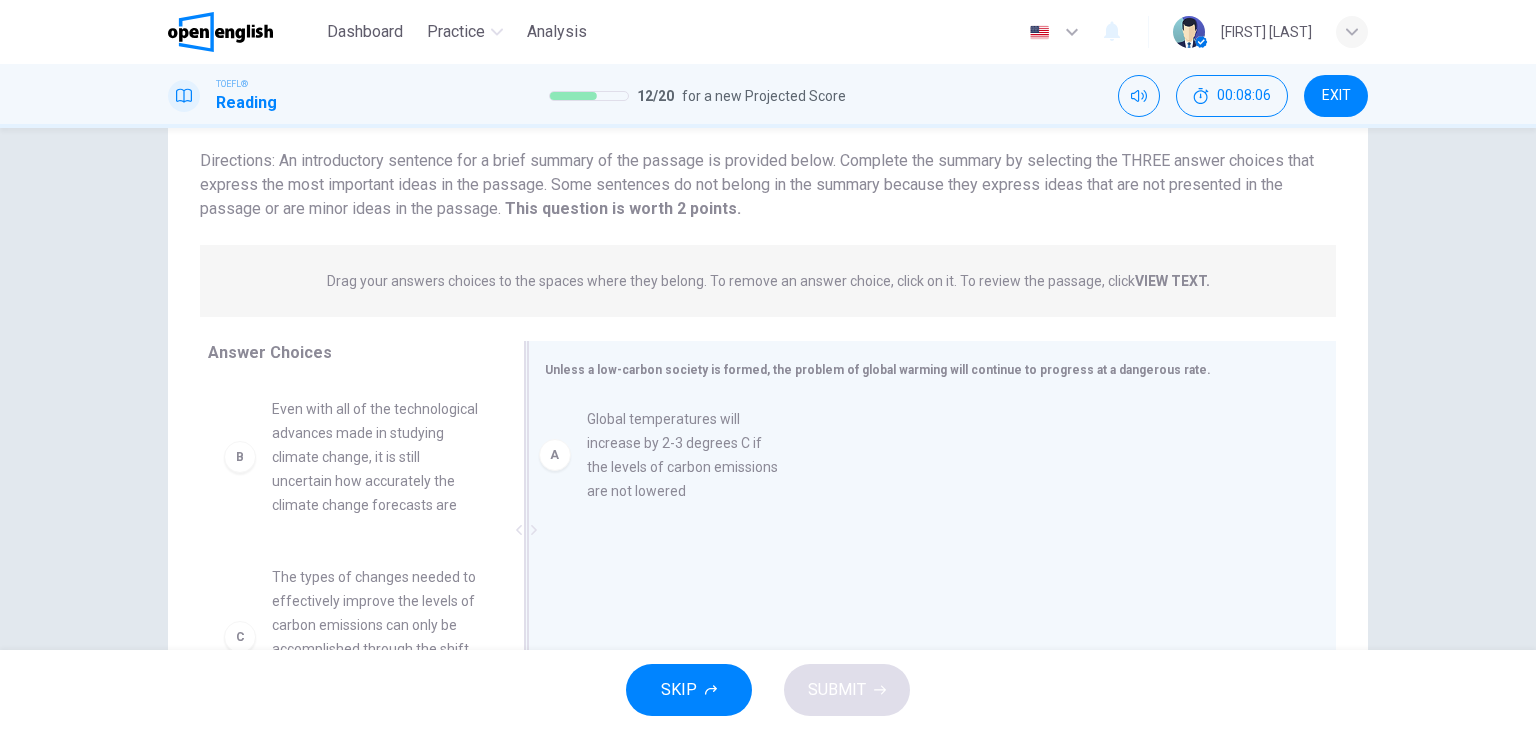 drag, startPoint x: 390, startPoint y: 442, endPoint x: 716, endPoint y: 453, distance: 326.18552 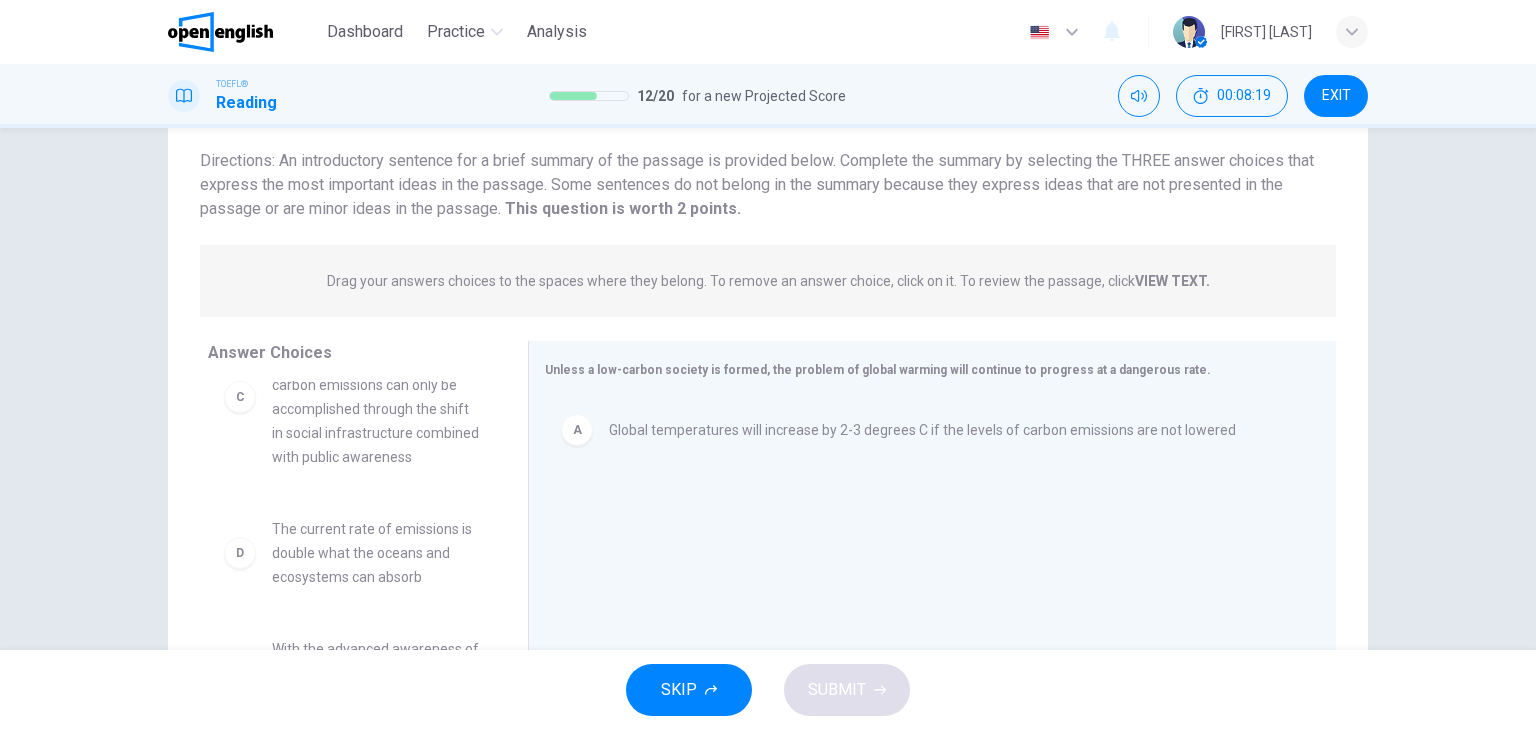 scroll, scrollTop: 244, scrollLeft: 0, axis: vertical 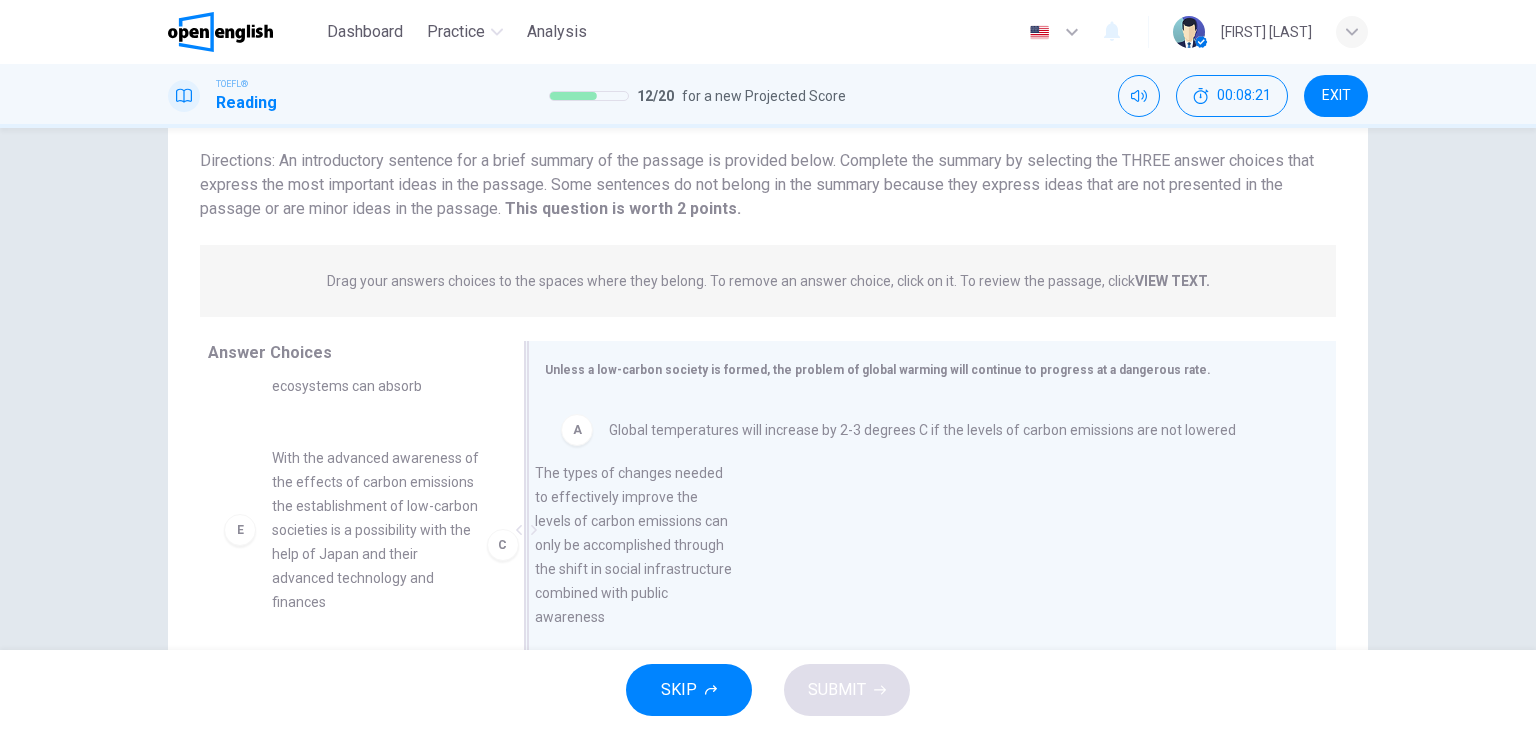 drag, startPoint x: 388, startPoint y: 449, endPoint x: 700, endPoint y: 597, distance: 345.32303 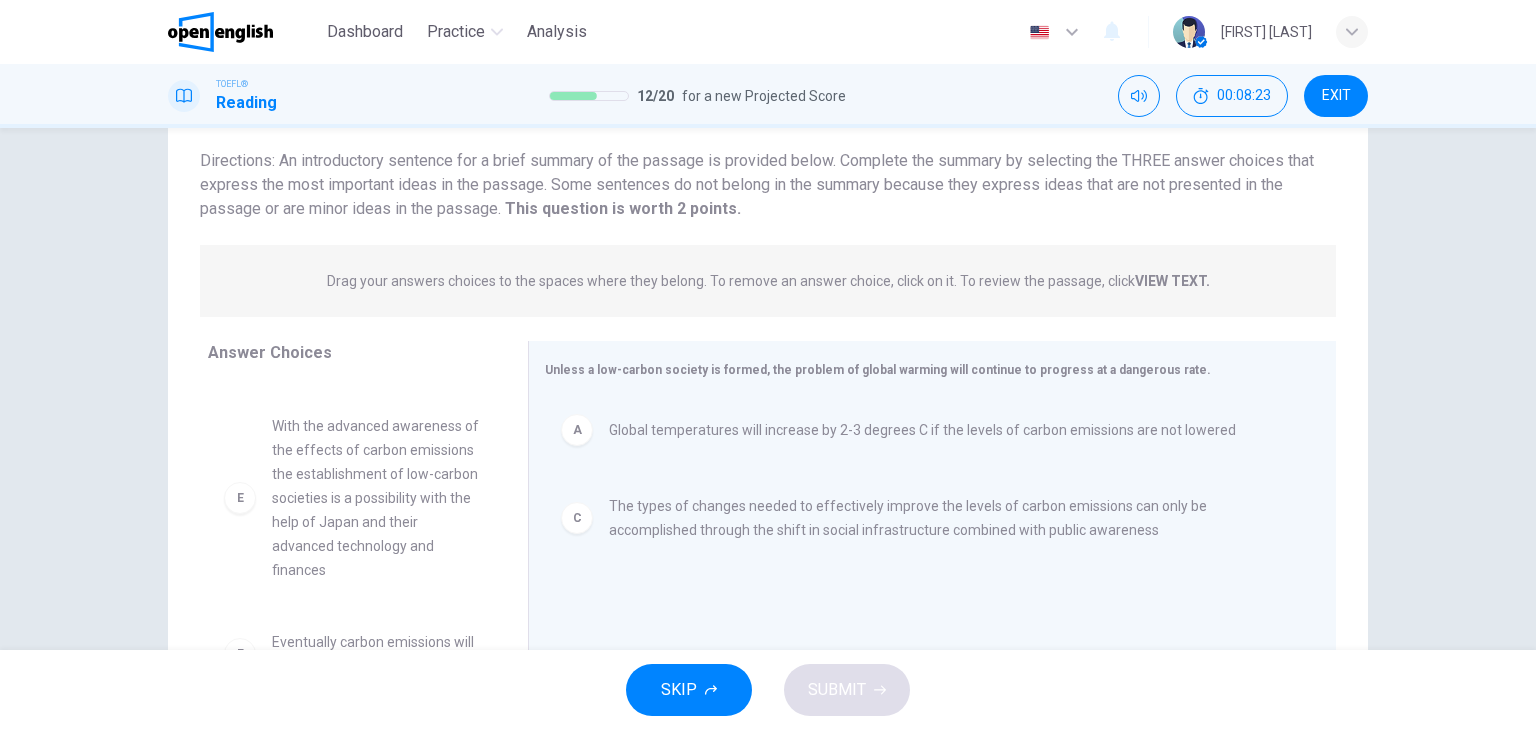 scroll, scrollTop: 272, scrollLeft: 0, axis: vertical 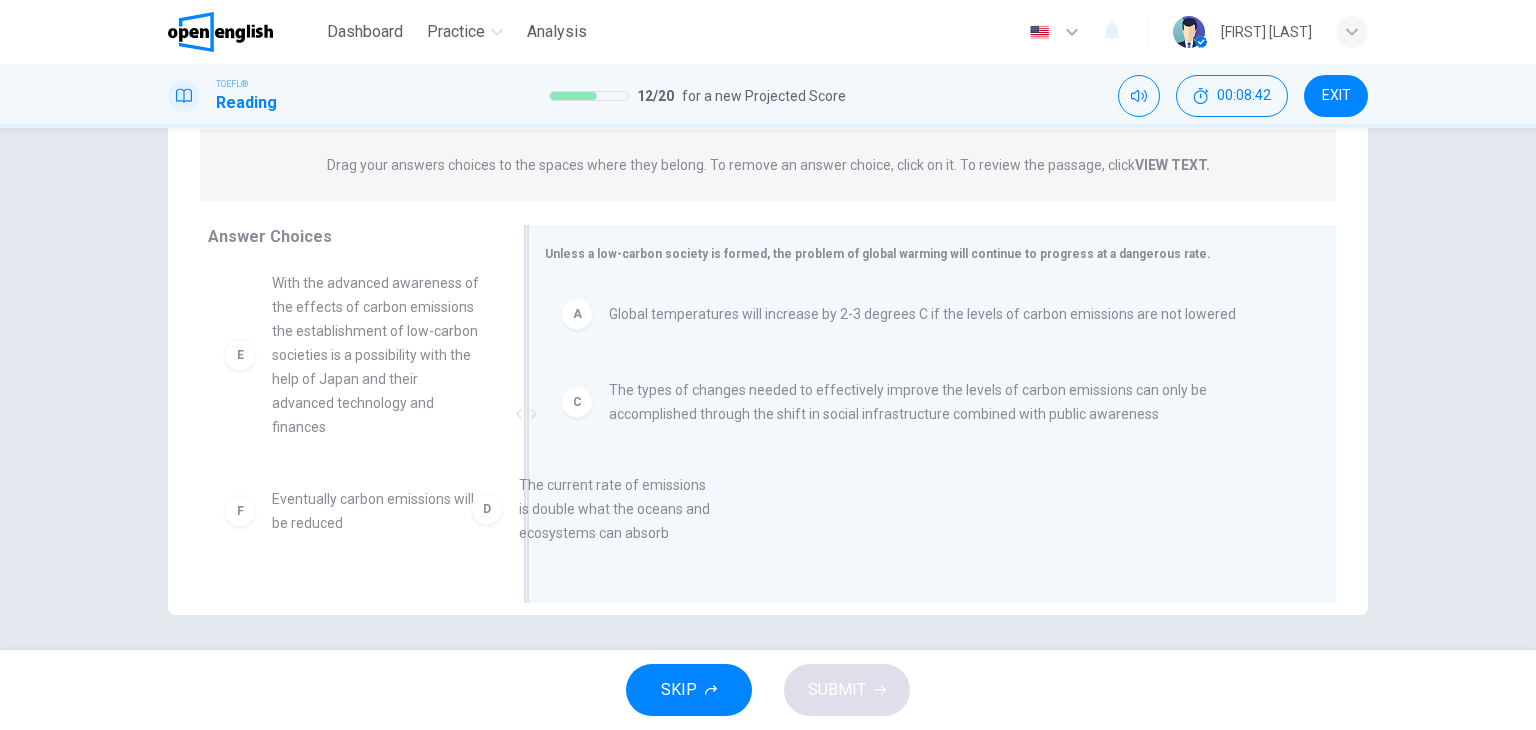drag, startPoint x: 389, startPoint y: 330, endPoint x: 650, endPoint y: 513, distance: 318.76324 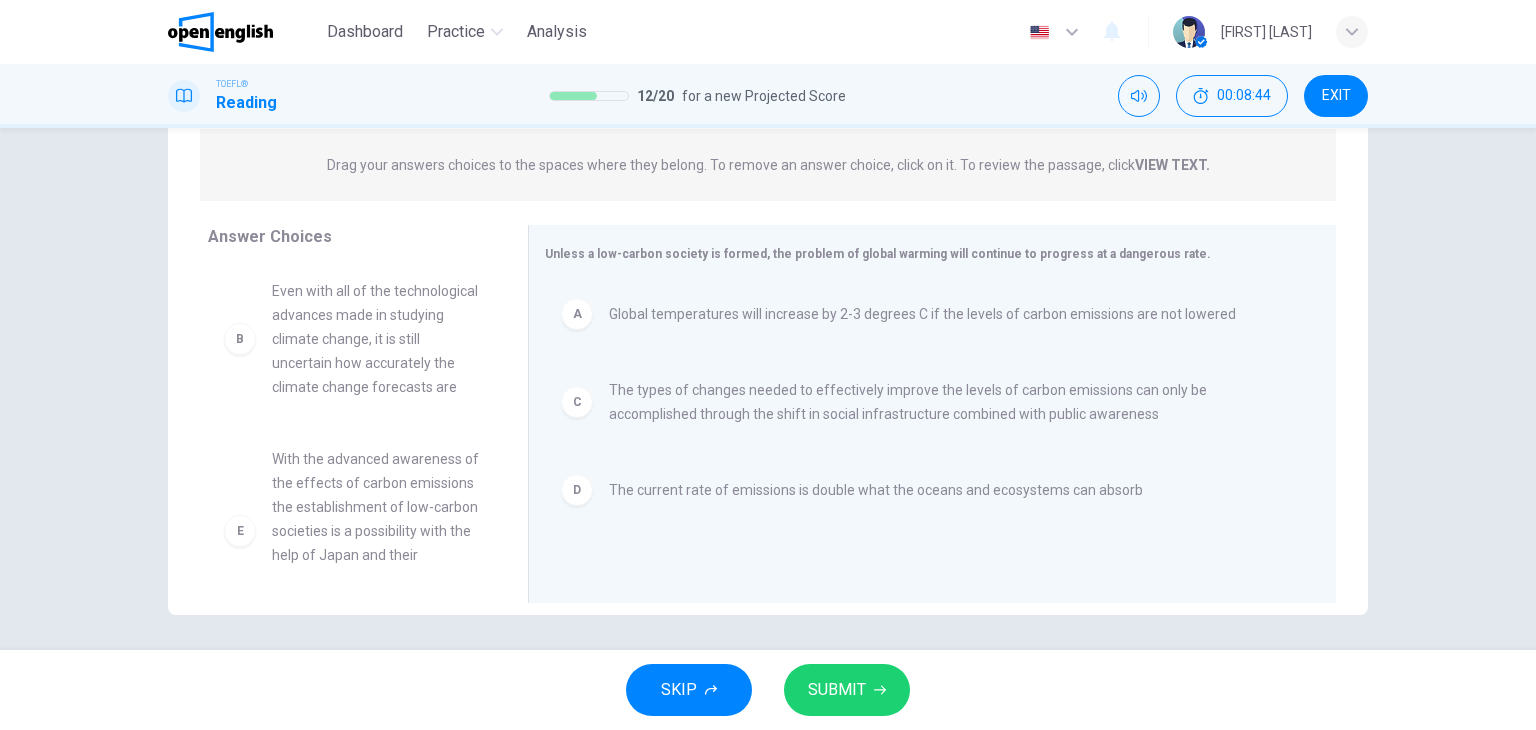 scroll, scrollTop: 0, scrollLeft: 0, axis: both 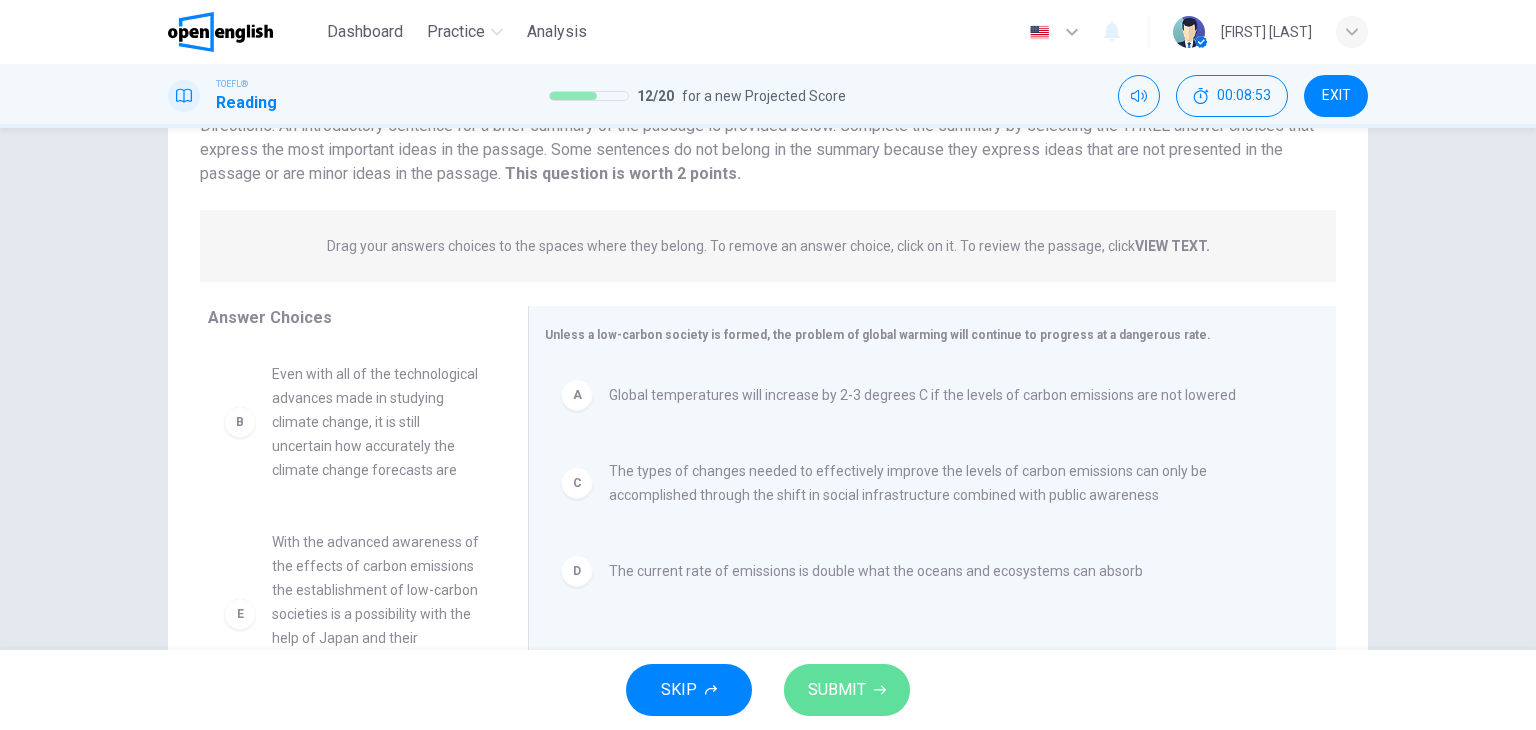 click on "SUBMIT" at bounding box center [837, 690] 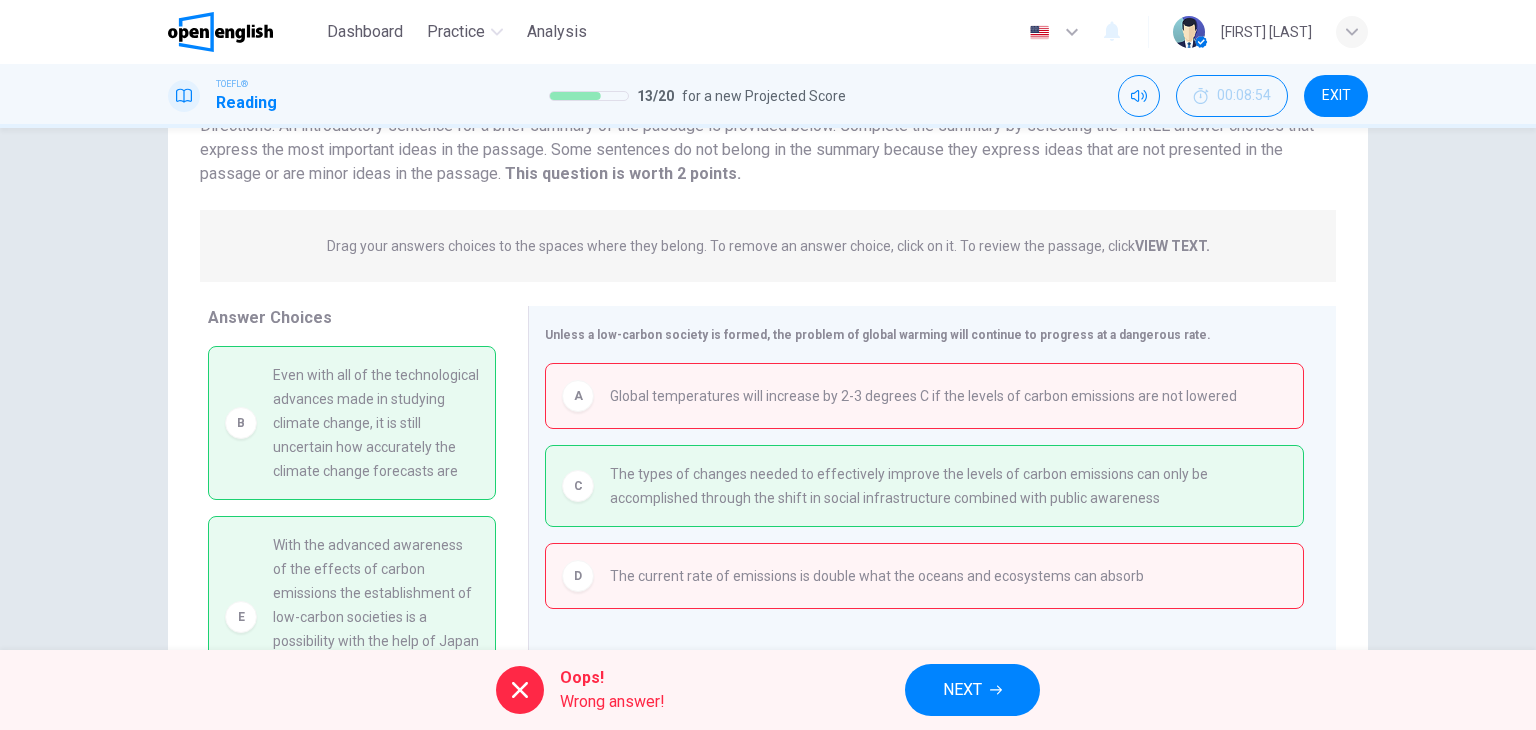 scroll, scrollTop: 0, scrollLeft: 0, axis: both 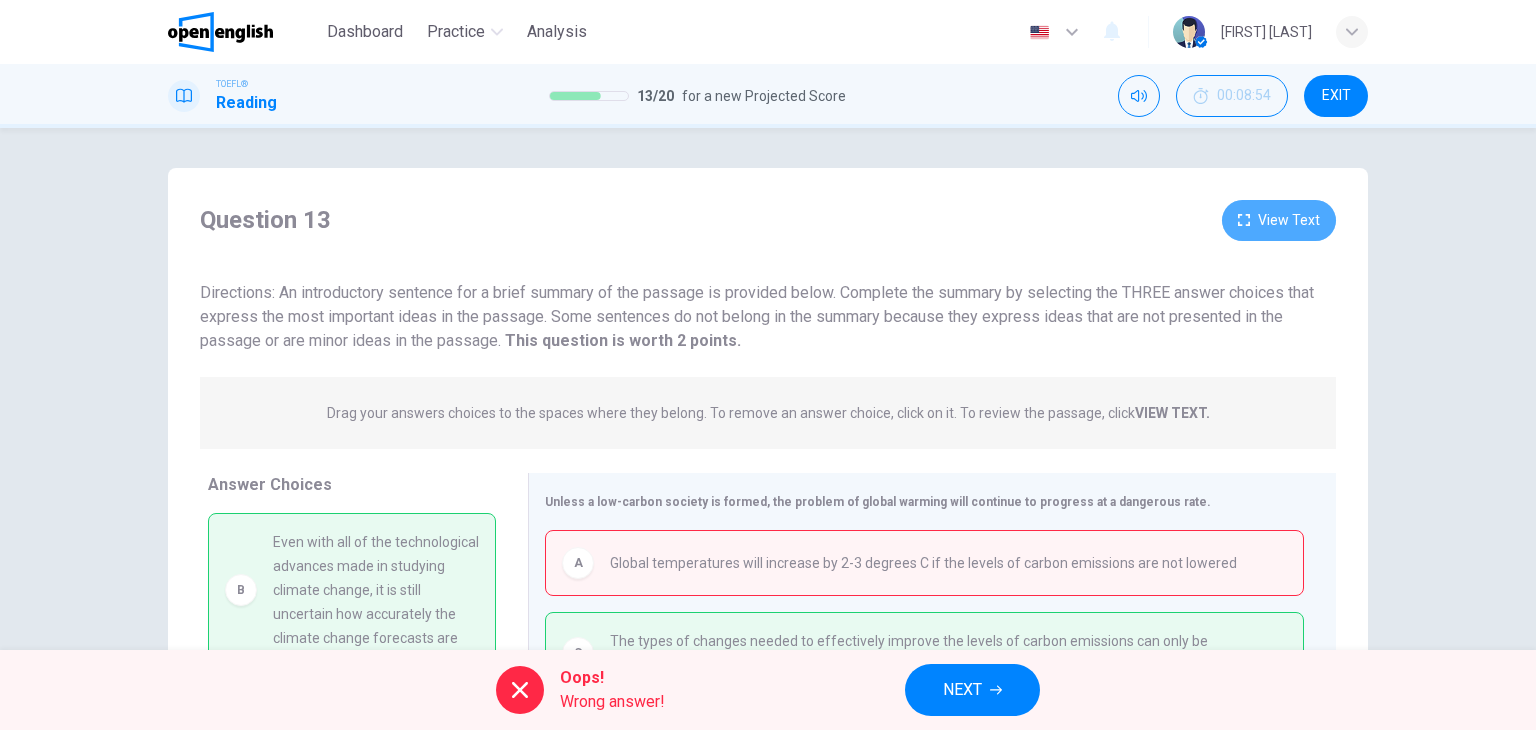 click on "View Text" at bounding box center [1279, 220] 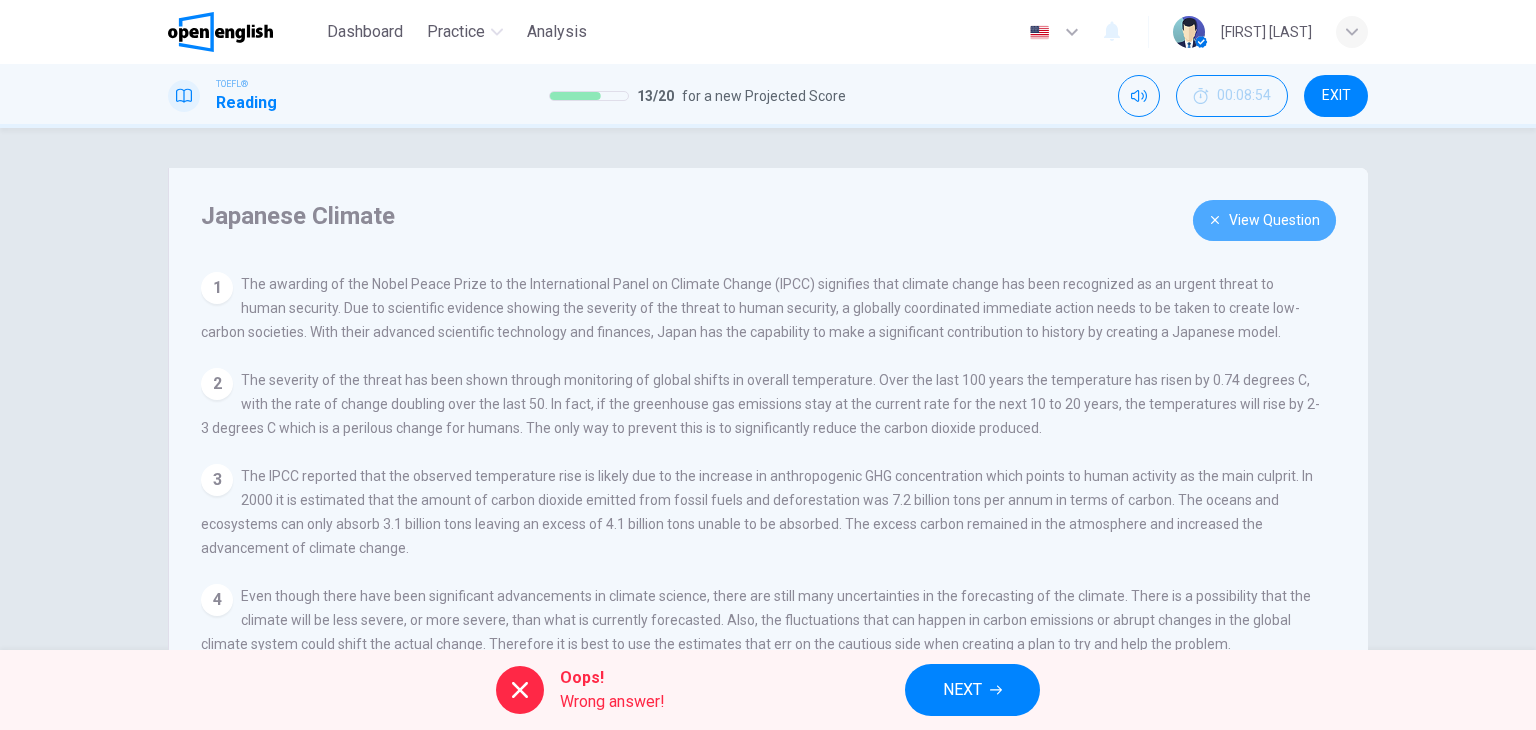 click on "View Question" at bounding box center [1264, 220] 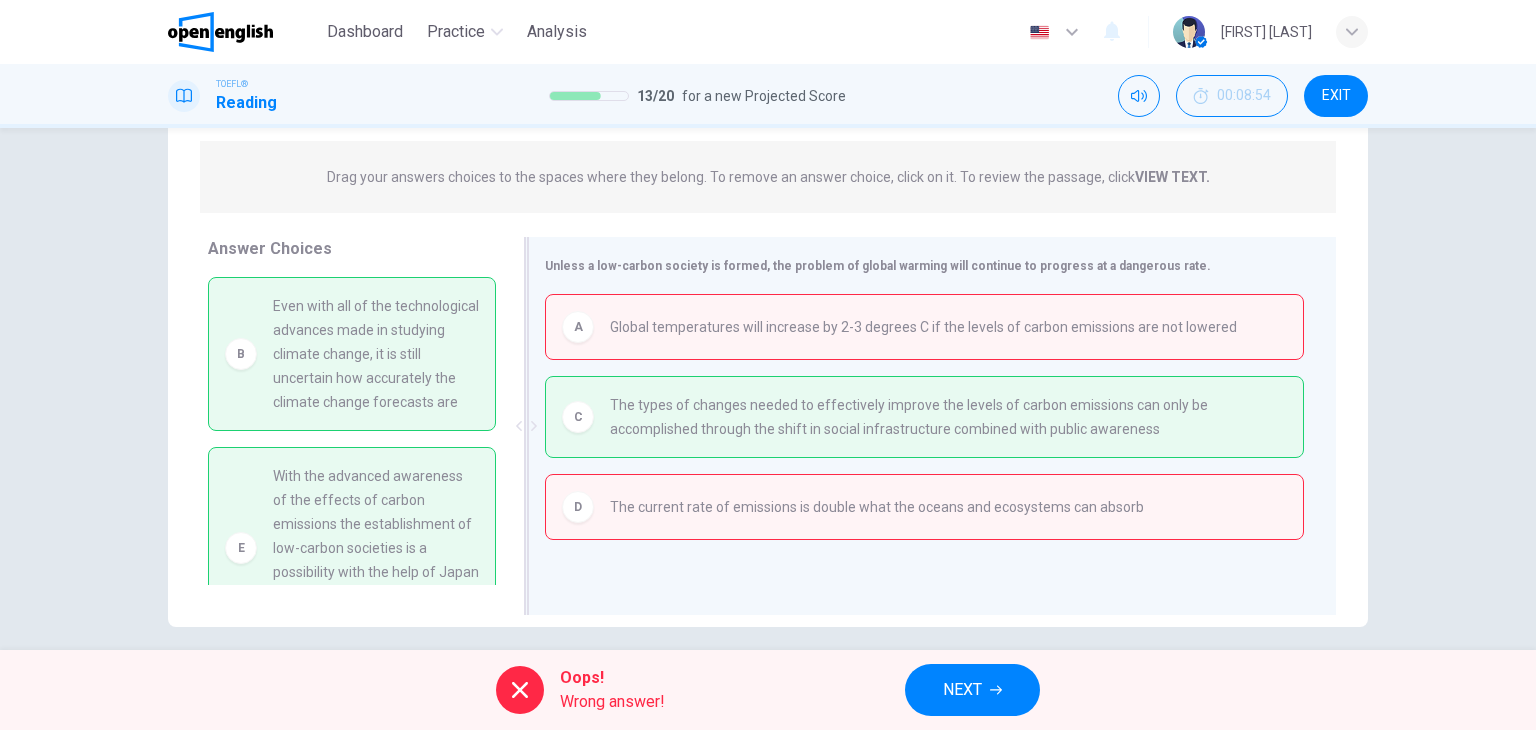 scroll, scrollTop: 253, scrollLeft: 0, axis: vertical 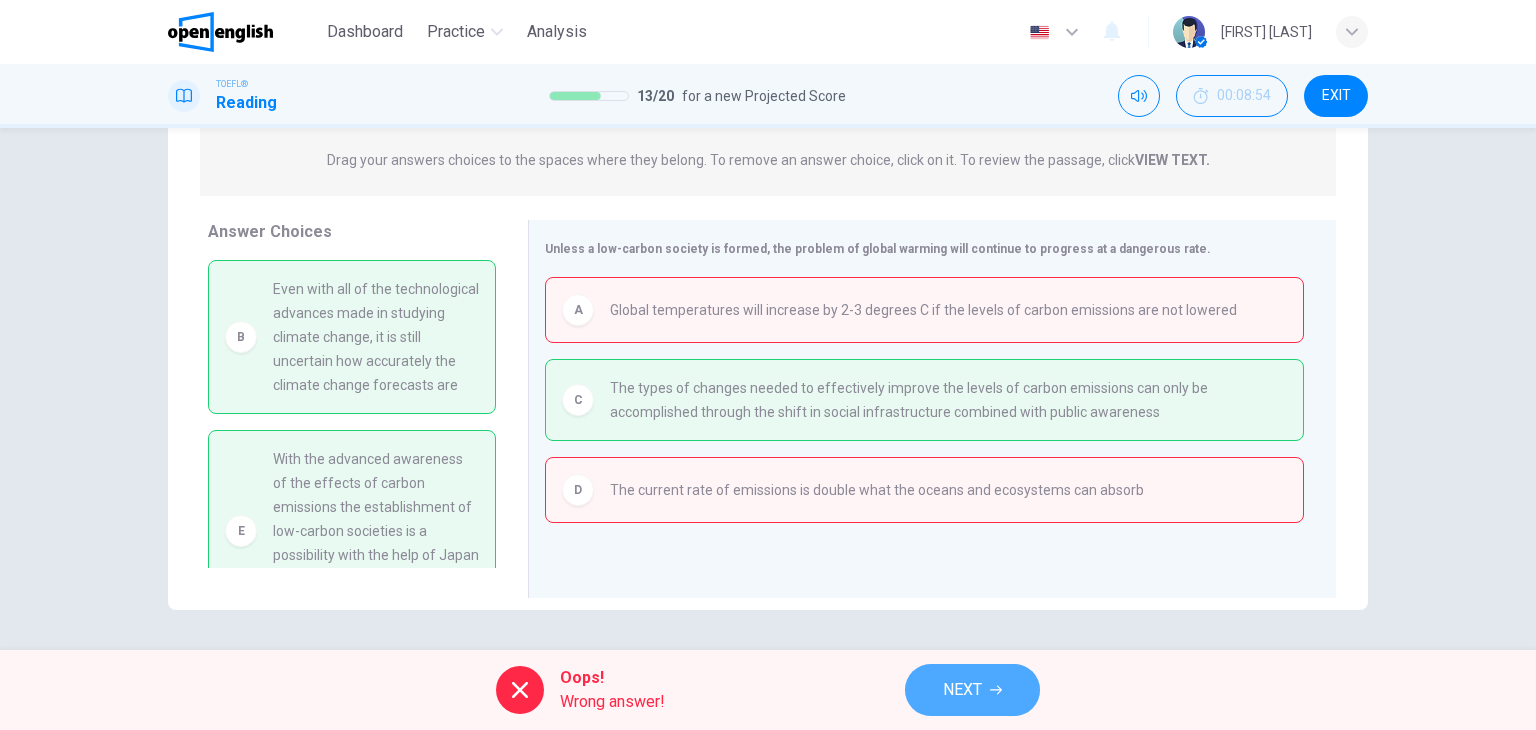 click on "NEXT" at bounding box center (972, 690) 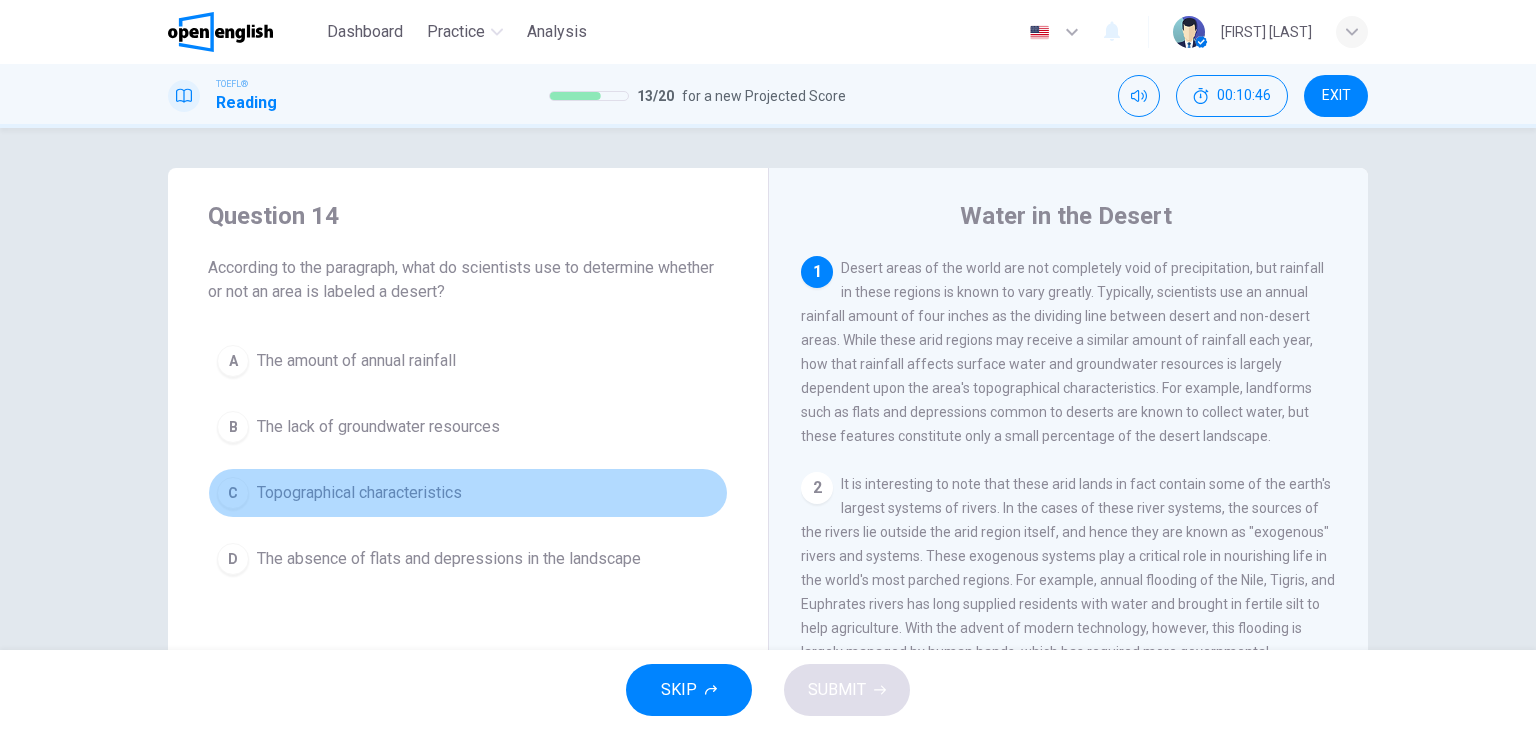 click on "Topographical characteristics" at bounding box center (359, 493) 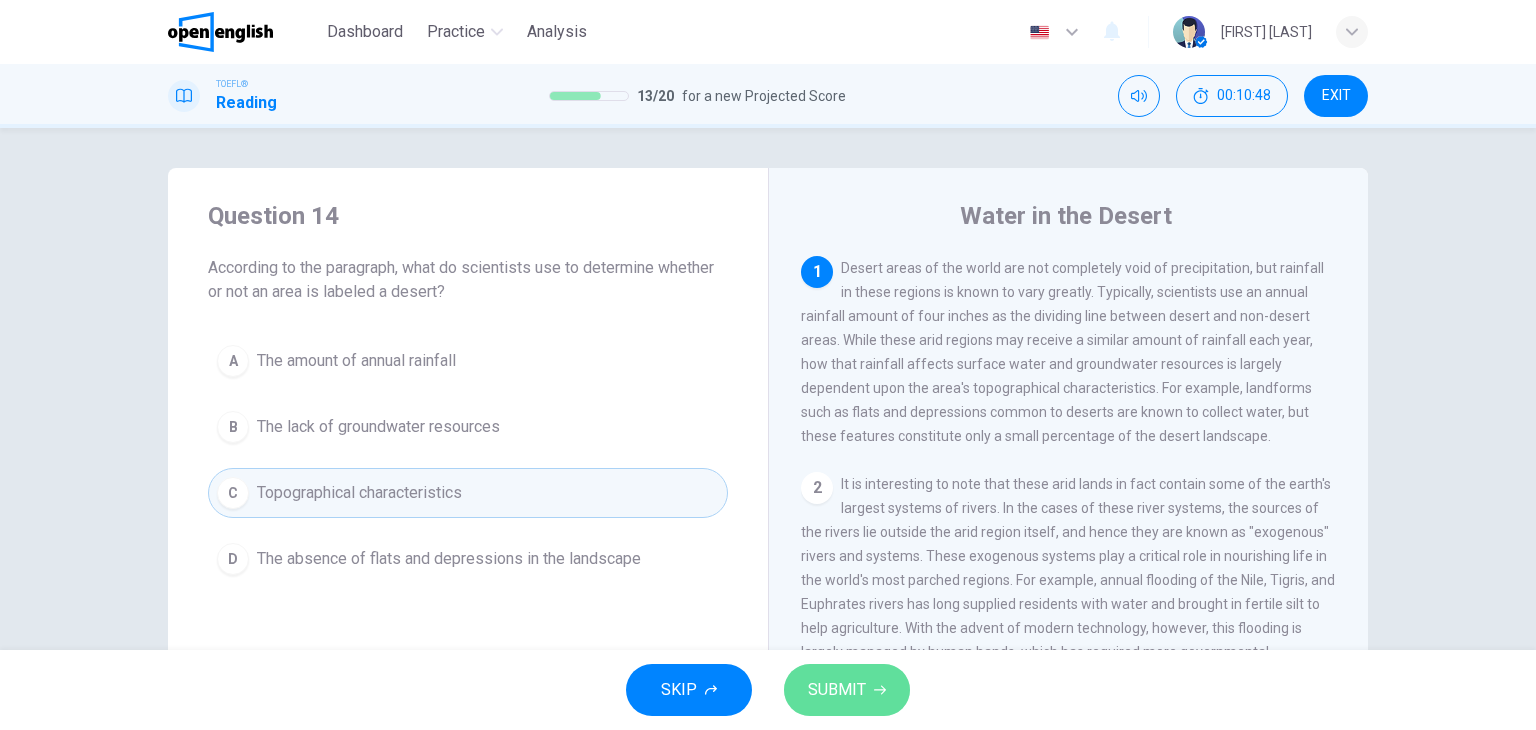 click on "SUBMIT" at bounding box center (847, 690) 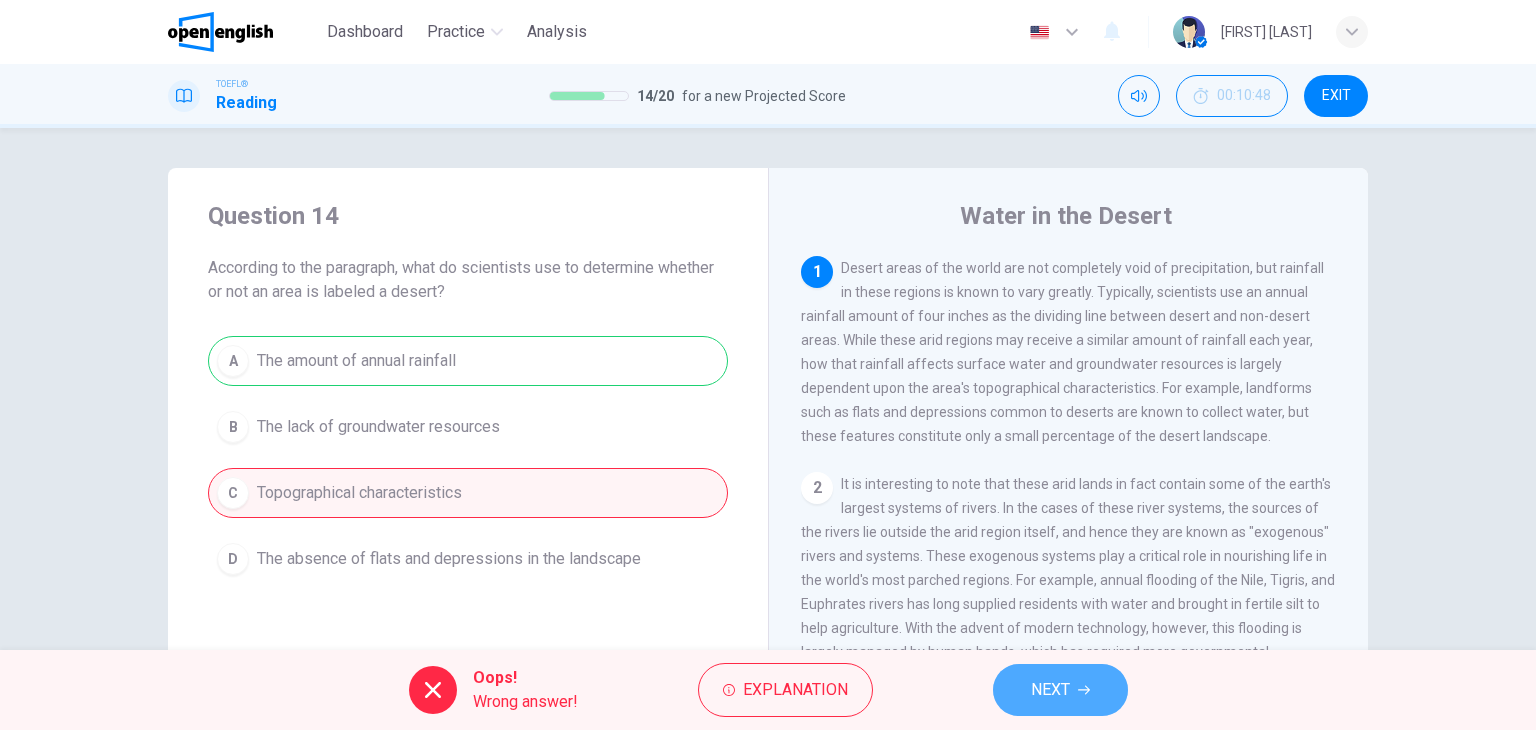 click on "NEXT" at bounding box center (1060, 690) 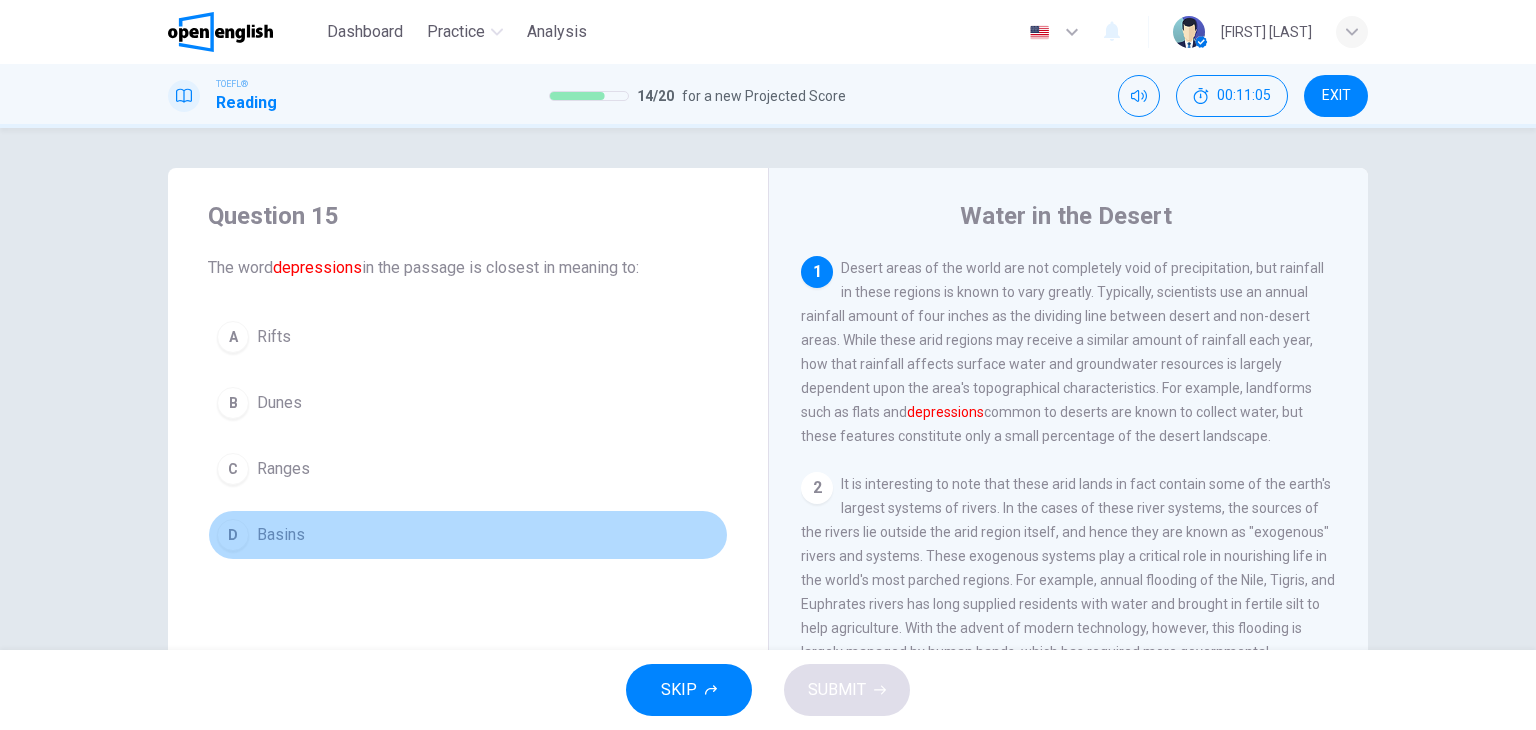 click on "Basins" at bounding box center (281, 535) 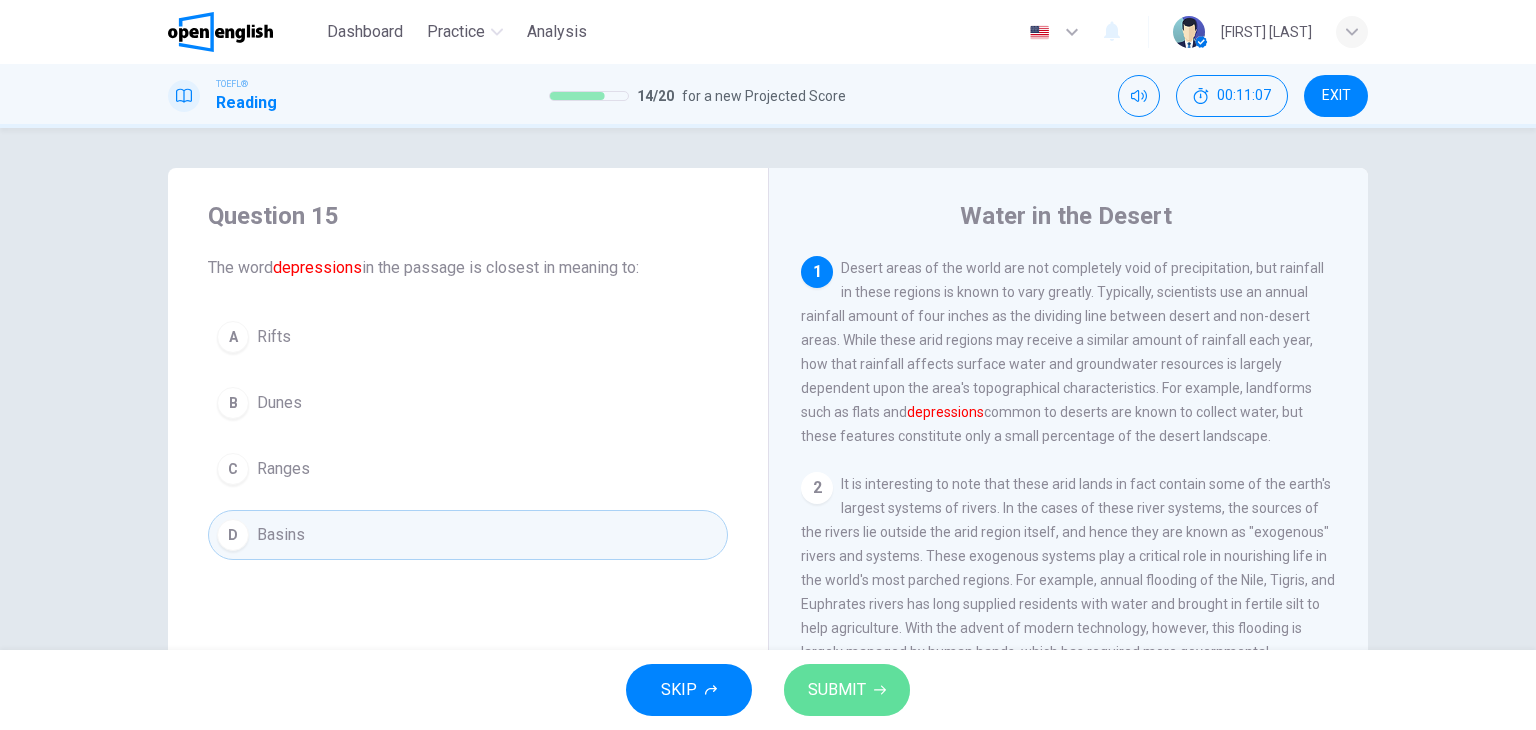 click on "SUBMIT" at bounding box center [837, 690] 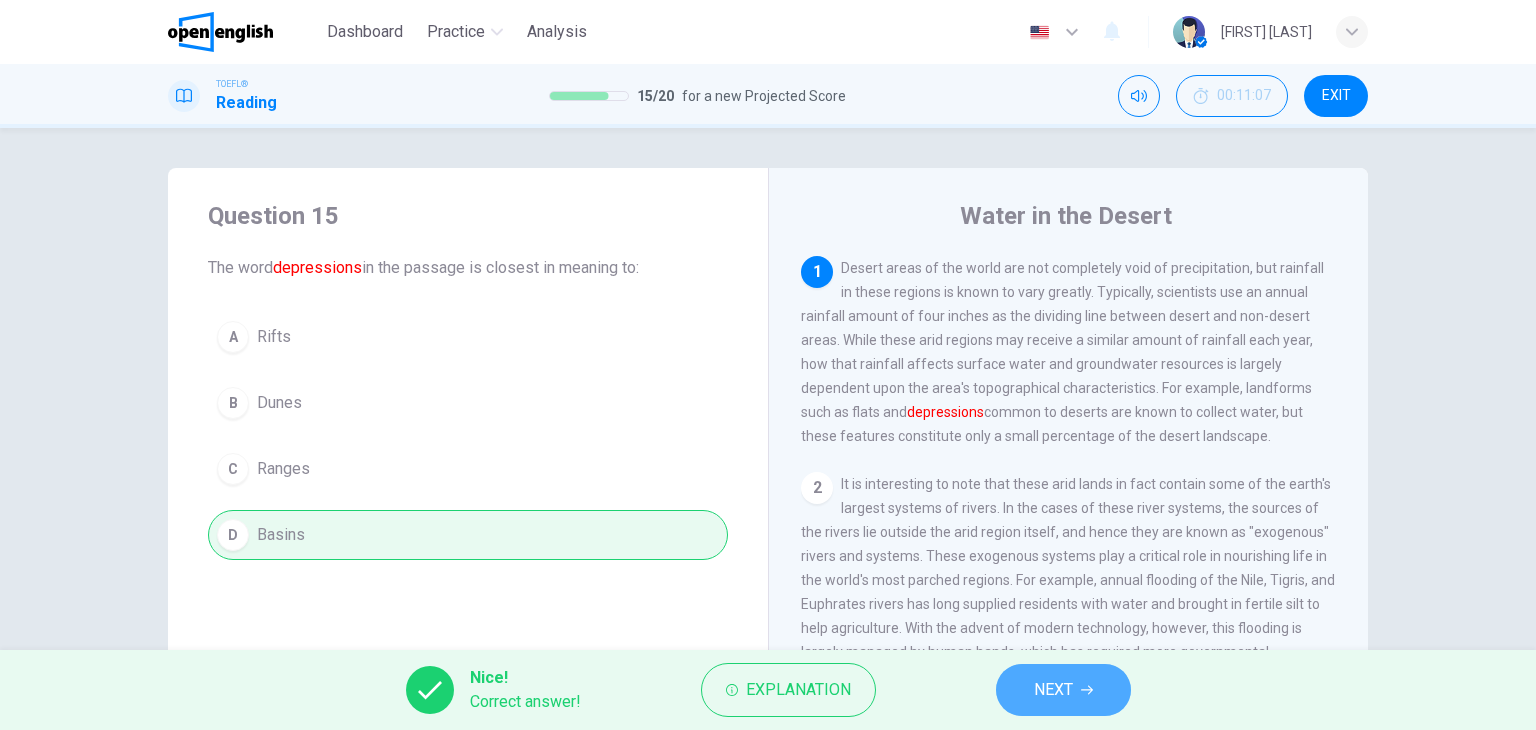 click on "NEXT" at bounding box center [1053, 690] 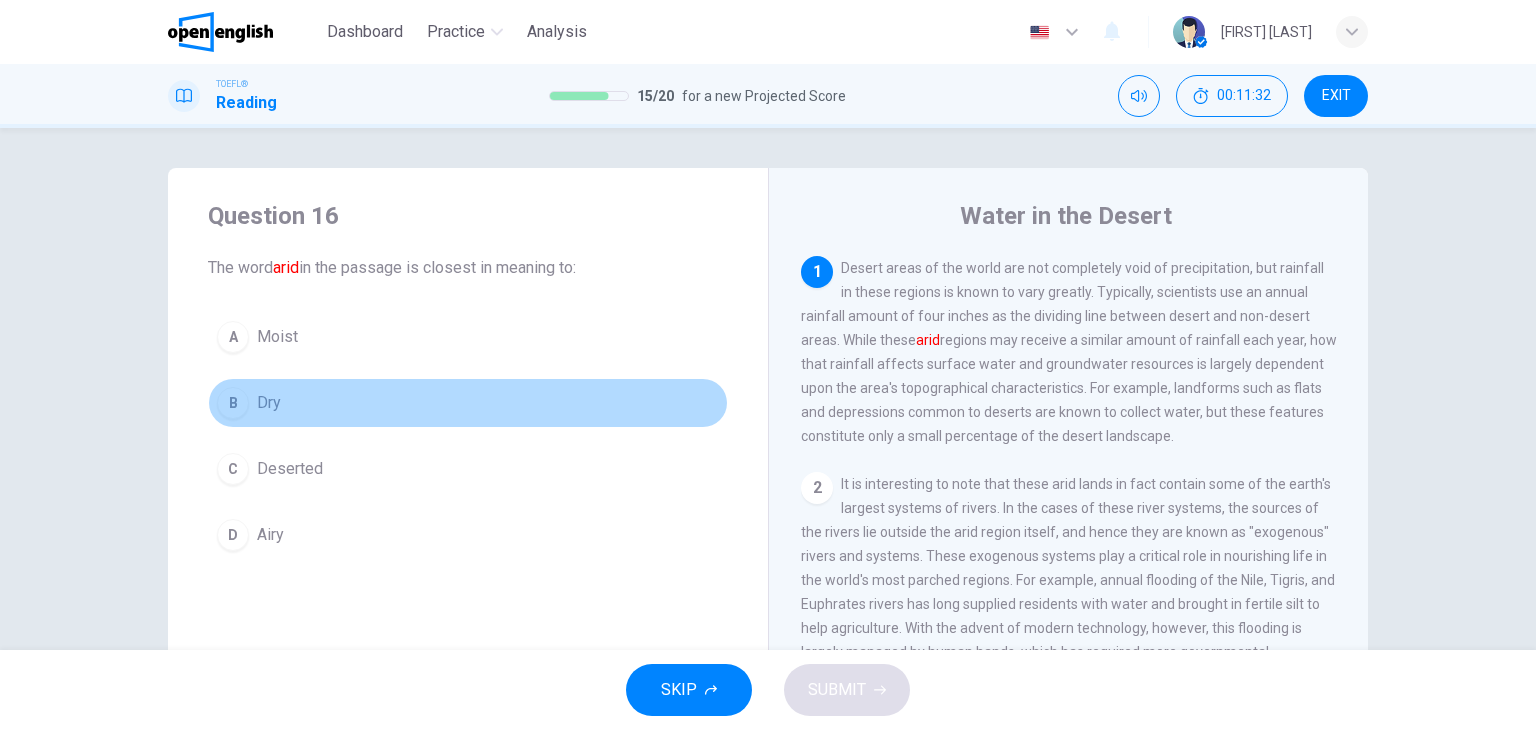 click on "Dry" at bounding box center (269, 403) 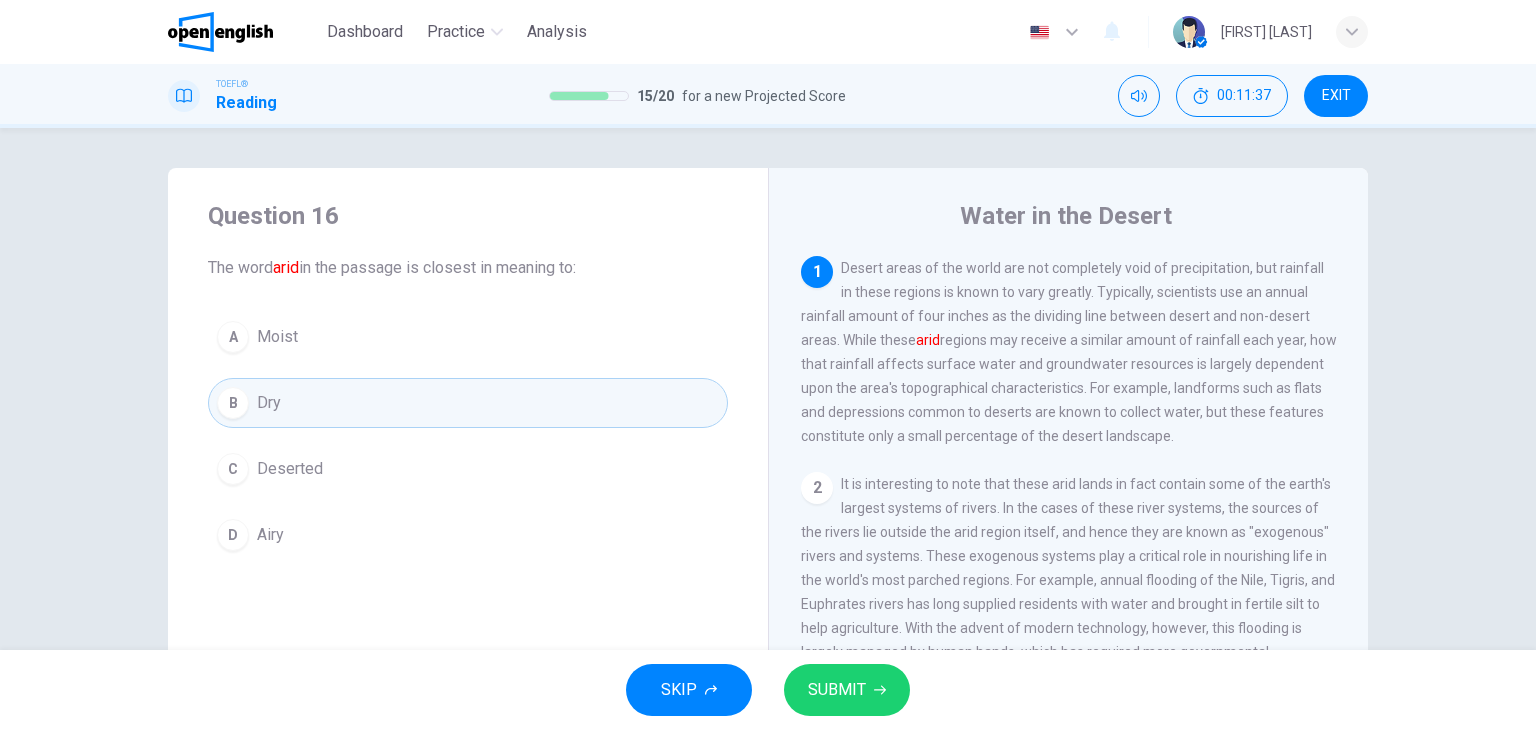 click on "SUBMIT" at bounding box center [847, 690] 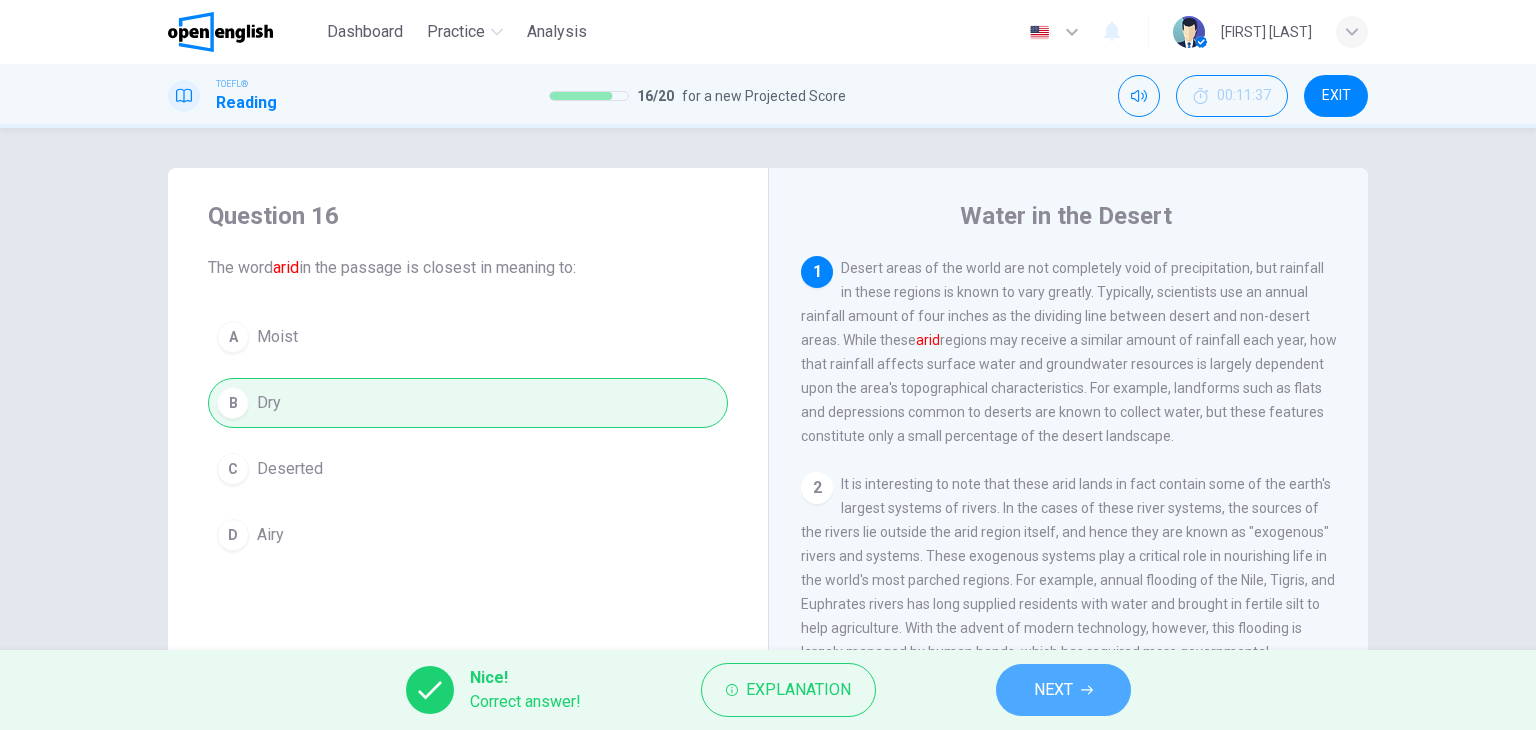 click on "NEXT" at bounding box center (1063, 690) 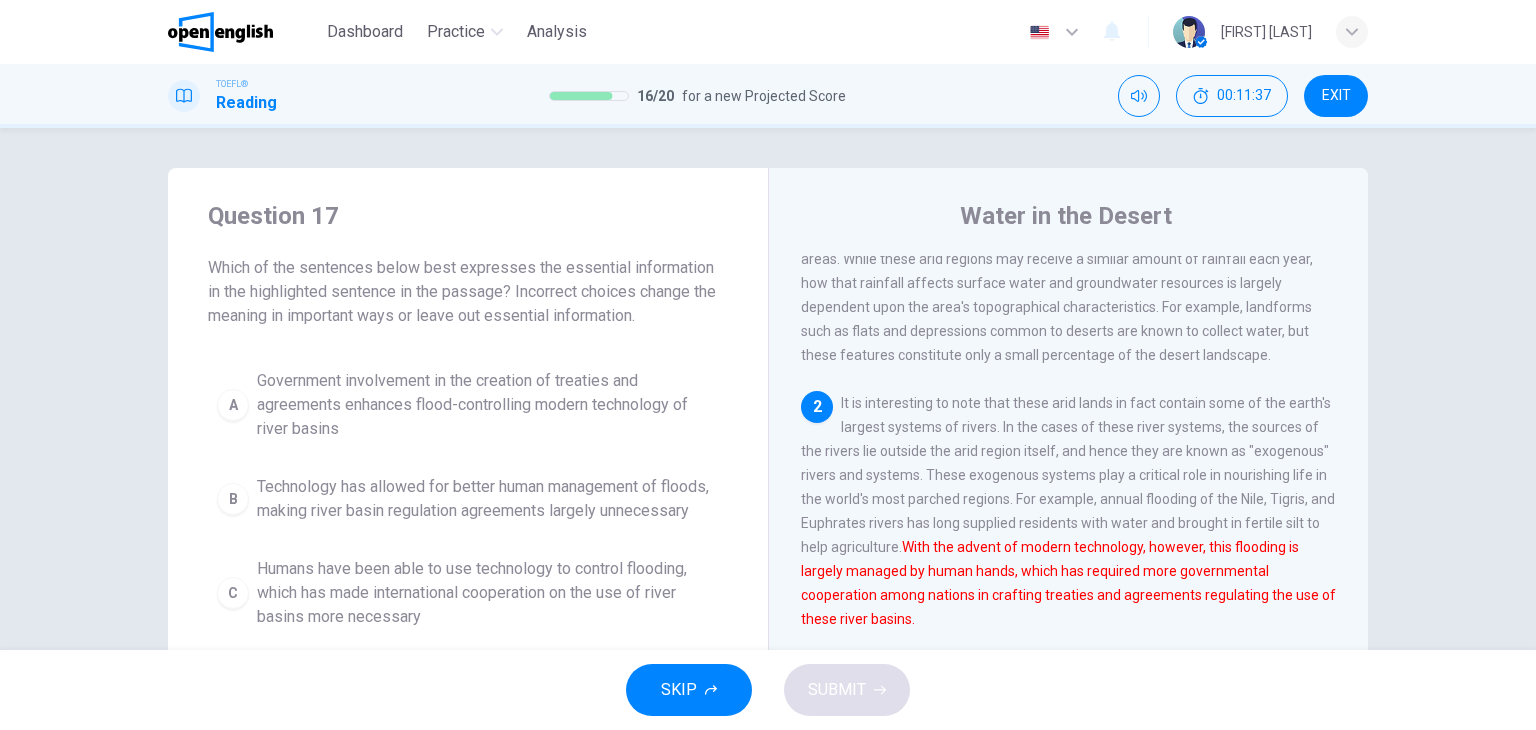 scroll, scrollTop: 95, scrollLeft: 0, axis: vertical 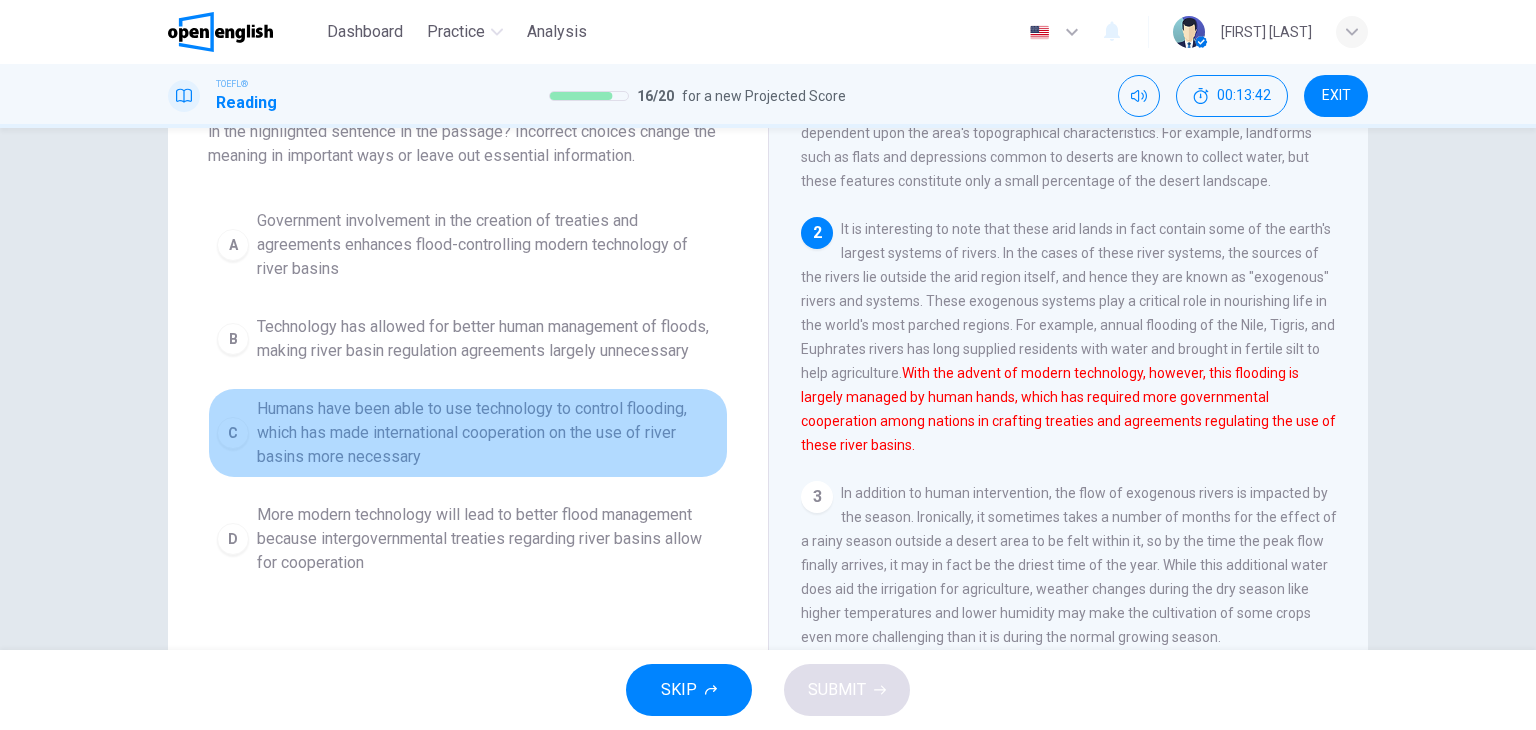 click on "C" at bounding box center (233, 433) 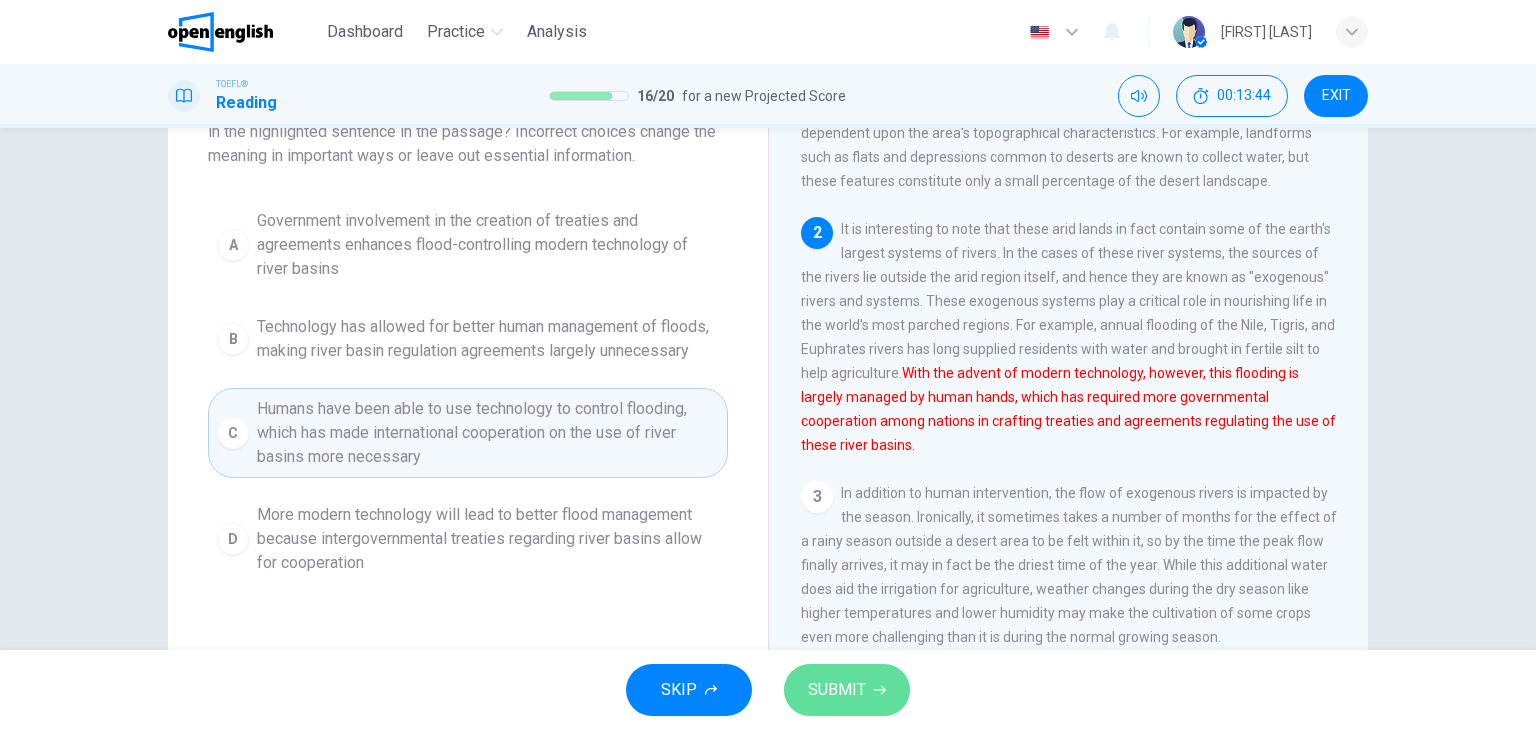 click on "SUBMIT" at bounding box center (837, 690) 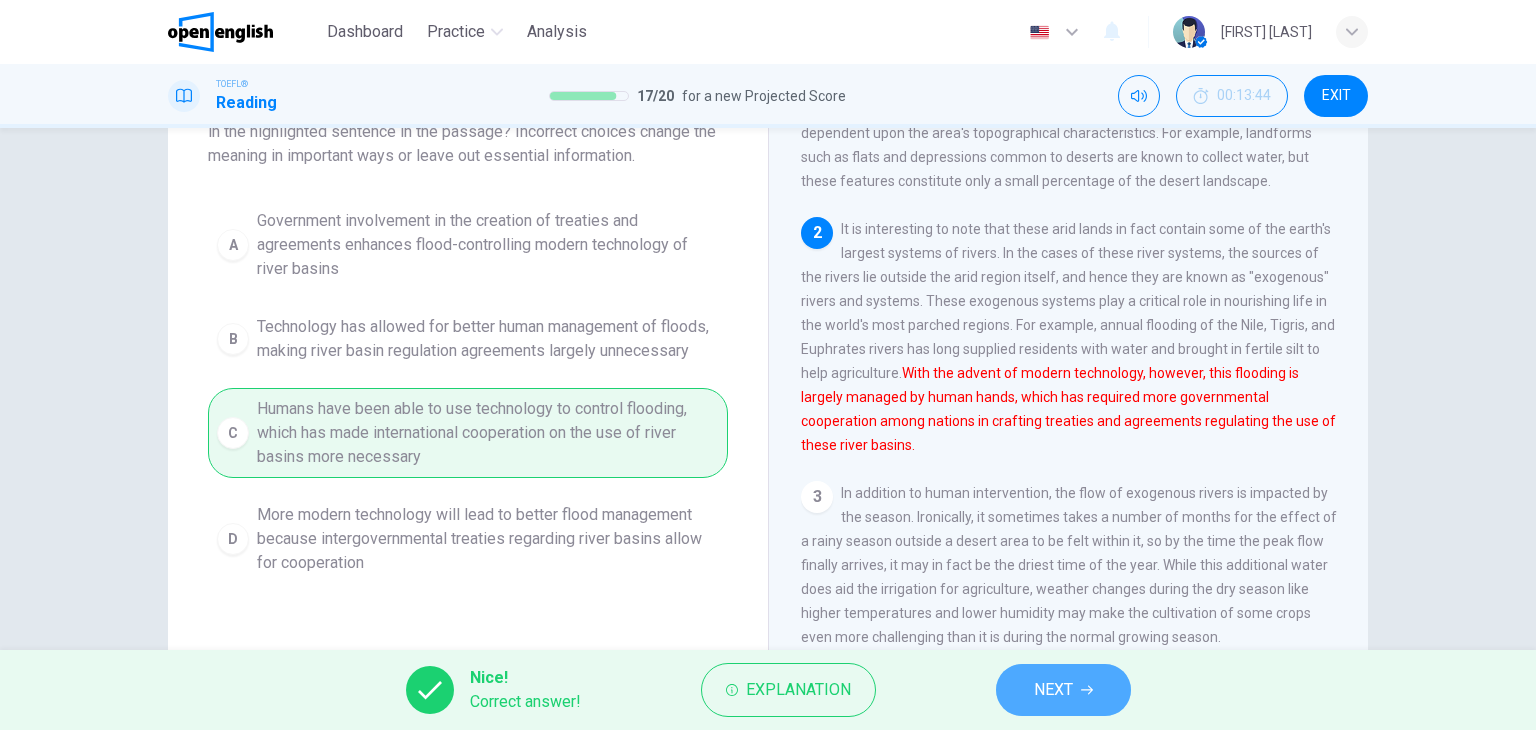click on "NEXT" at bounding box center (1063, 690) 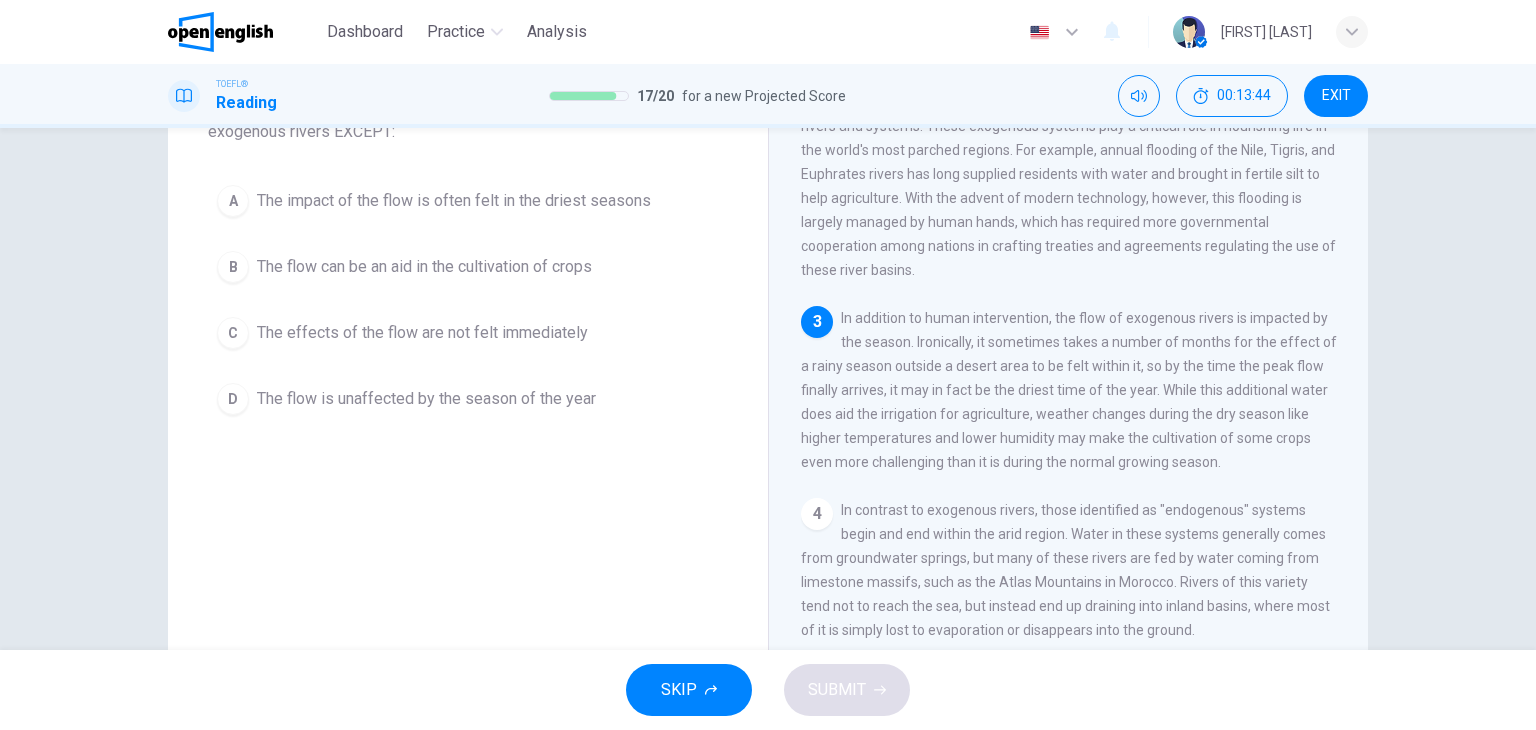 scroll, scrollTop: 292, scrollLeft: 0, axis: vertical 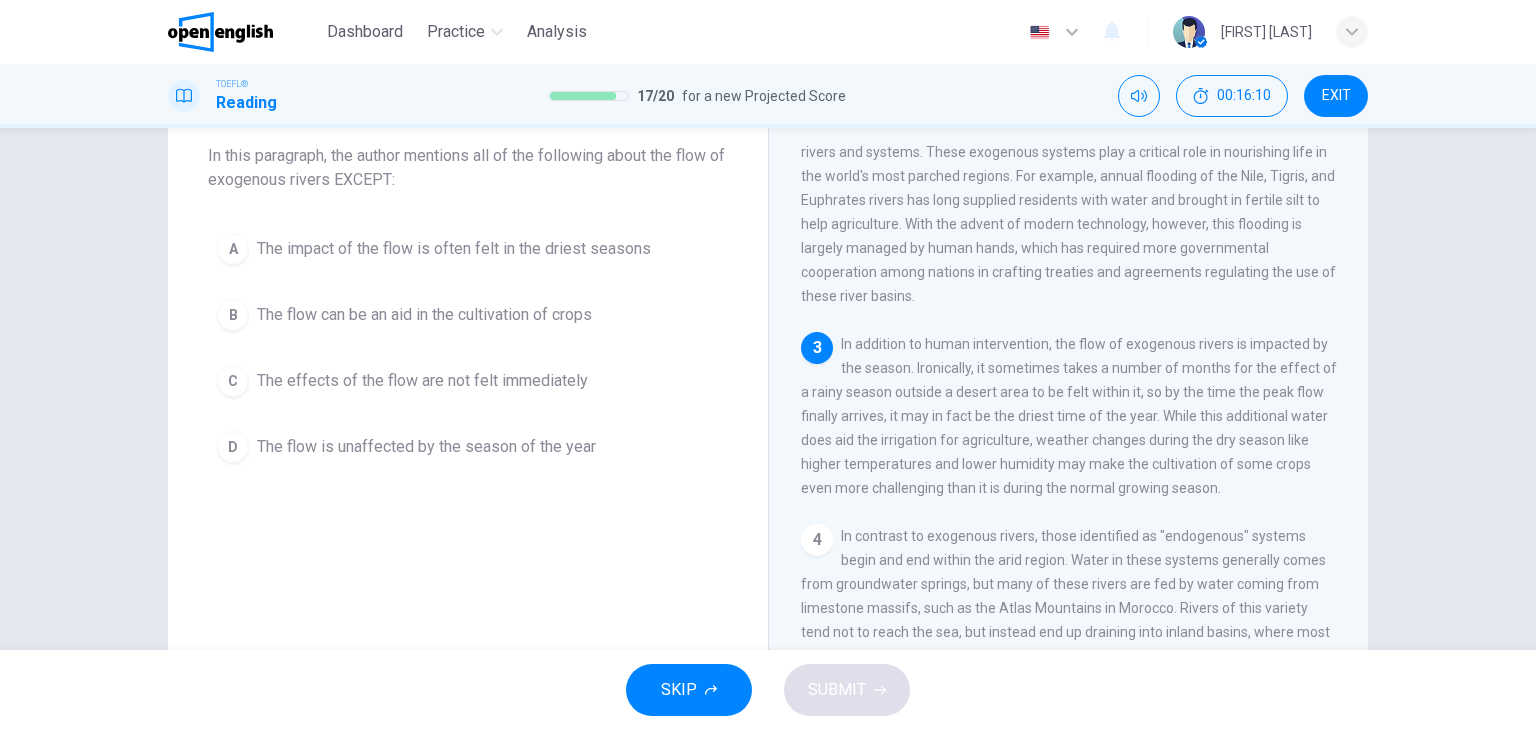click on "D The flow is unaffected by the season of the year" at bounding box center [468, 447] 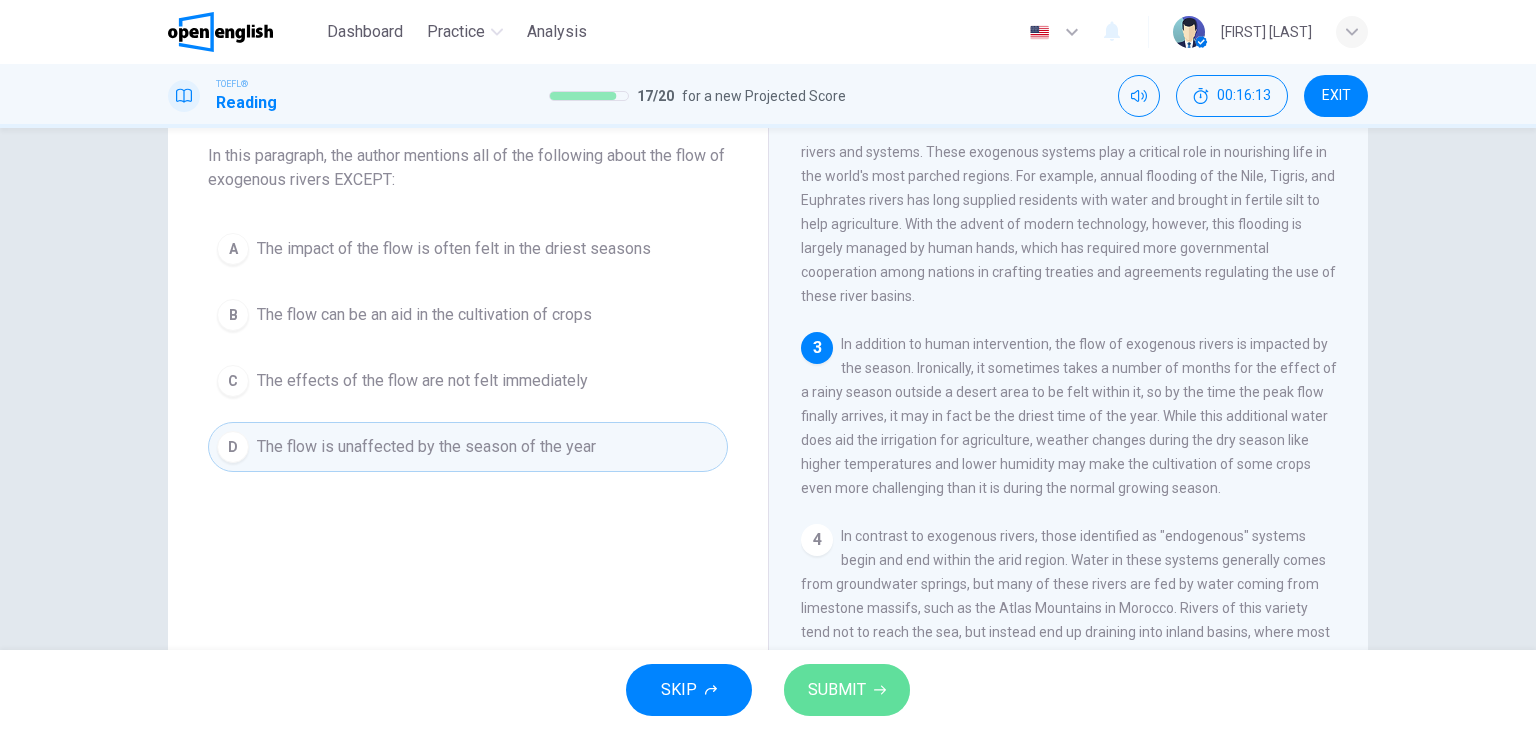 click on "SUBMIT" at bounding box center (837, 690) 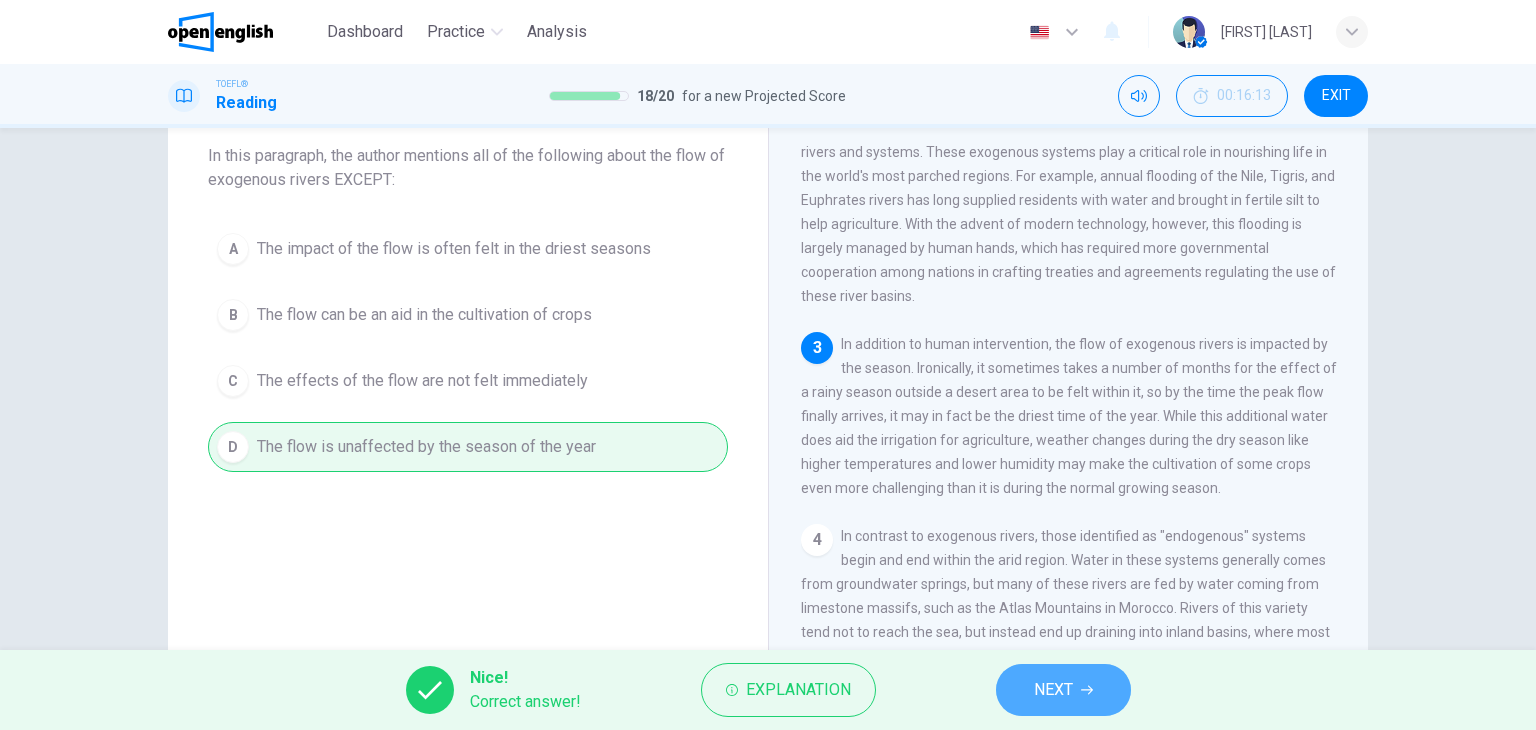 click on "NEXT" at bounding box center (1053, 690) 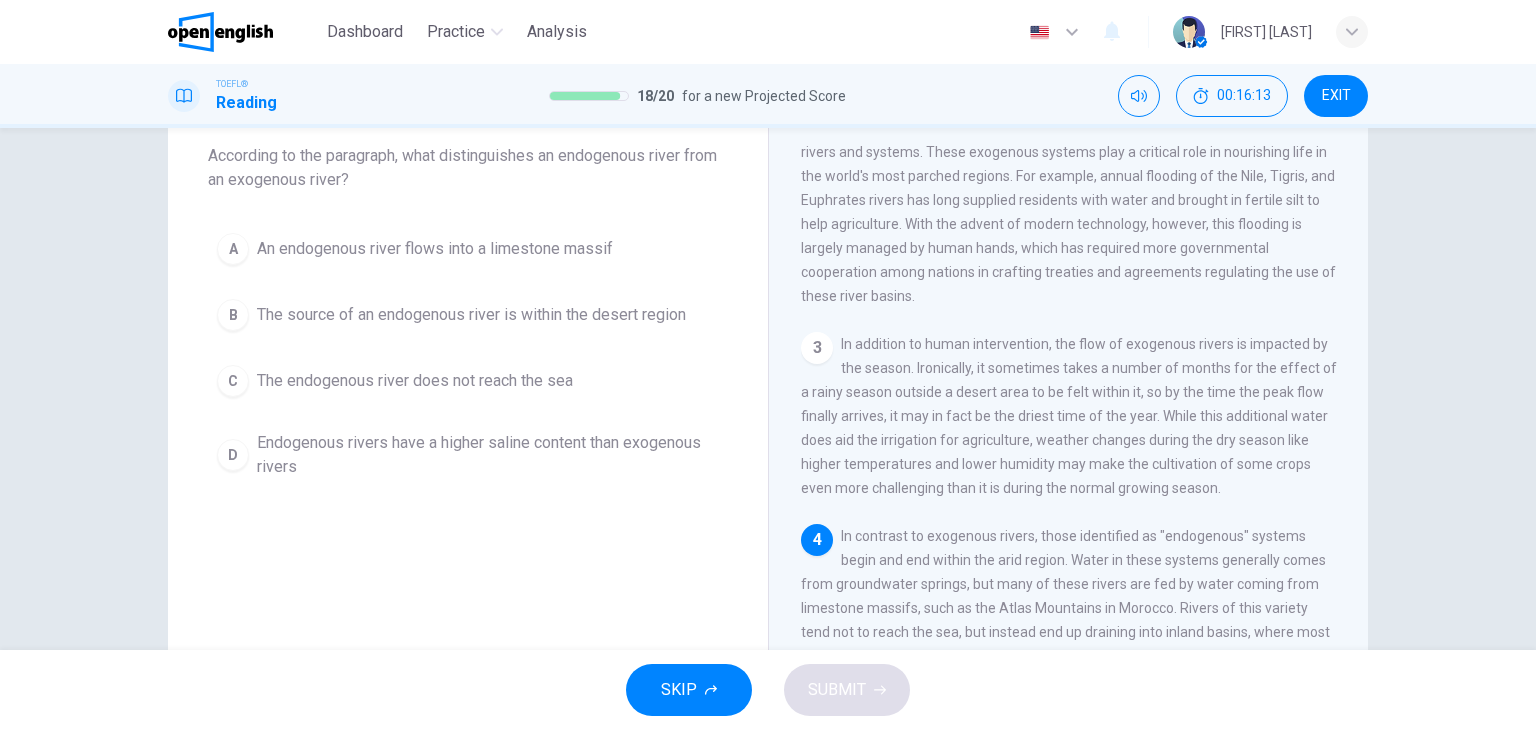 scroll, scrollTop: 465, scrollLeft: 0, axis: vertical 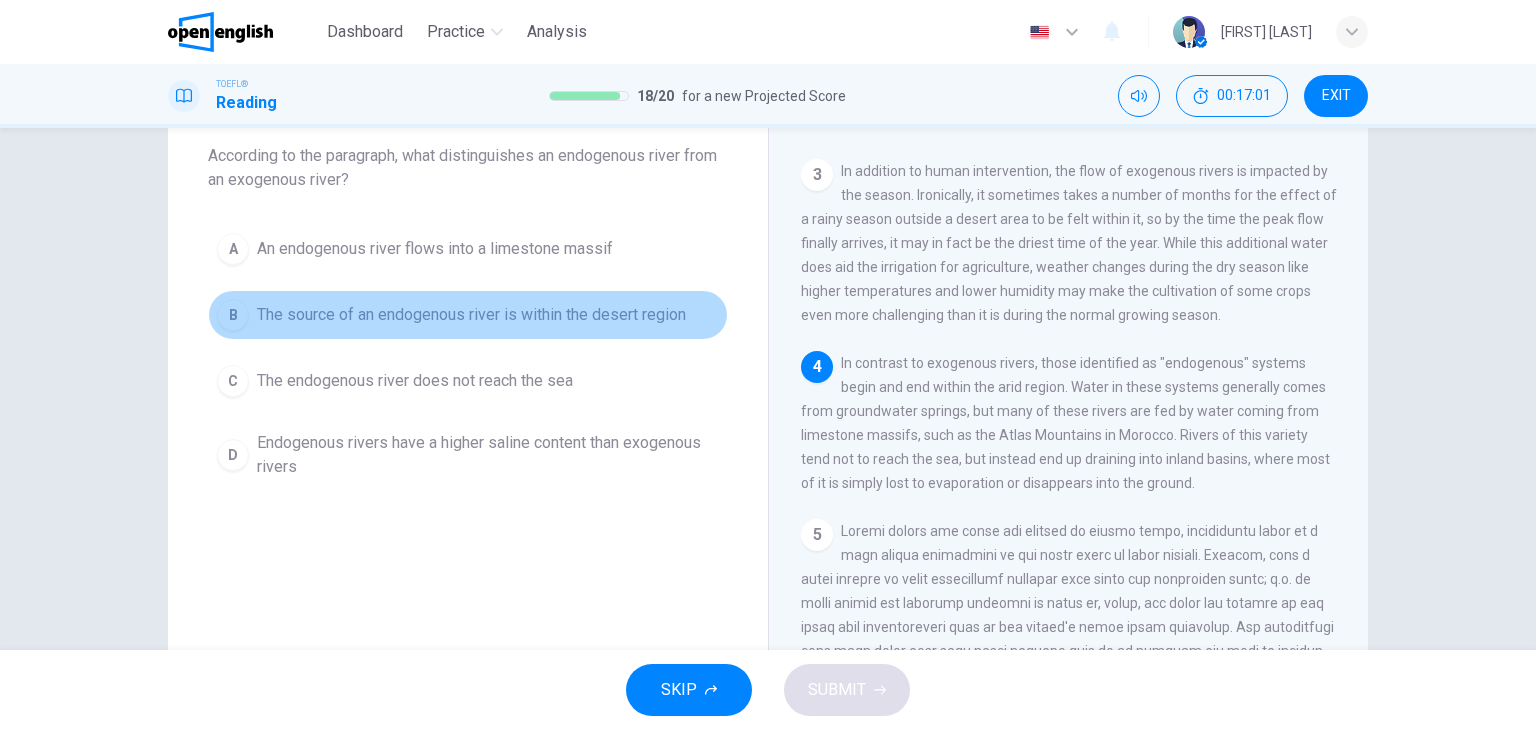 click on "The source of an endogenous river is within the desert region" at bounding box center (471, 315) 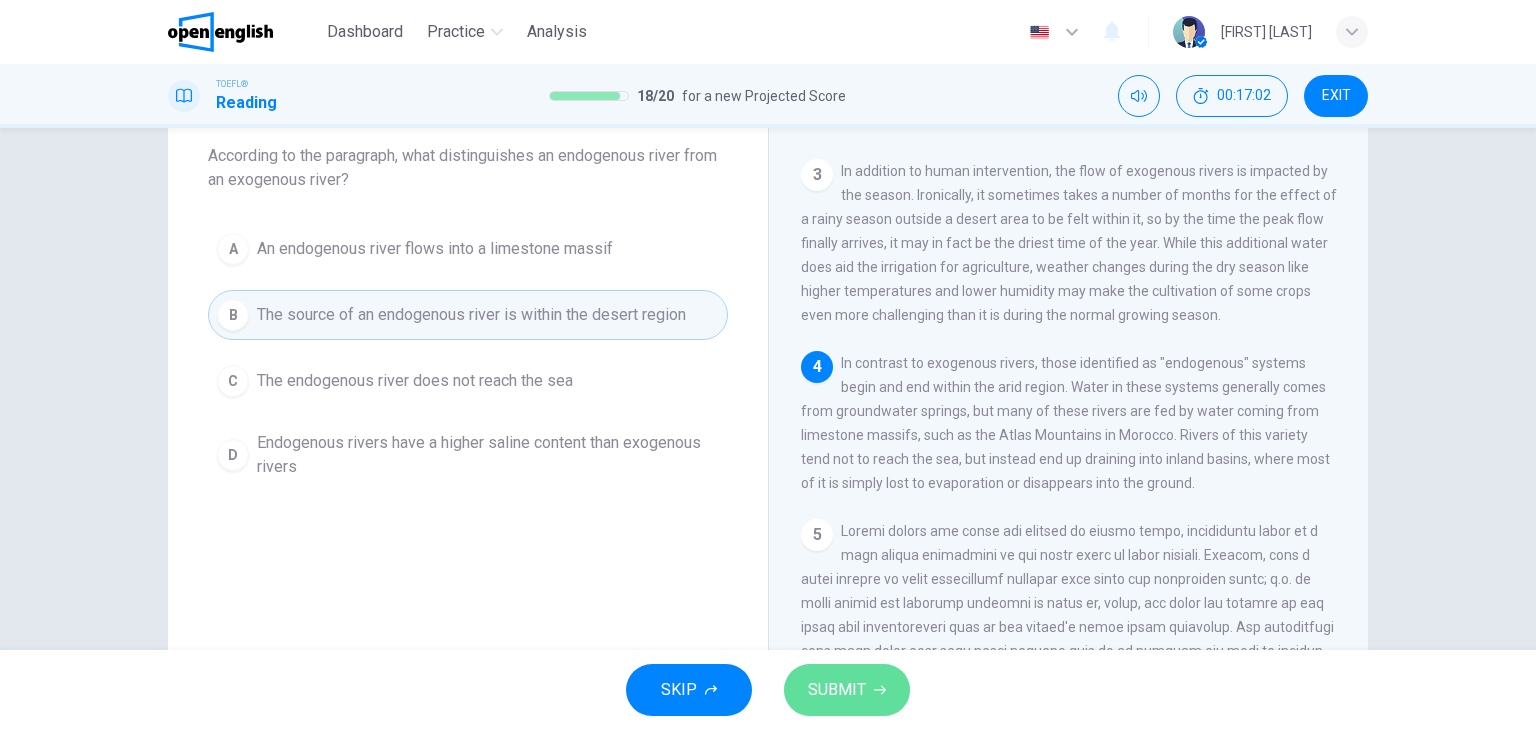 click on "SUBMIT" at bounding box center (847, 690) 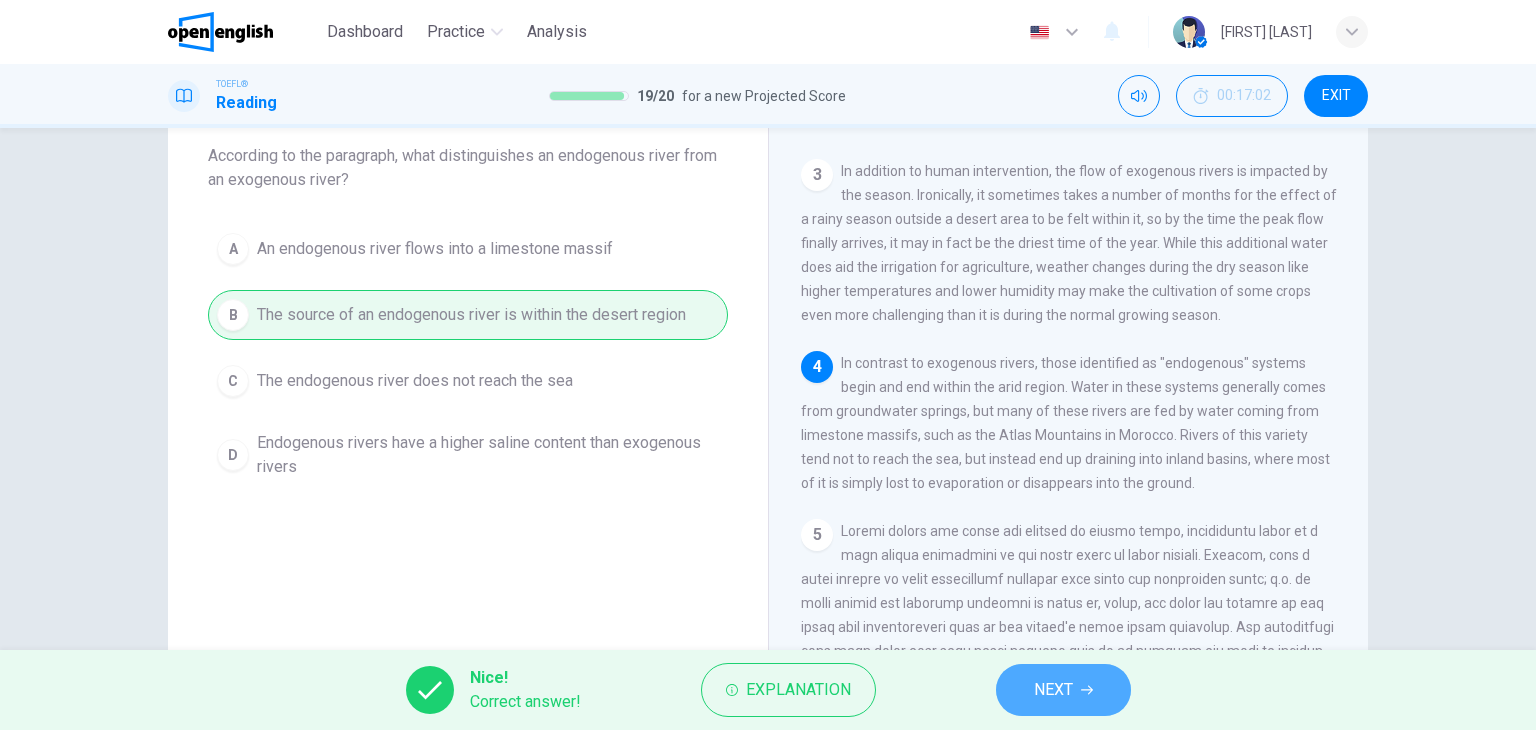 click on "NEXT" at bounding box center (1053, 690) 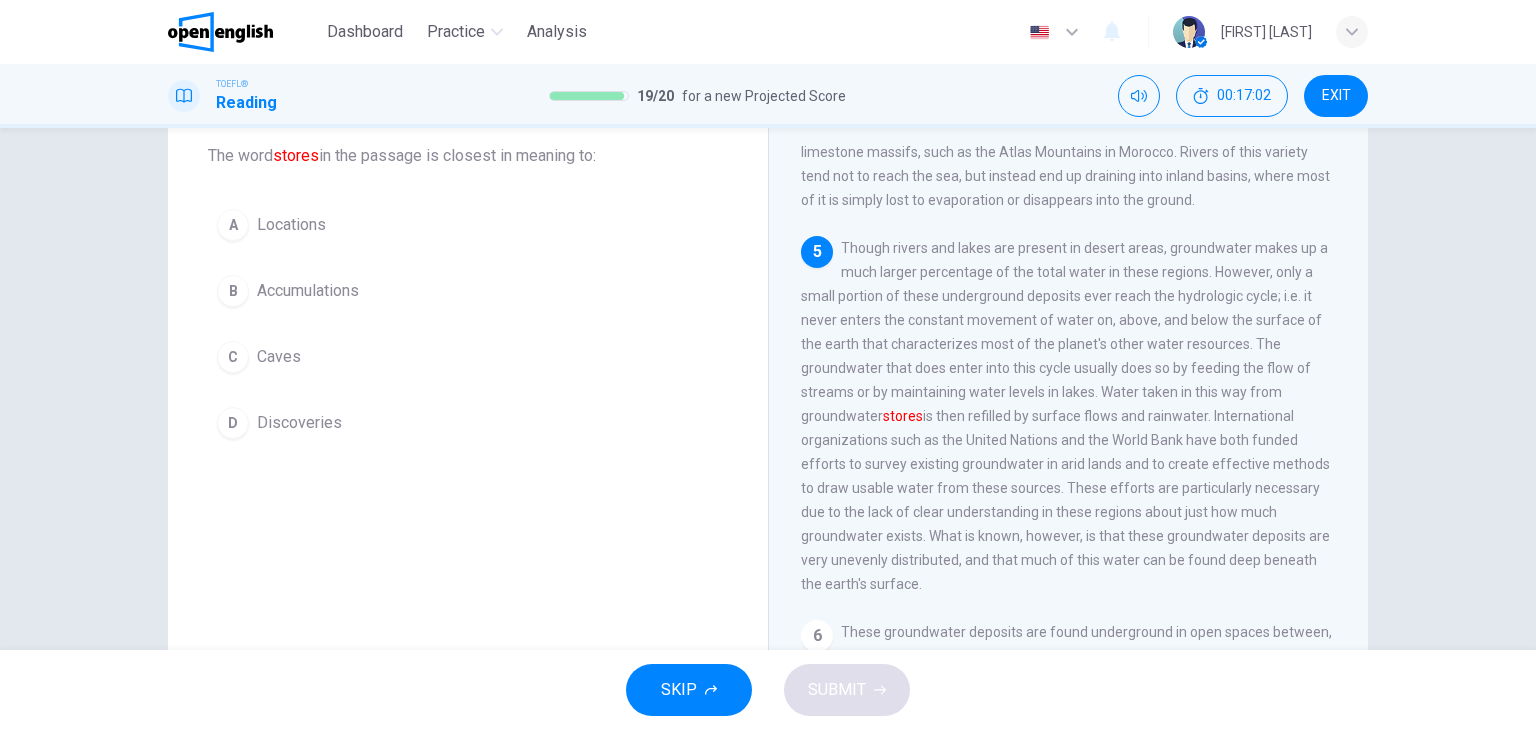 scroll, scrollTop: 861, scrollLeft: 0, axis: vertical 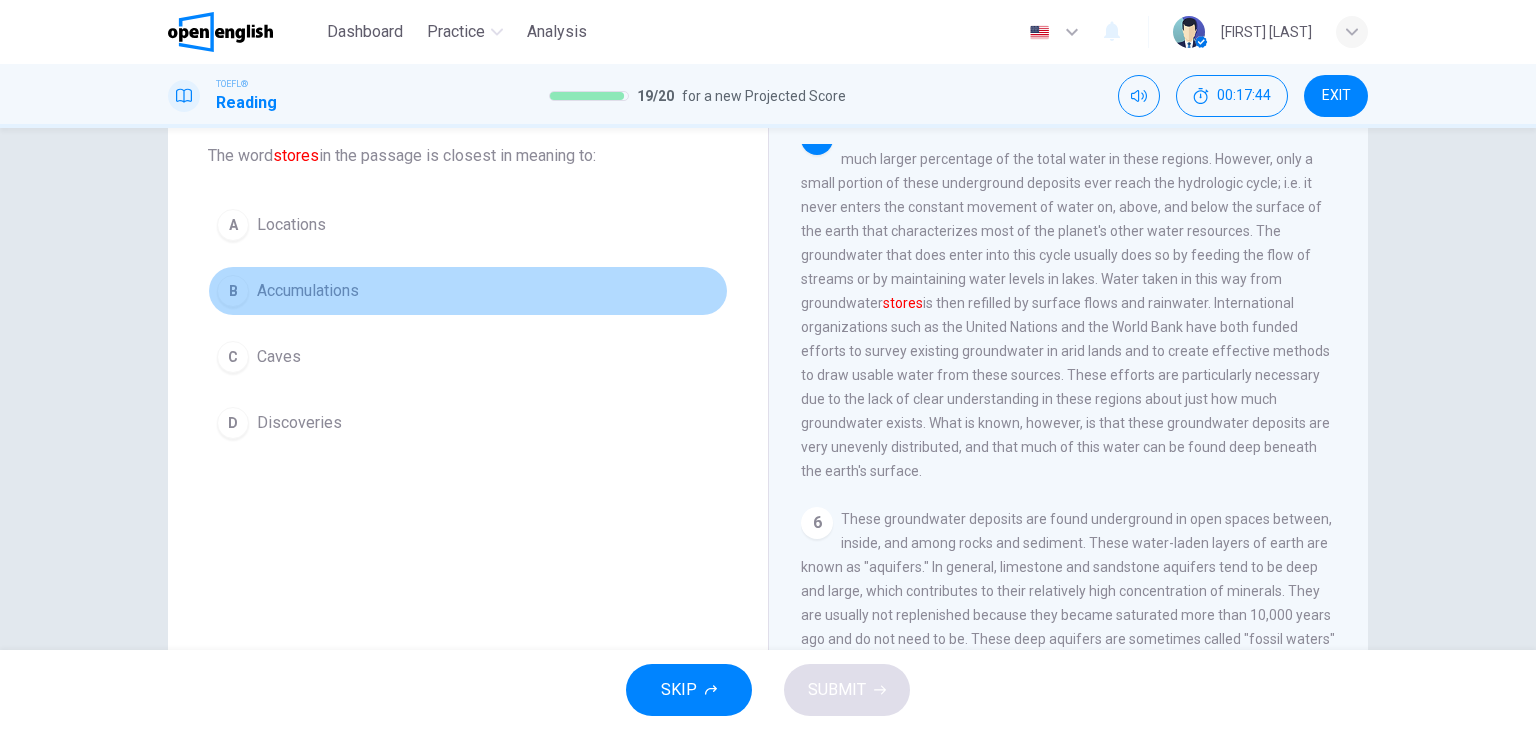 click on "Accumulations" at bounding box center (308, 291) 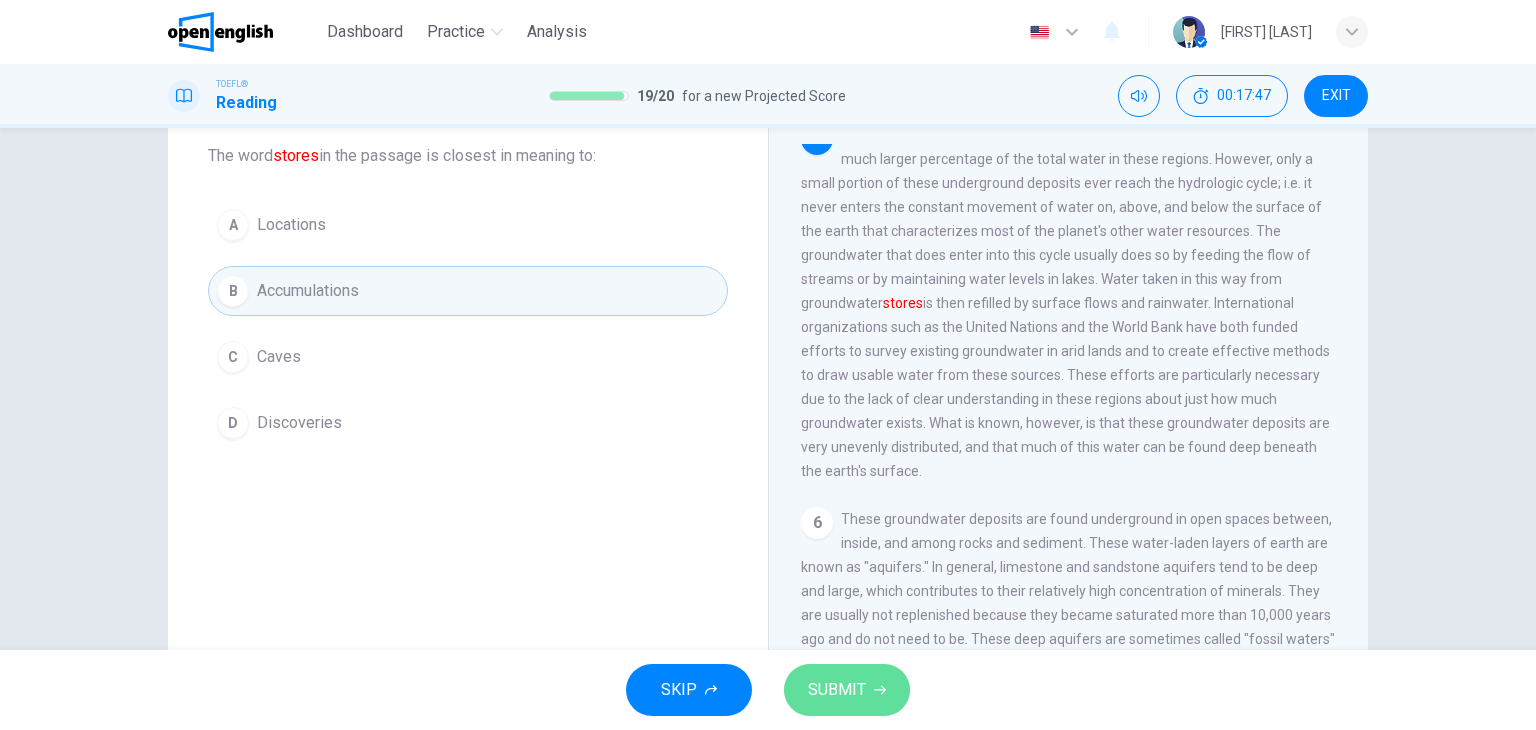 click on "SUBMIT" at bounding box center [837, 690] 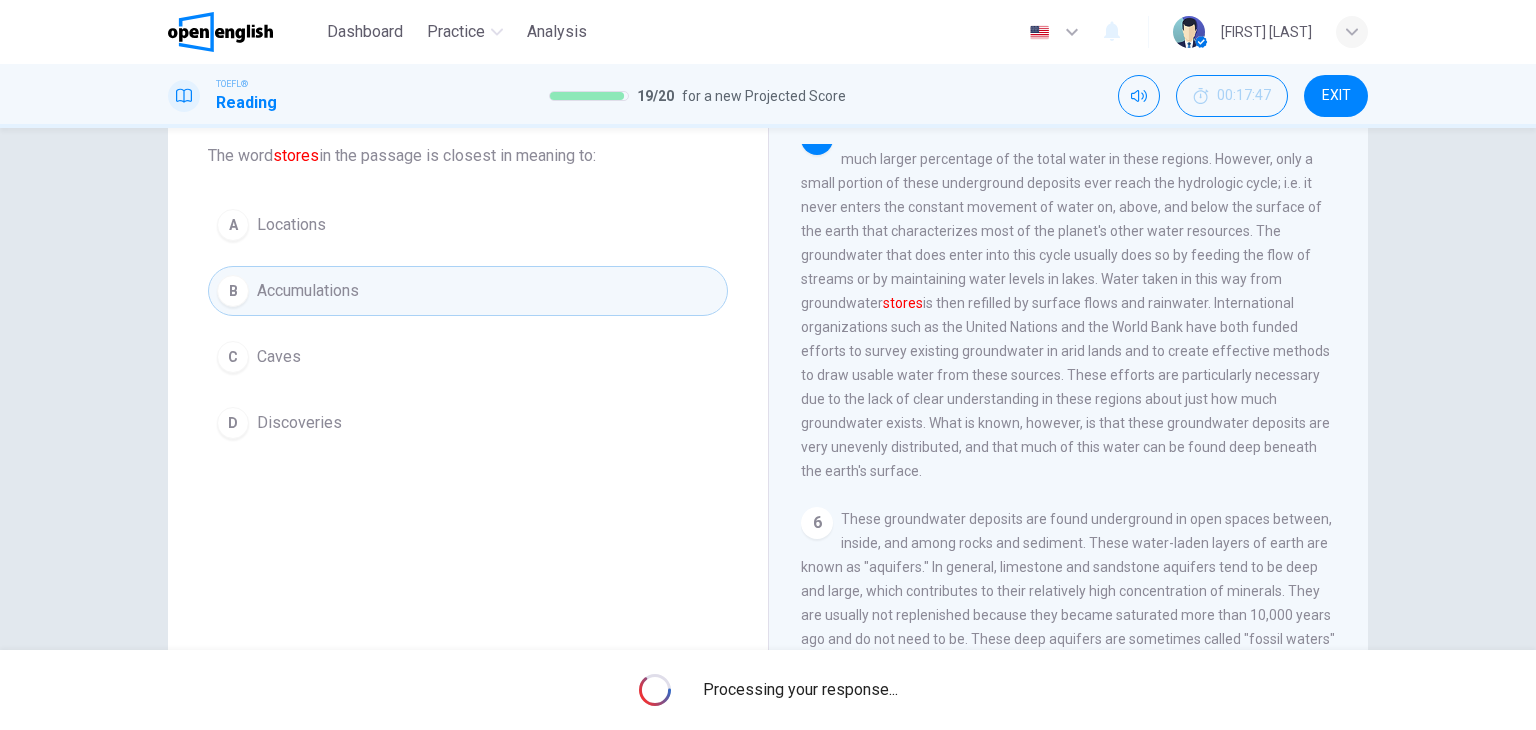 scroll, scrollTop: 0, scrollLeft: 0, axis: both 